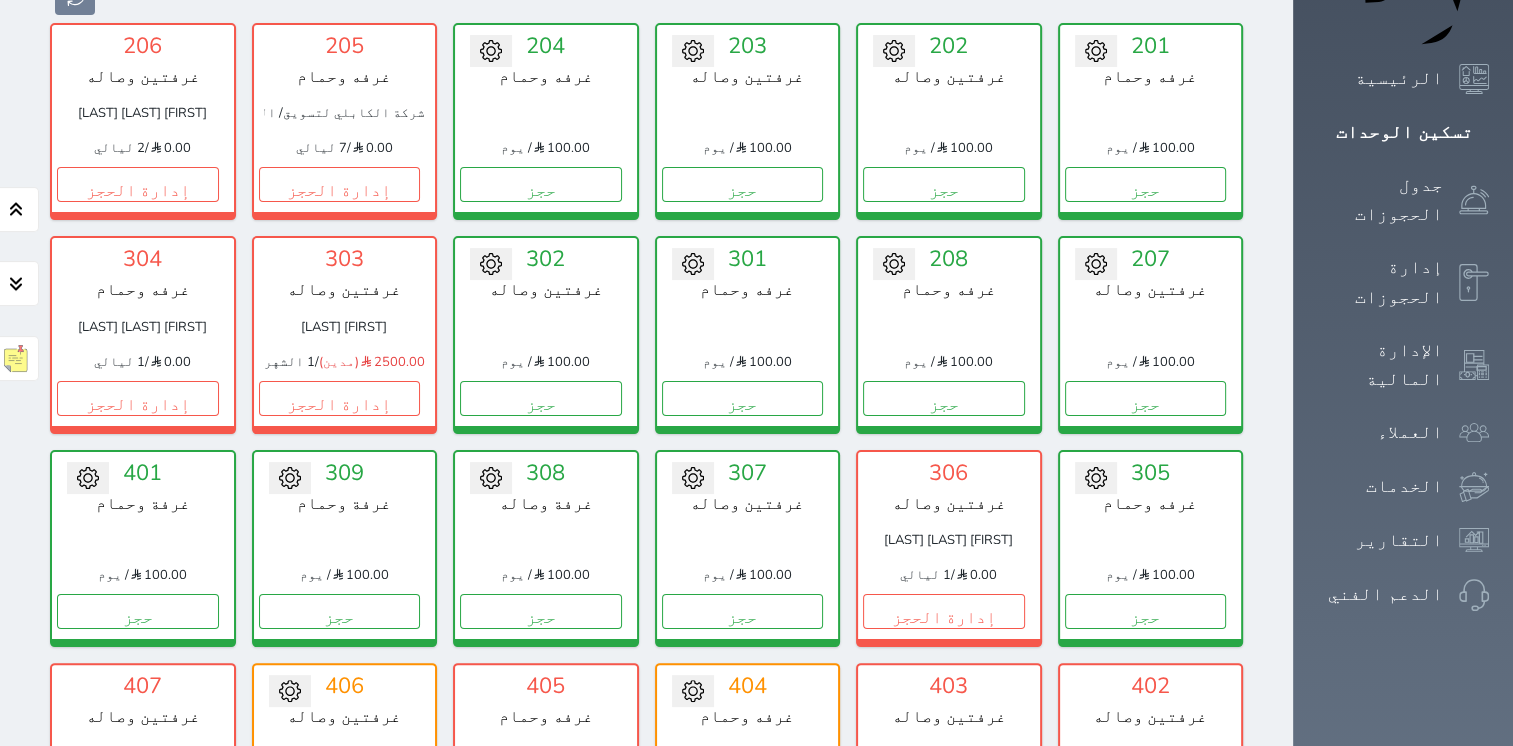 scroll, scrollTop: 278, scrollLeft: 0, axis: vertical 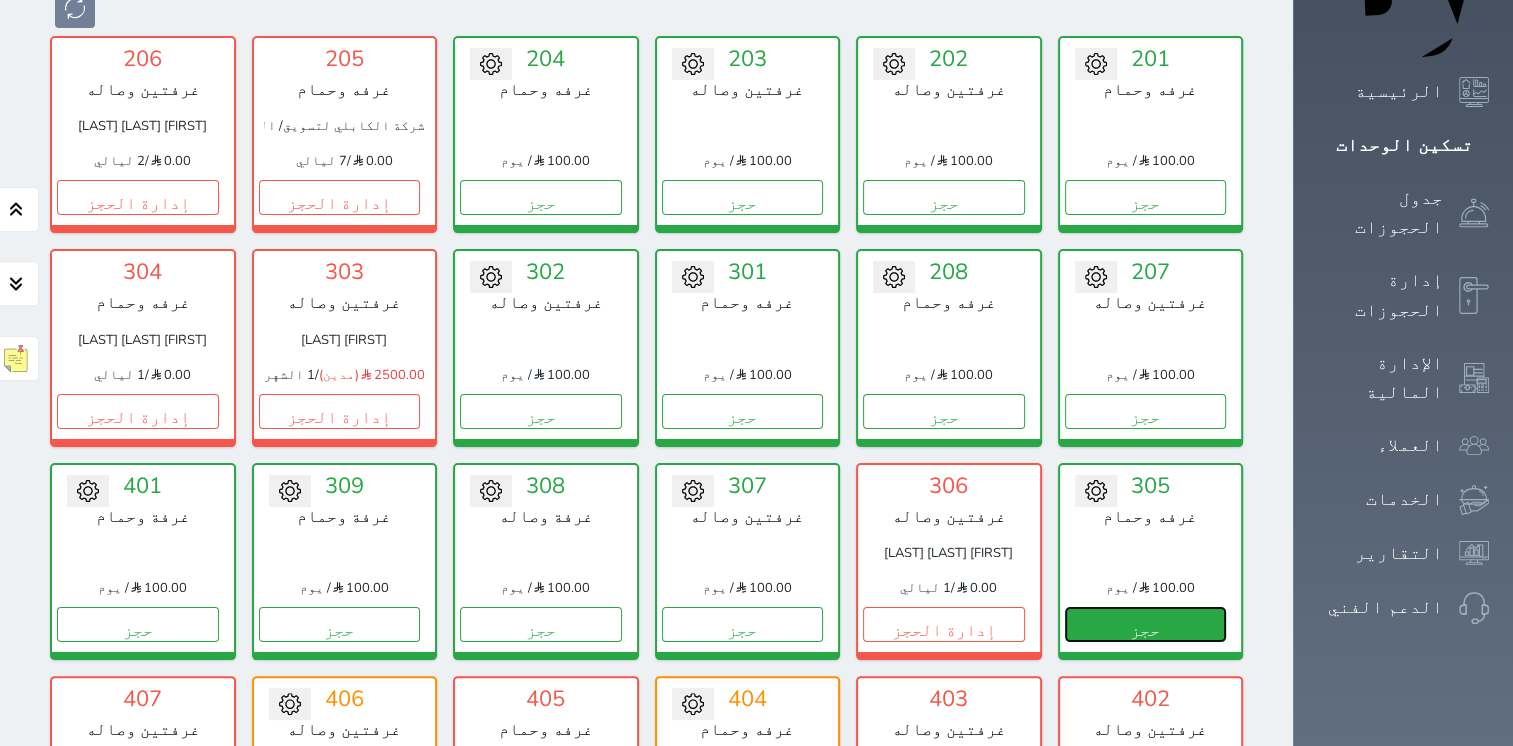 click on "حجز" at bounding box center (1146, 624) 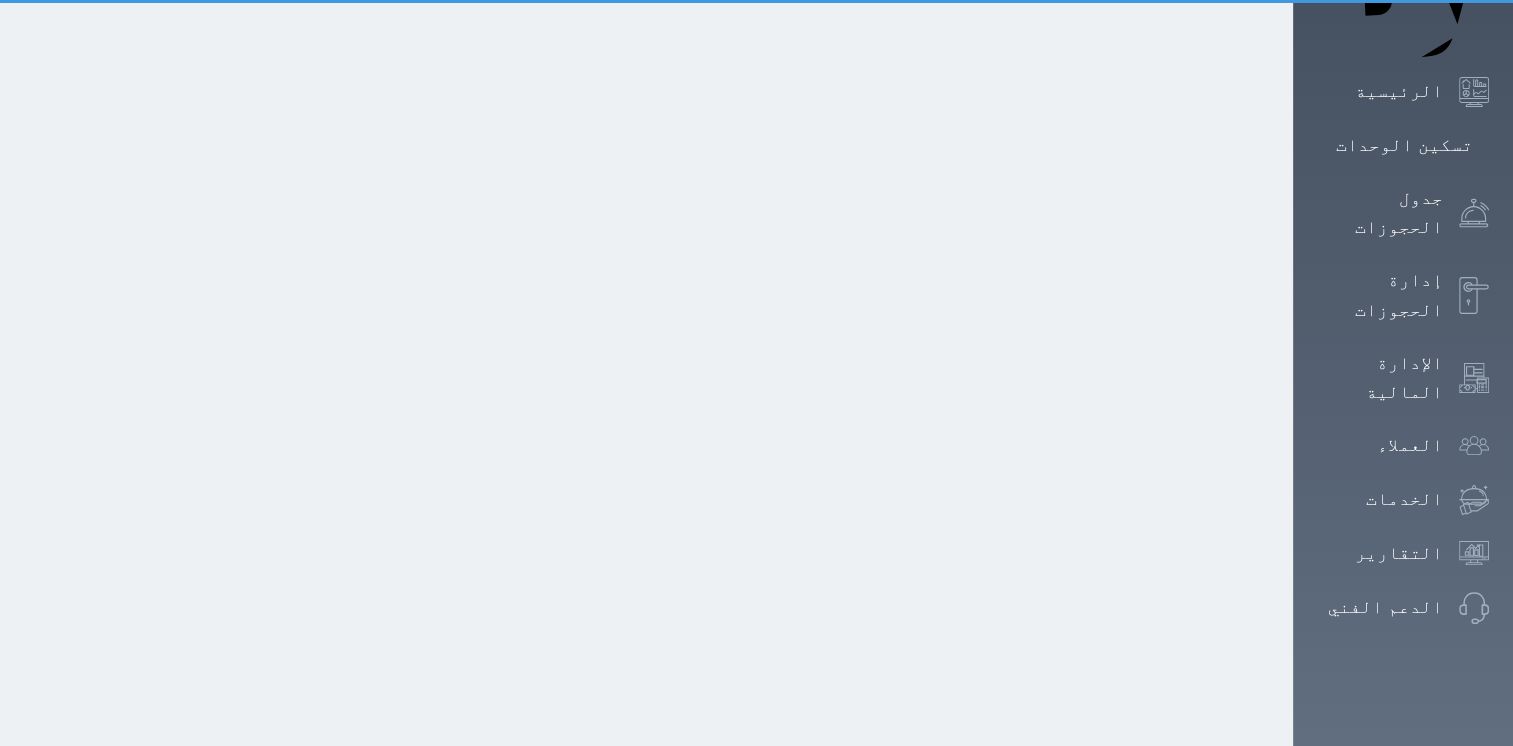 scroll, scrollTop: 0, scrollLeft: 0, axis: both 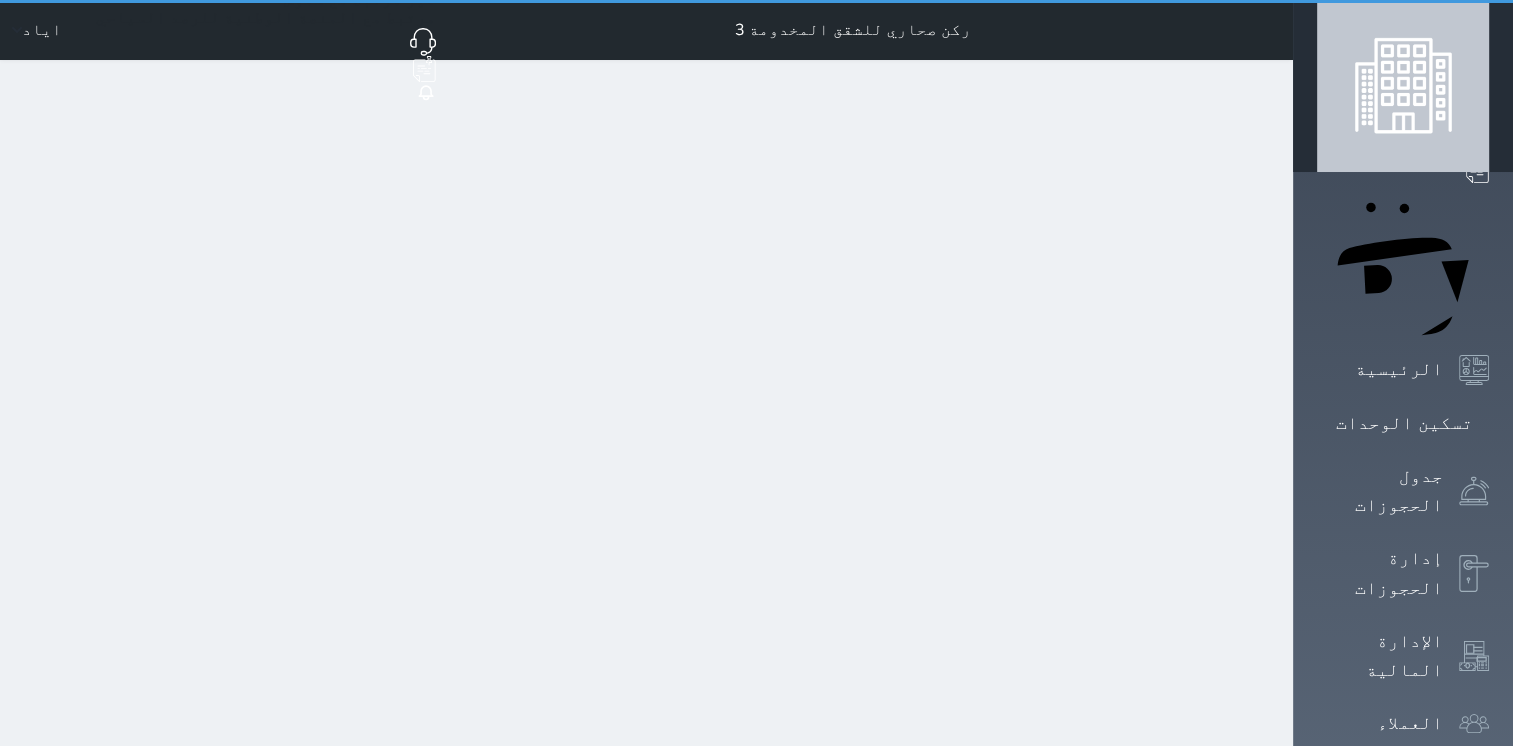 select on "1" 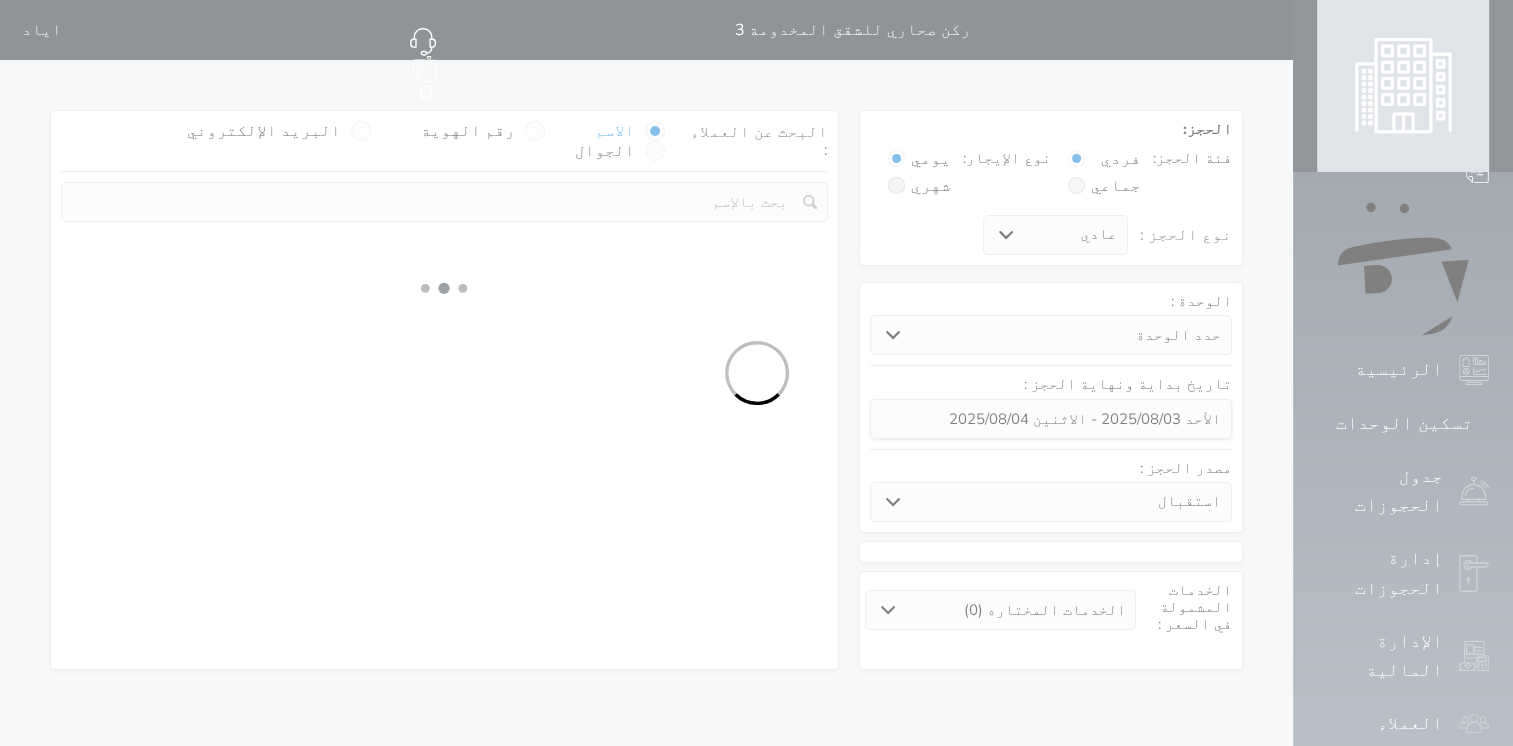 select 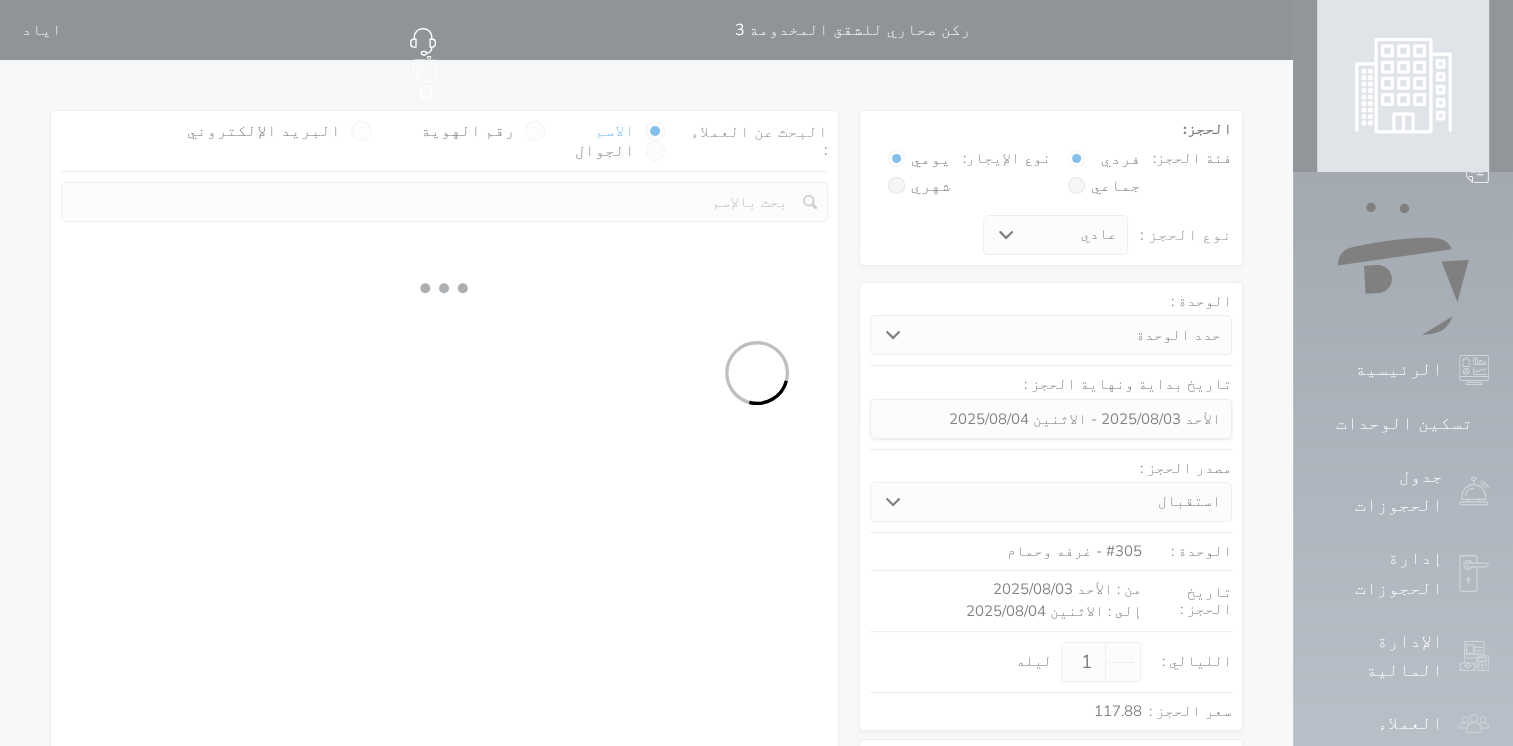 select on "1" 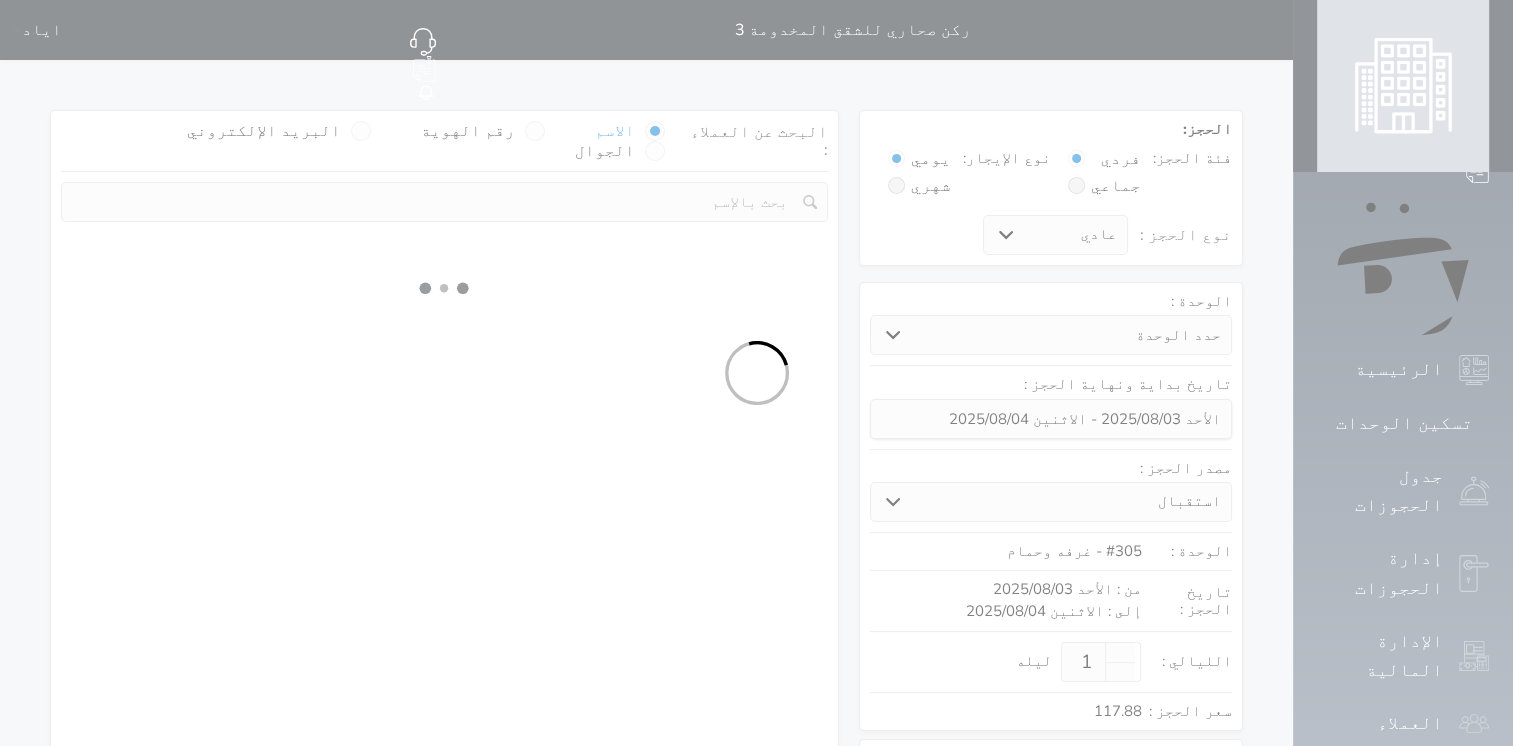 select on "113" 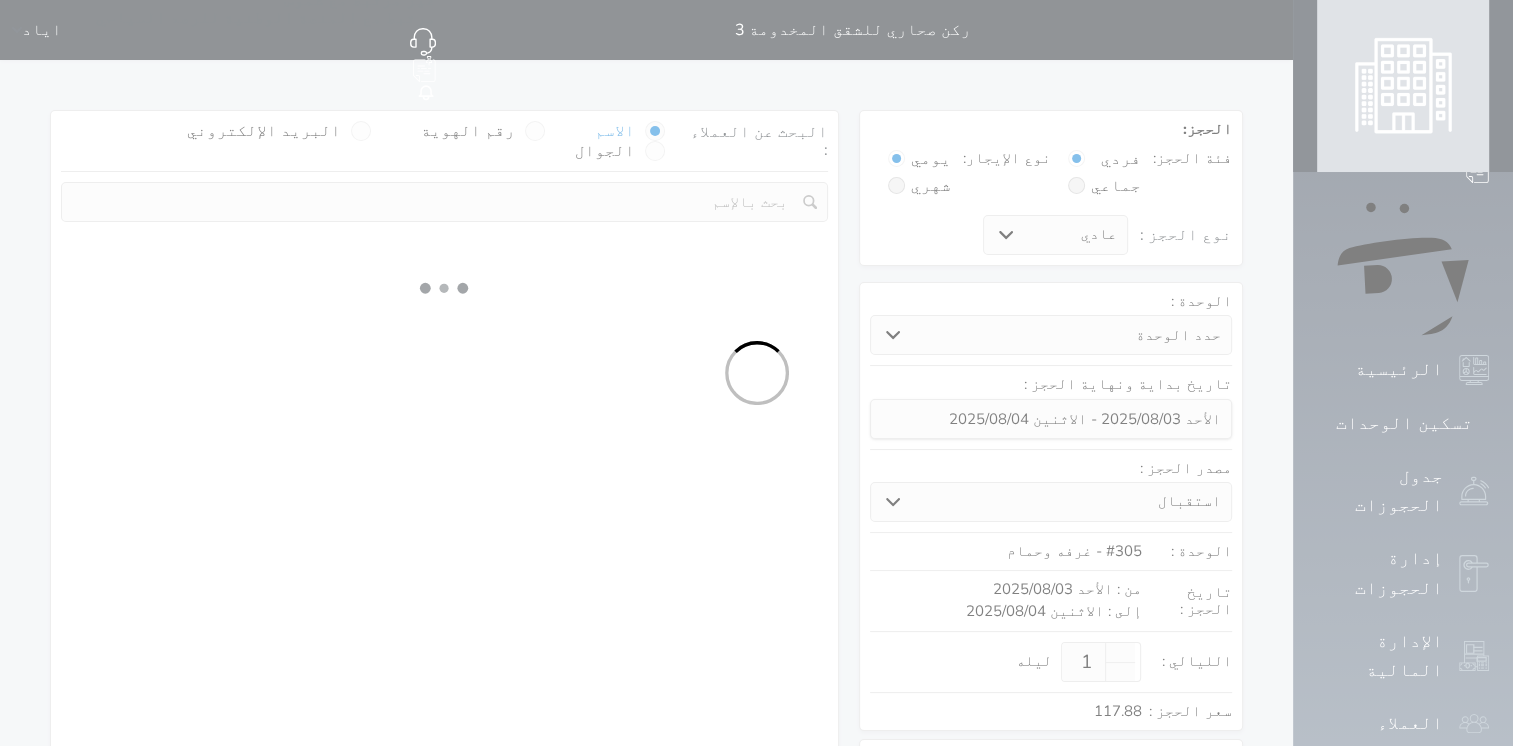 select on "1" 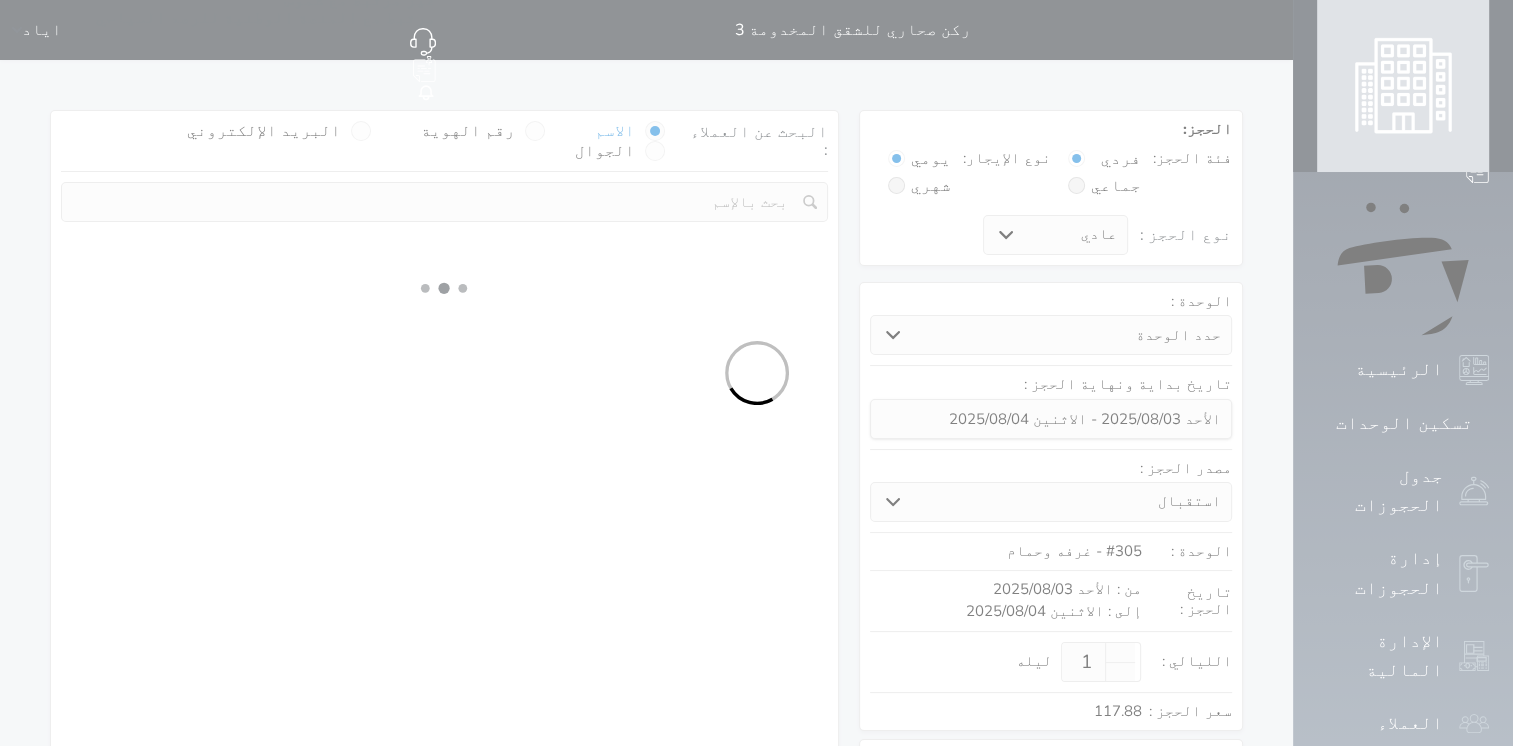 select 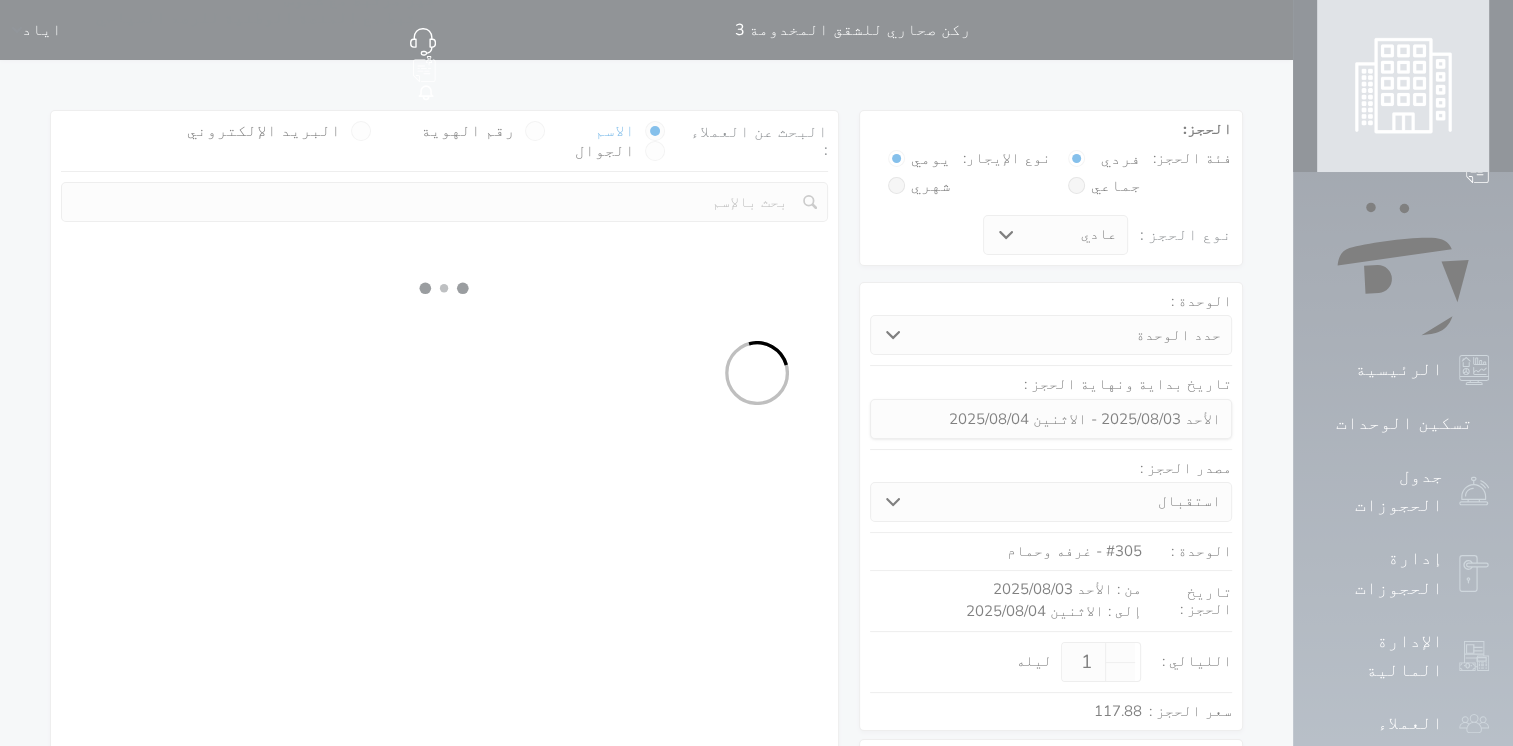 select on "7" 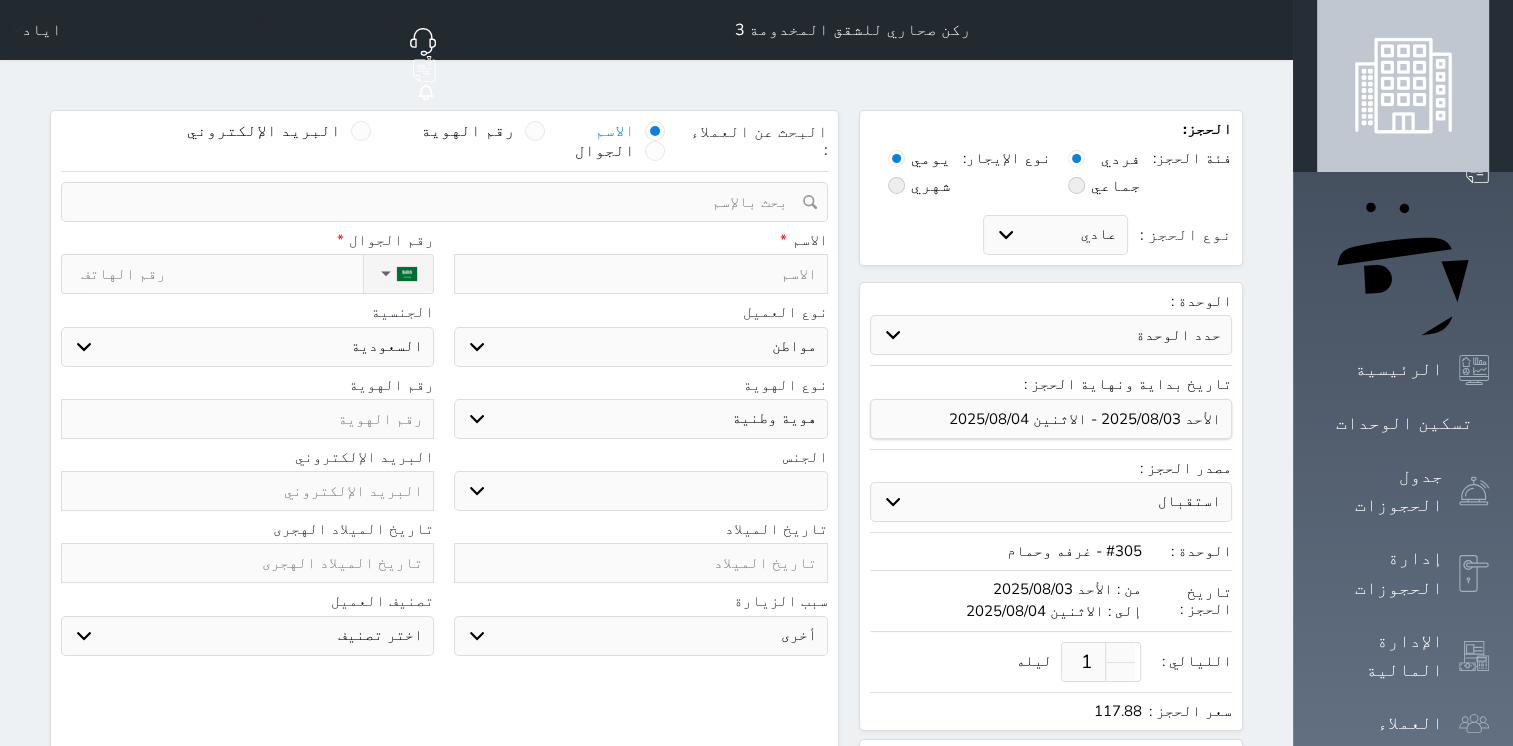 select 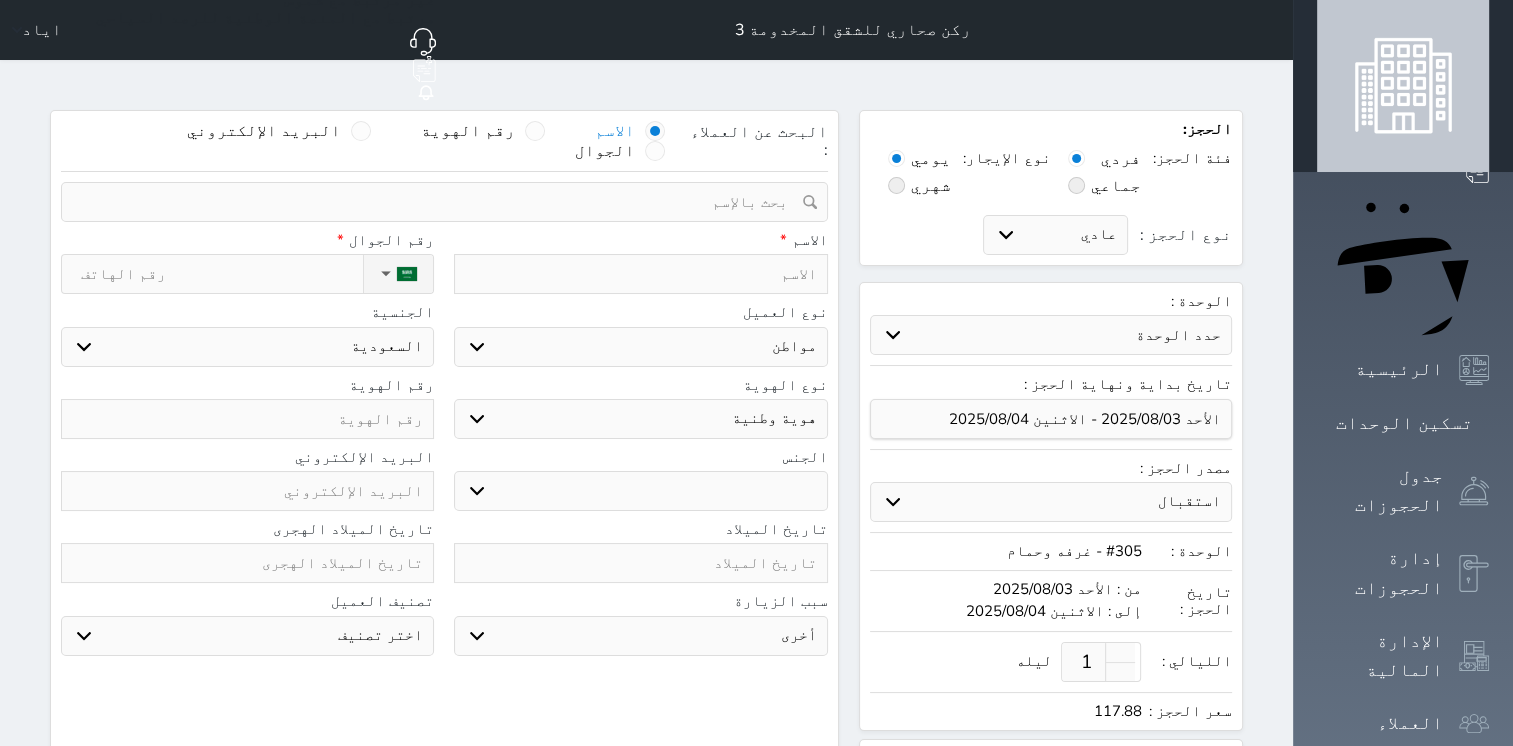 click at bounding box center [640, 274] 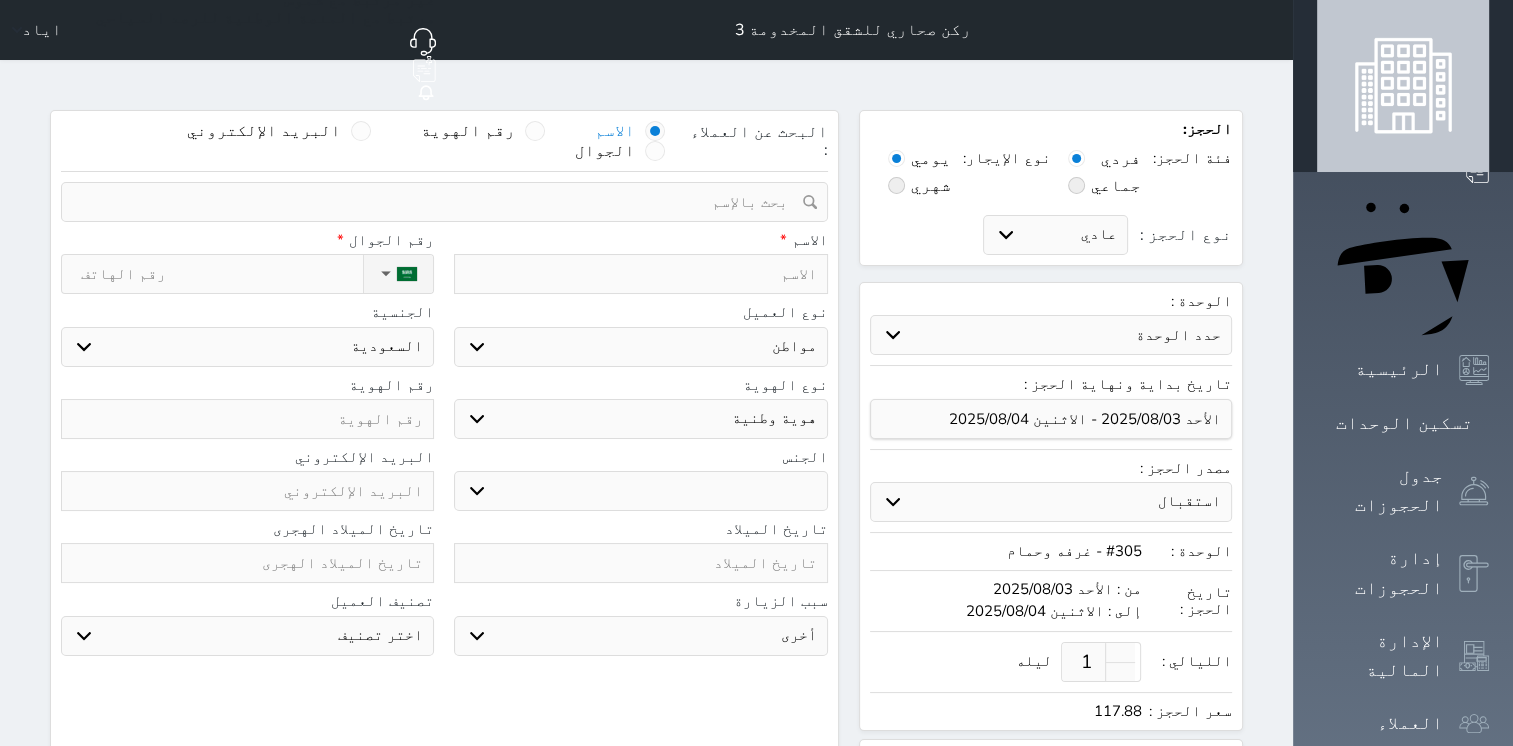 type on "1" 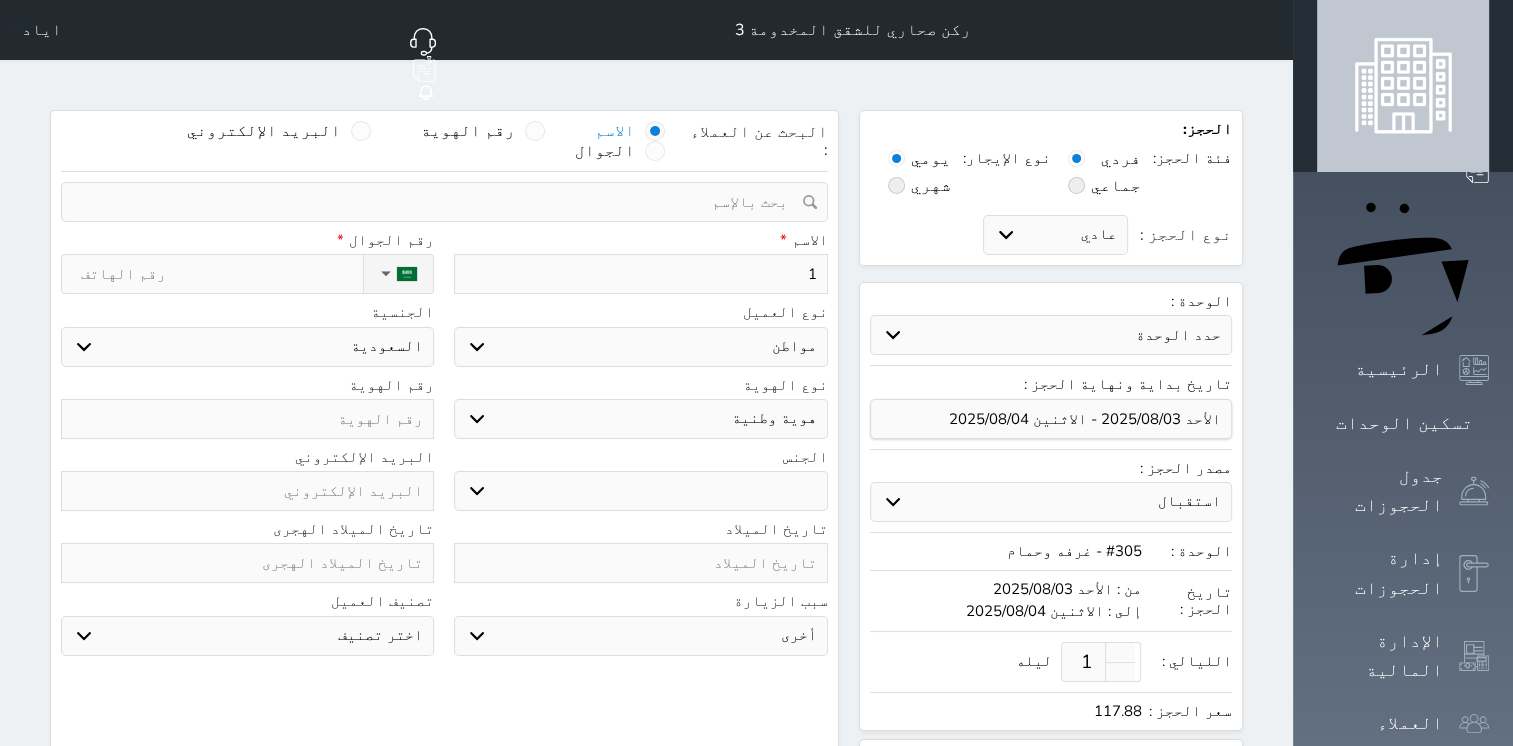 type 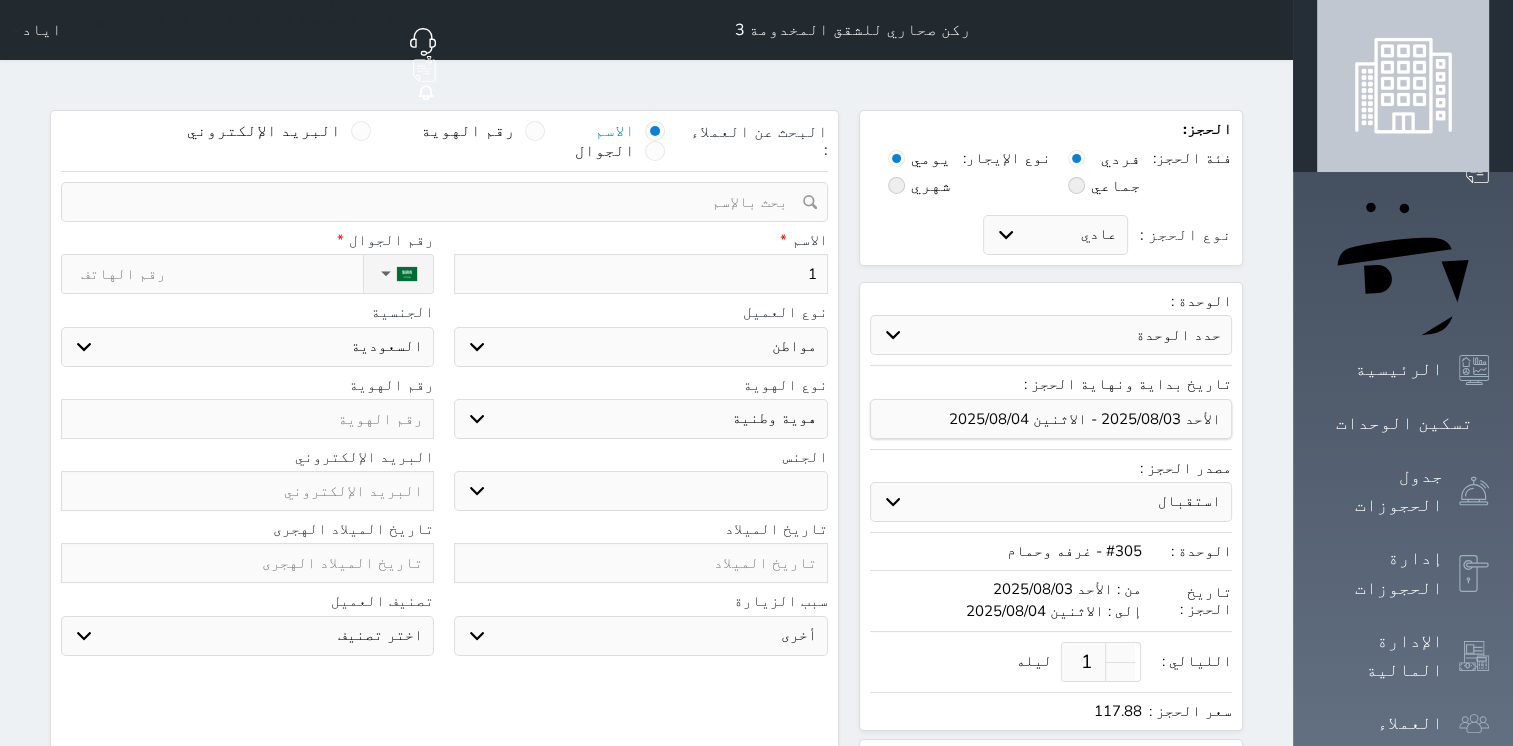 select 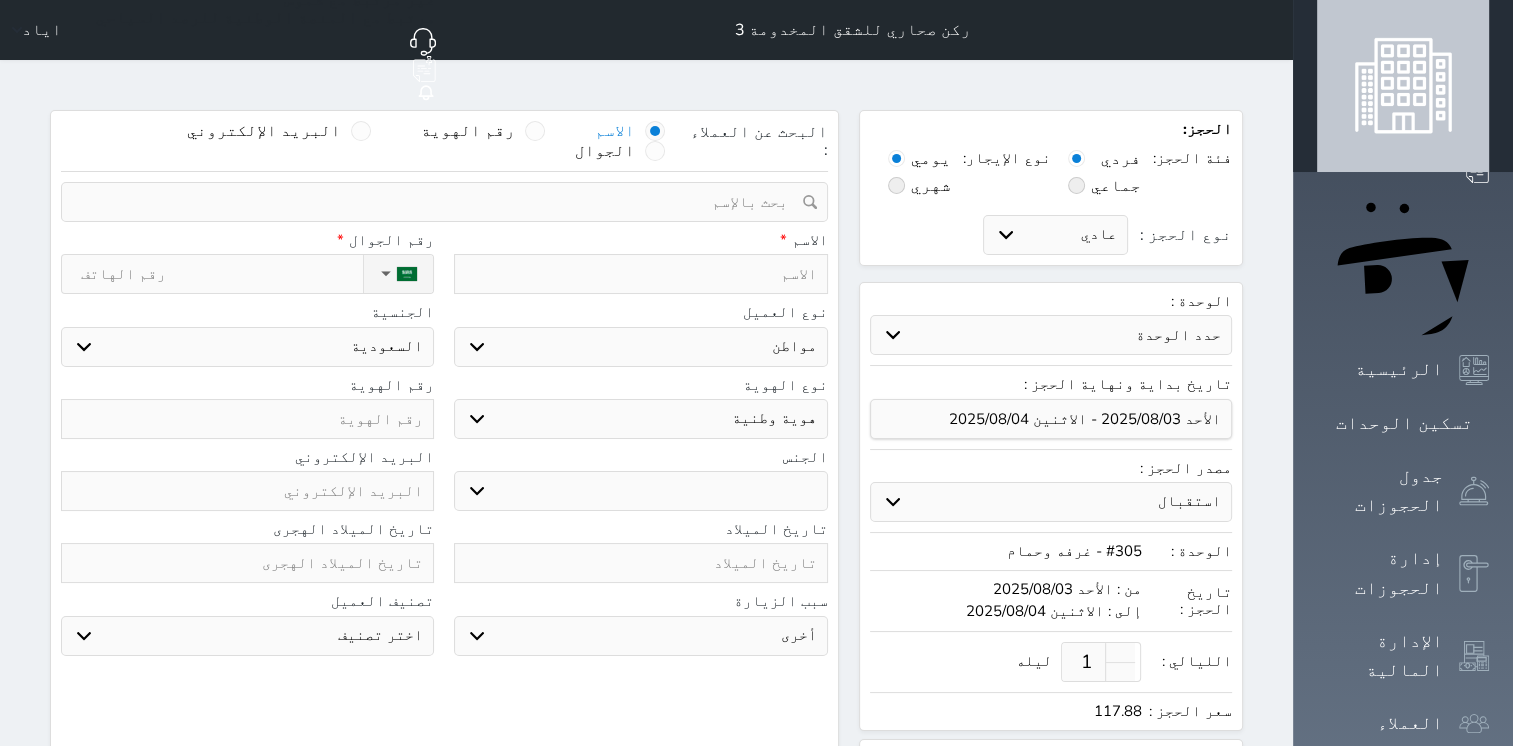 type on "م" 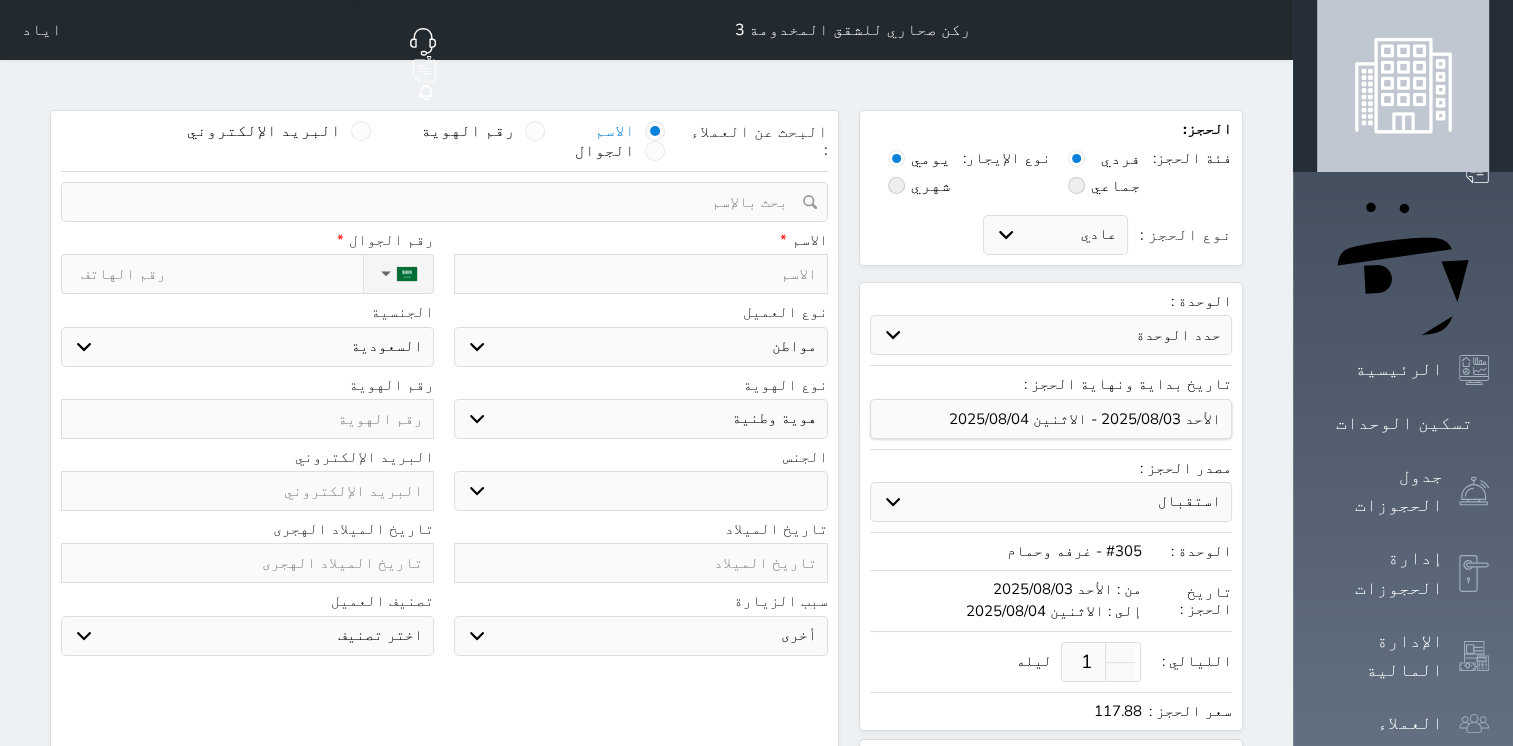 select 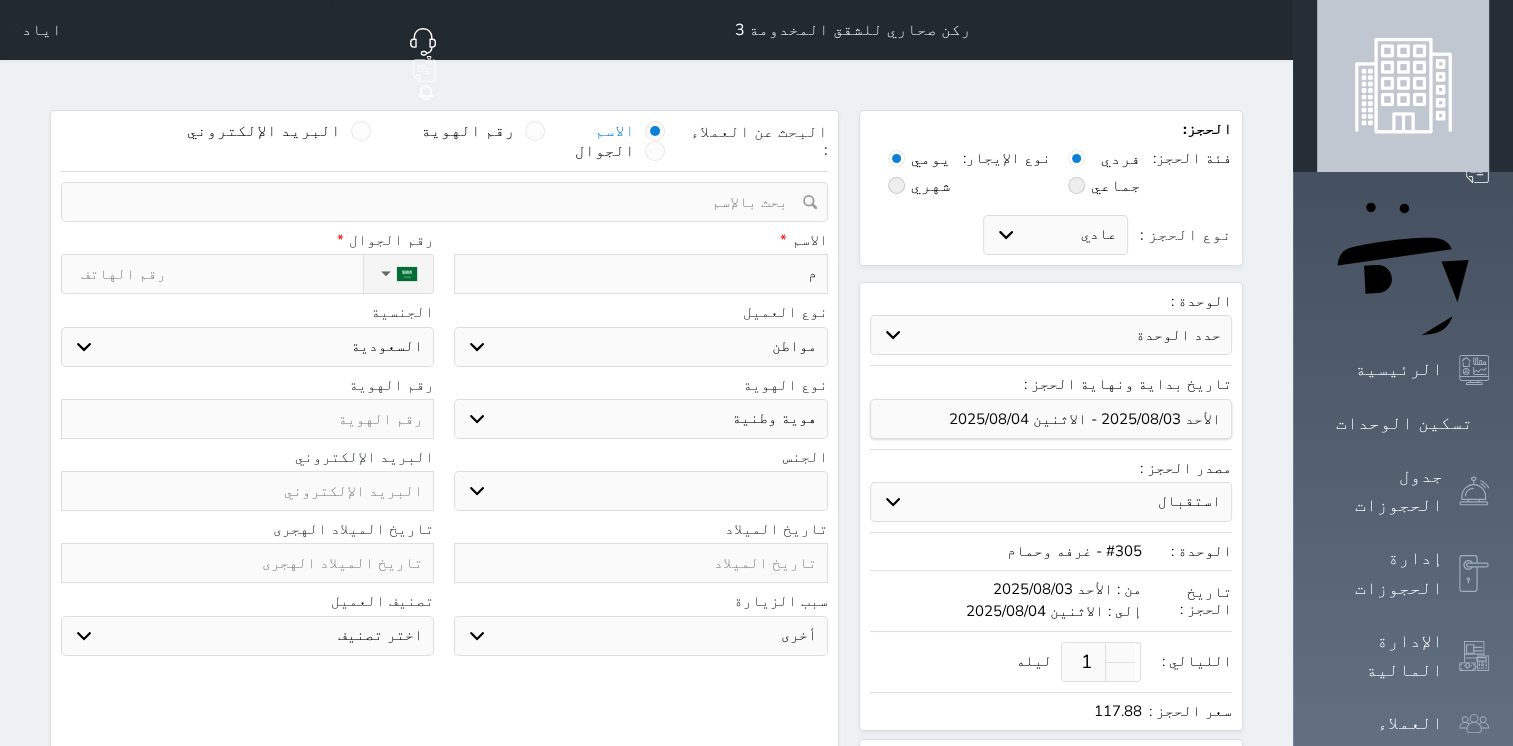 type on "مخ" 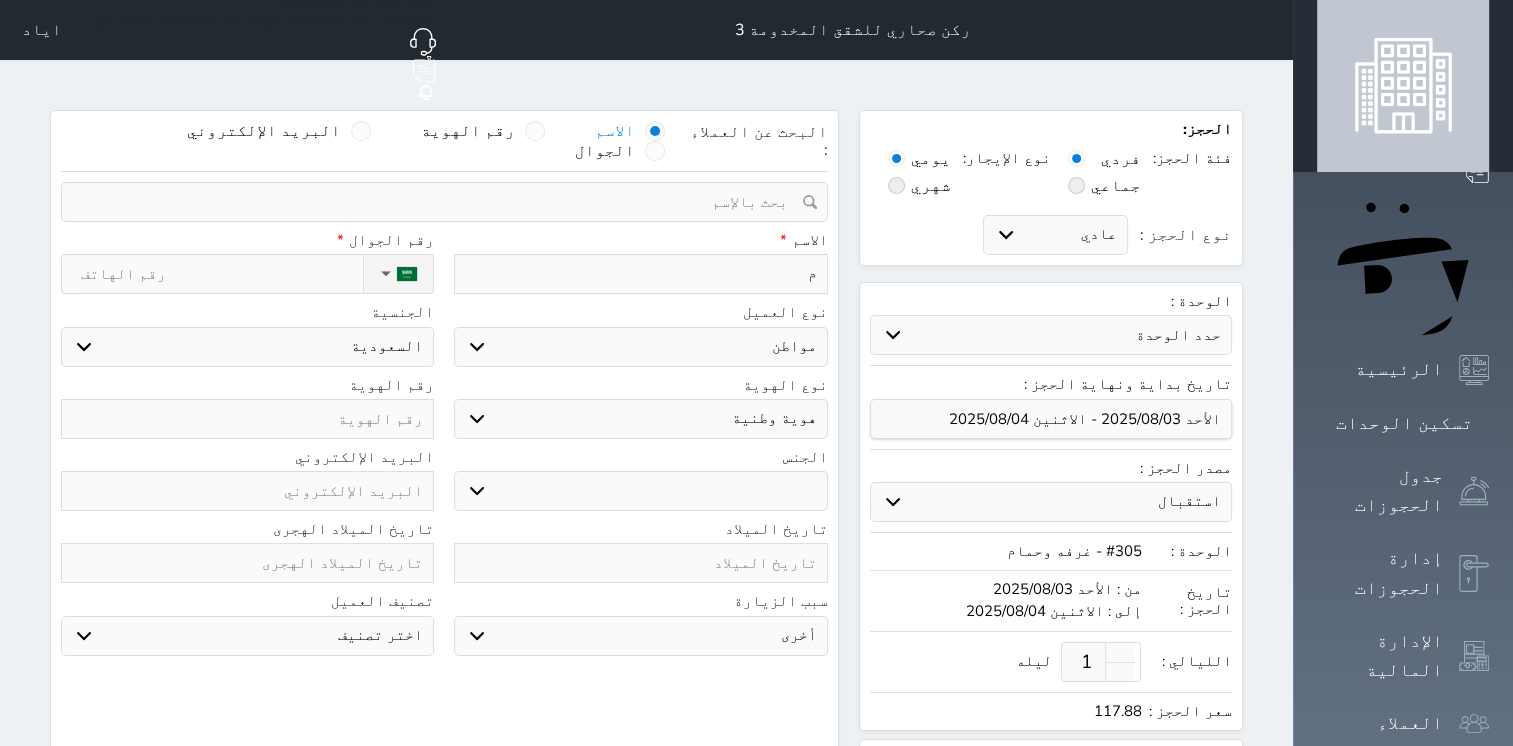 select 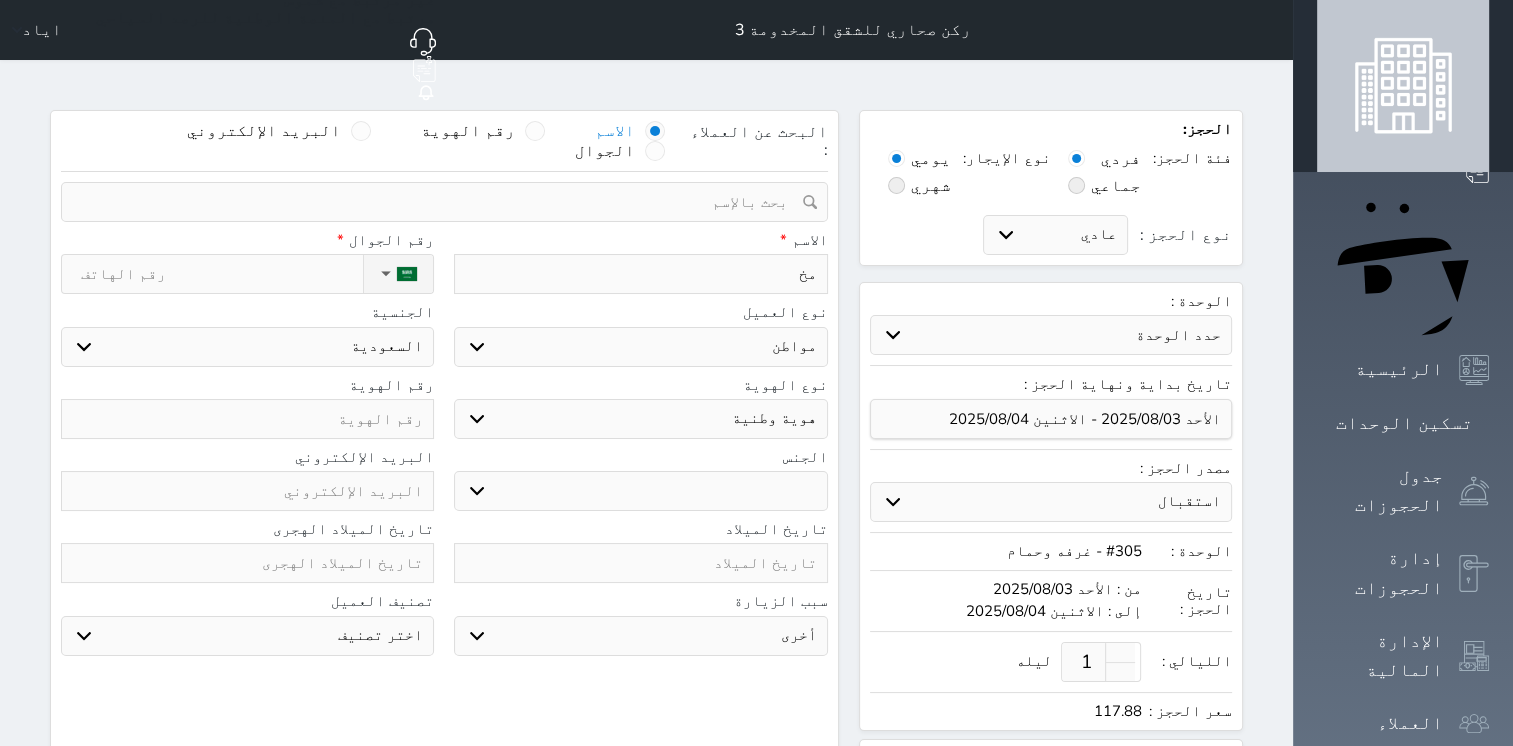 type on "[NAME]" 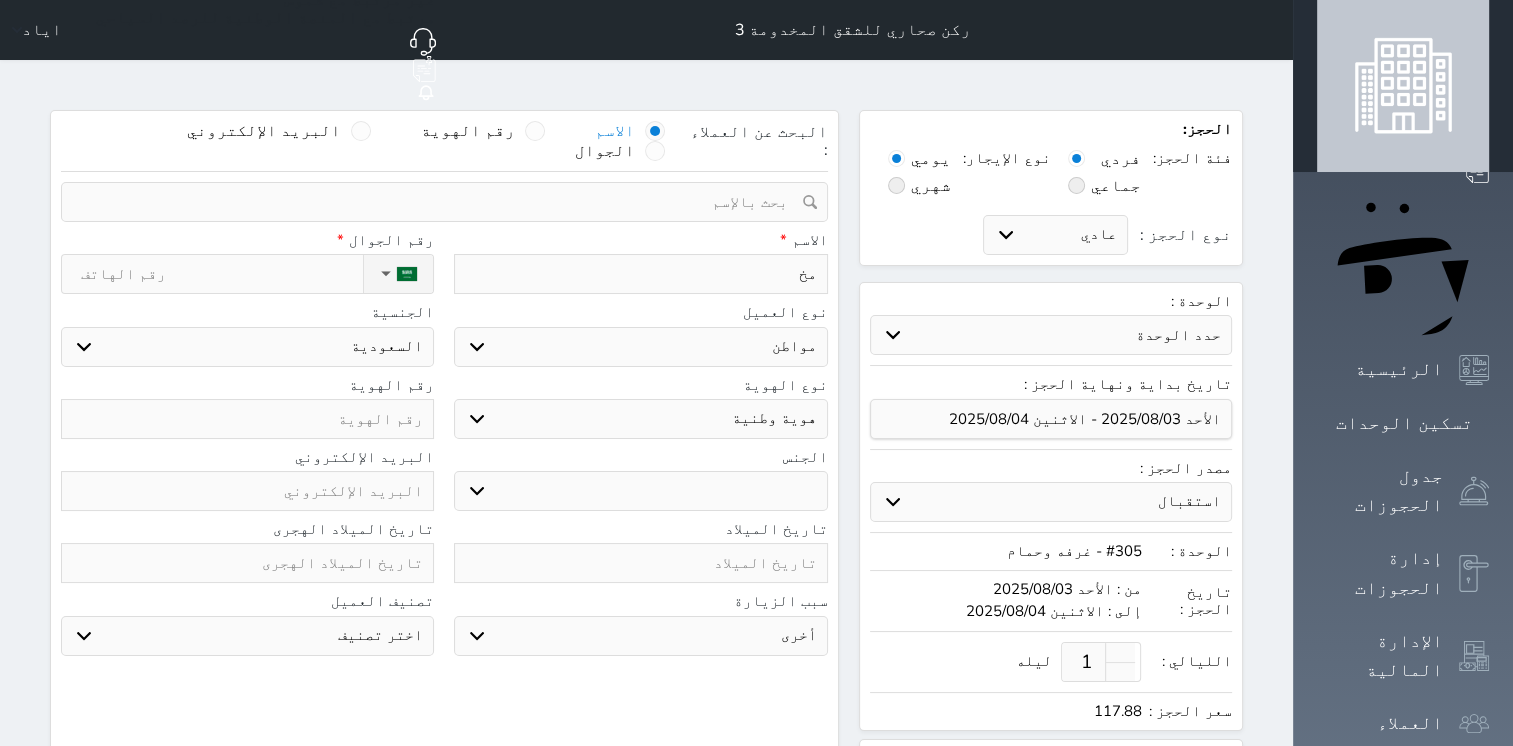 select 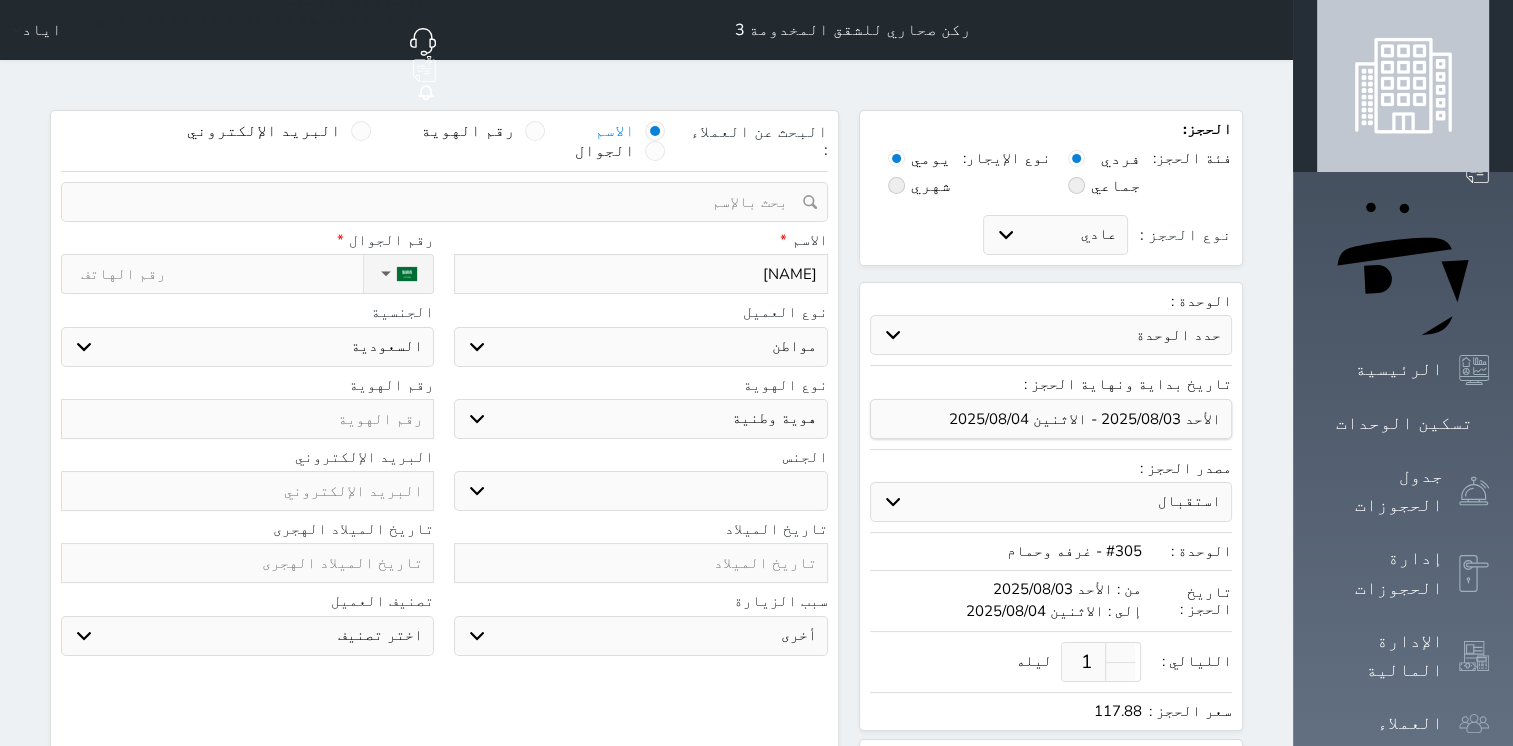 type on "[NAME]" 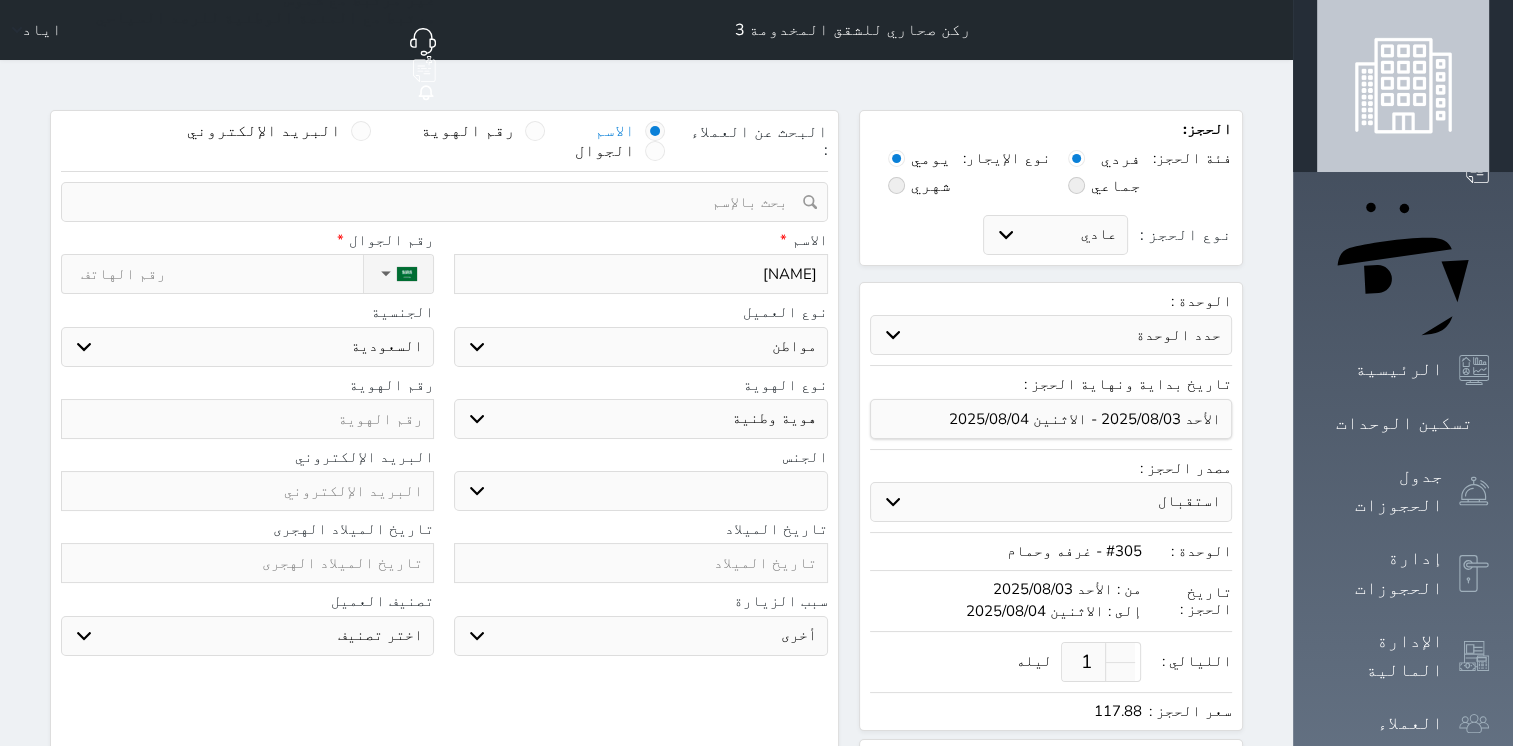 select 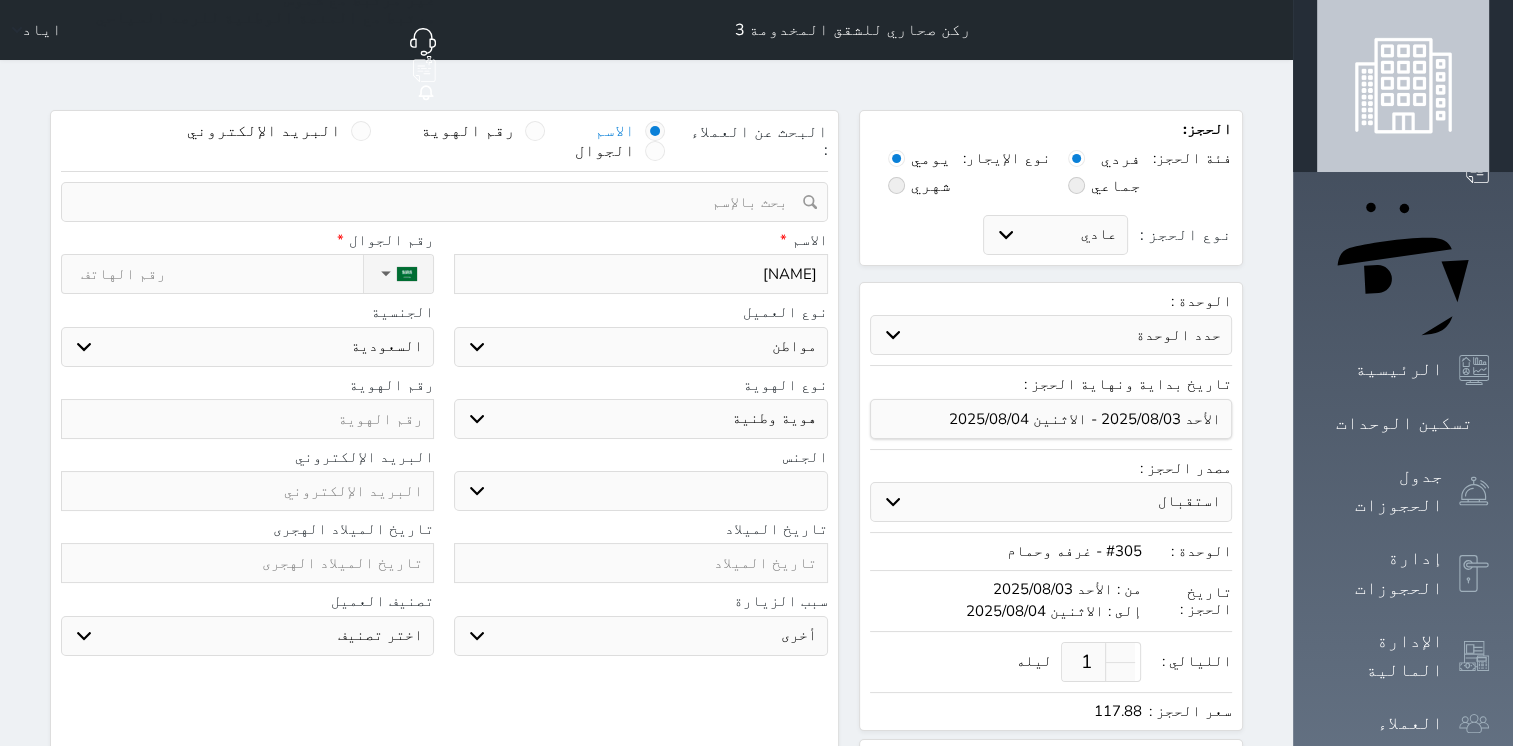 type on "[NAME]" 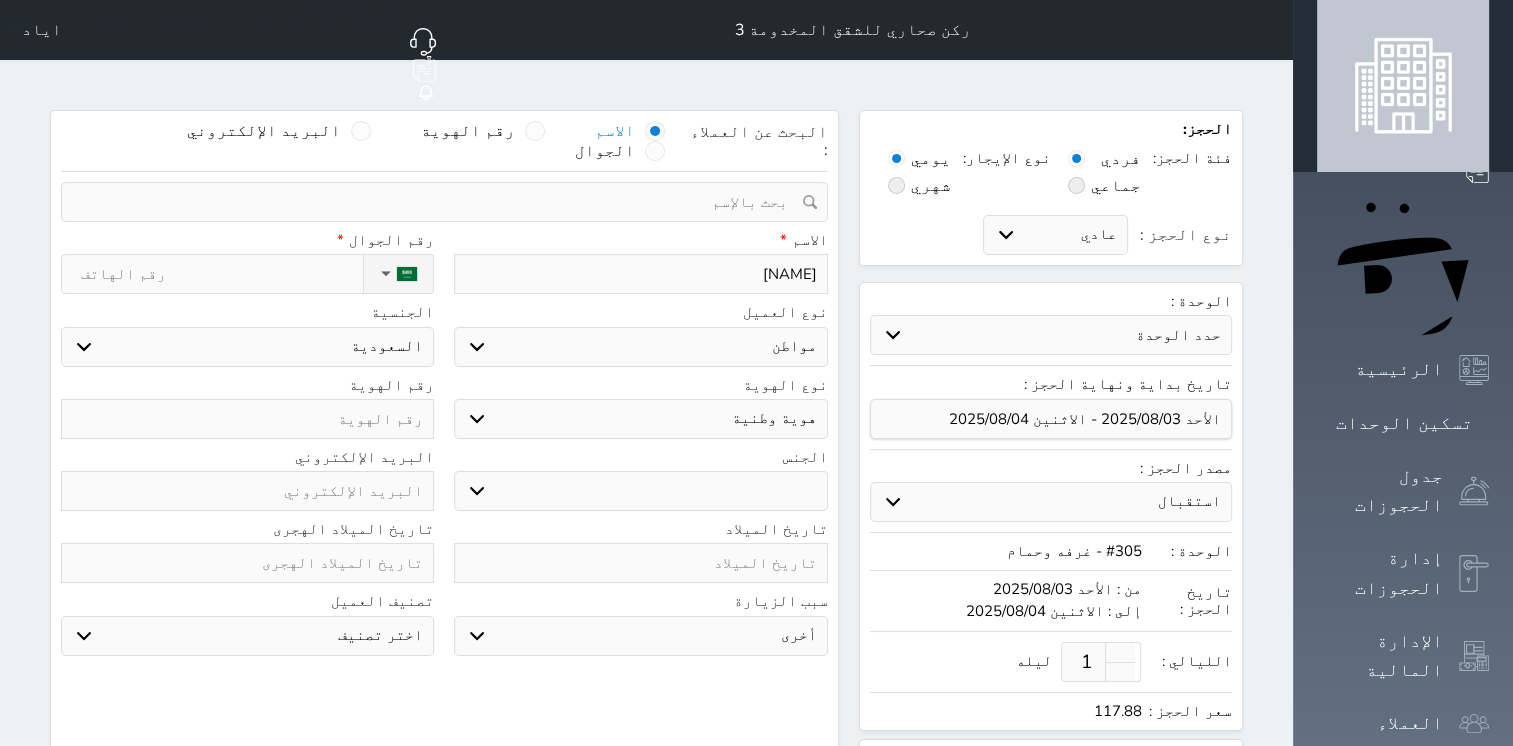 select 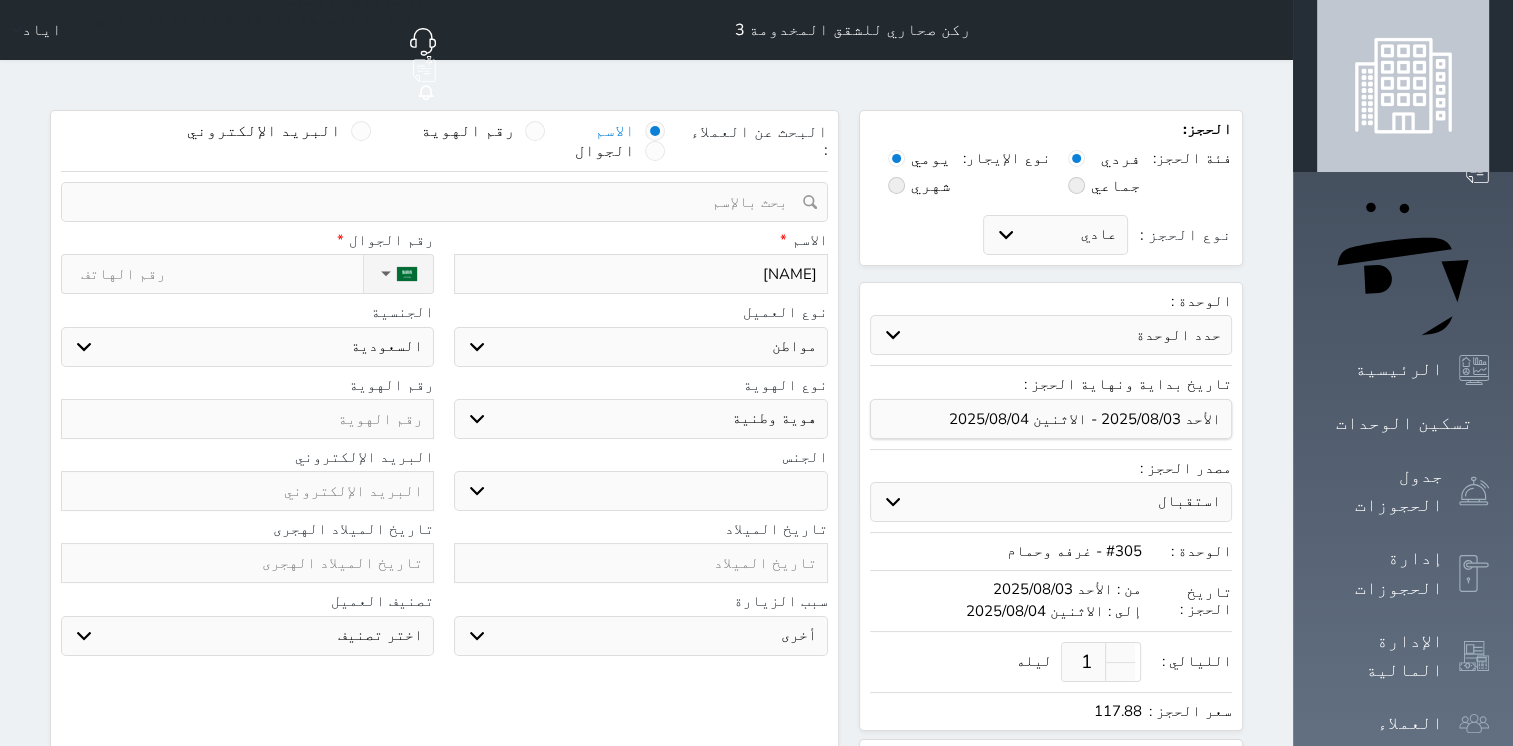 type on "[NAME]" 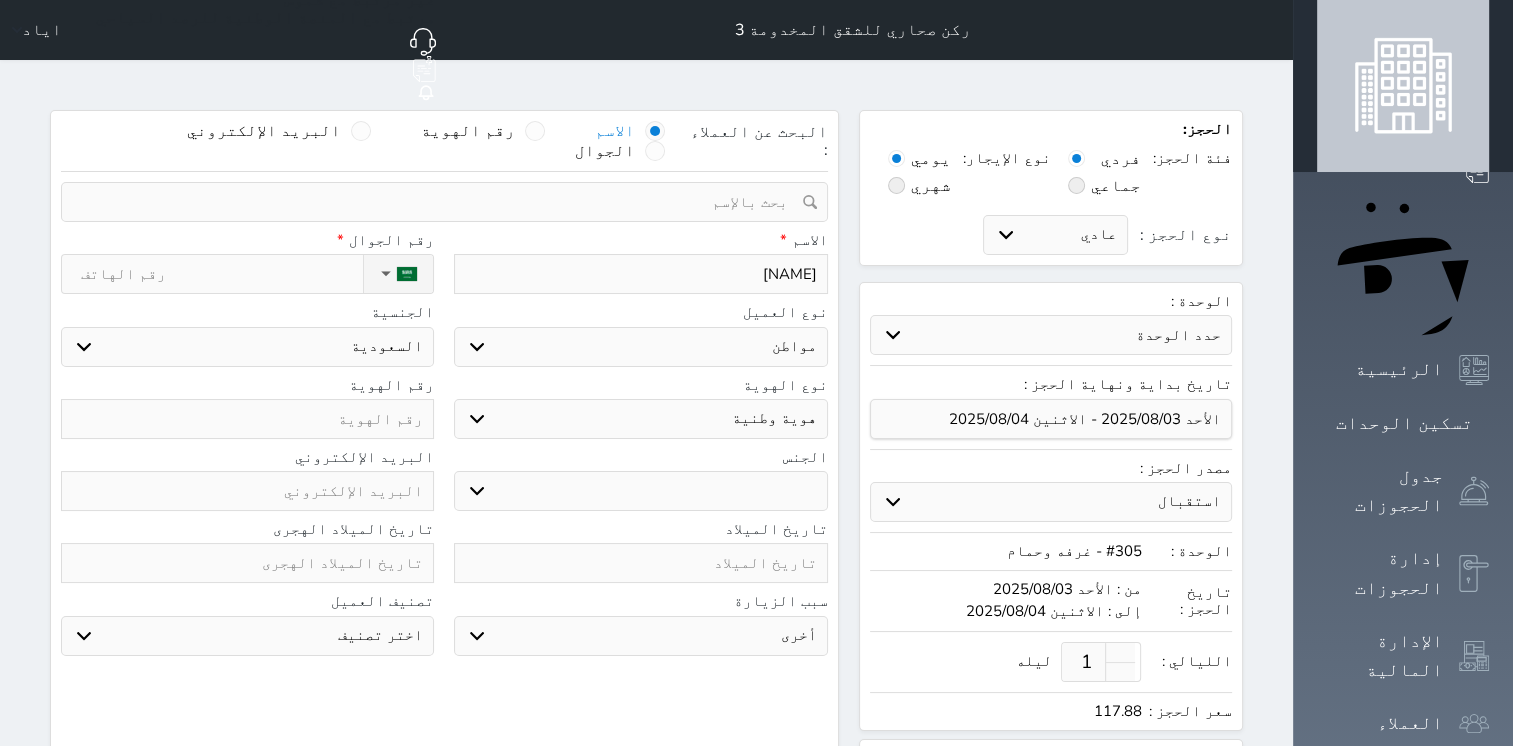 select 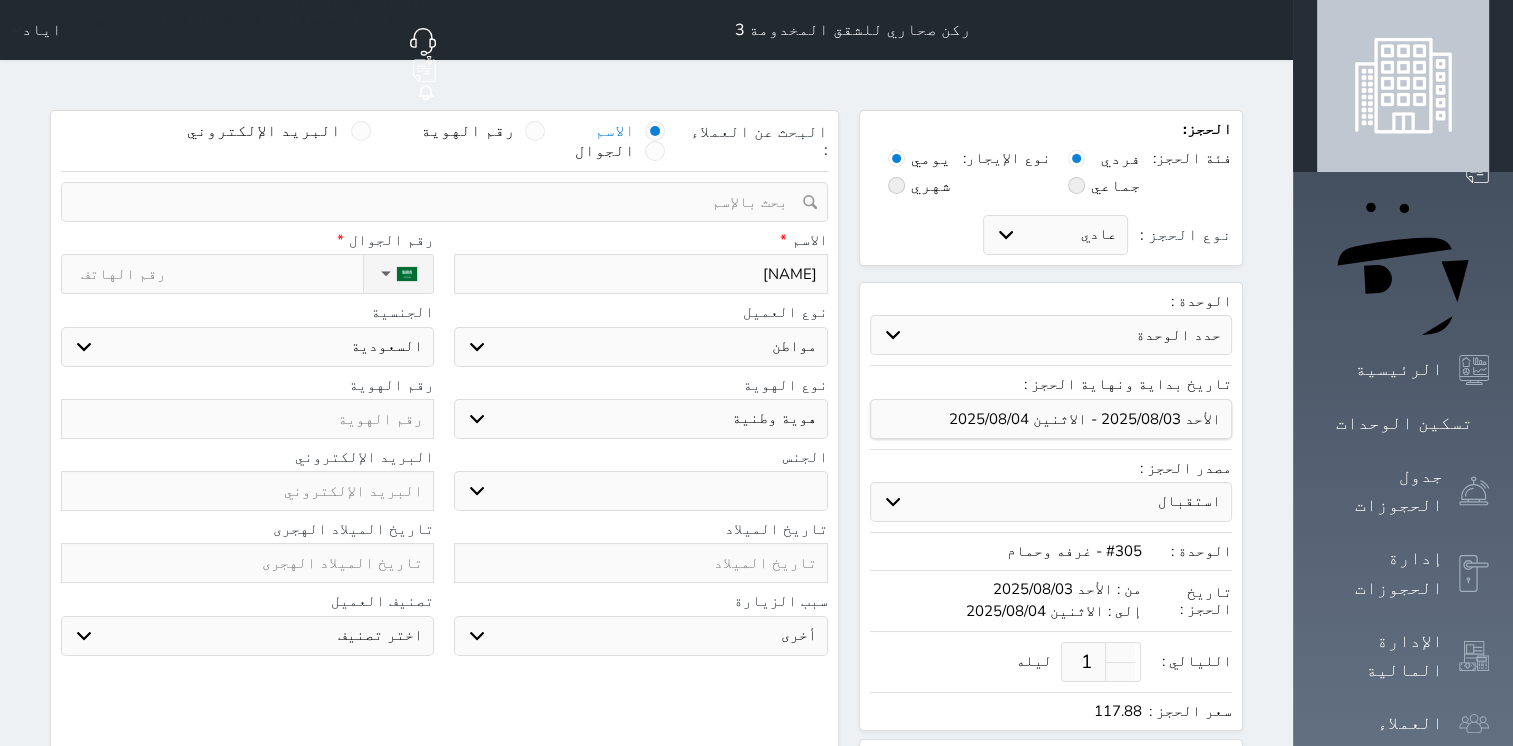 type on "[NAME]" 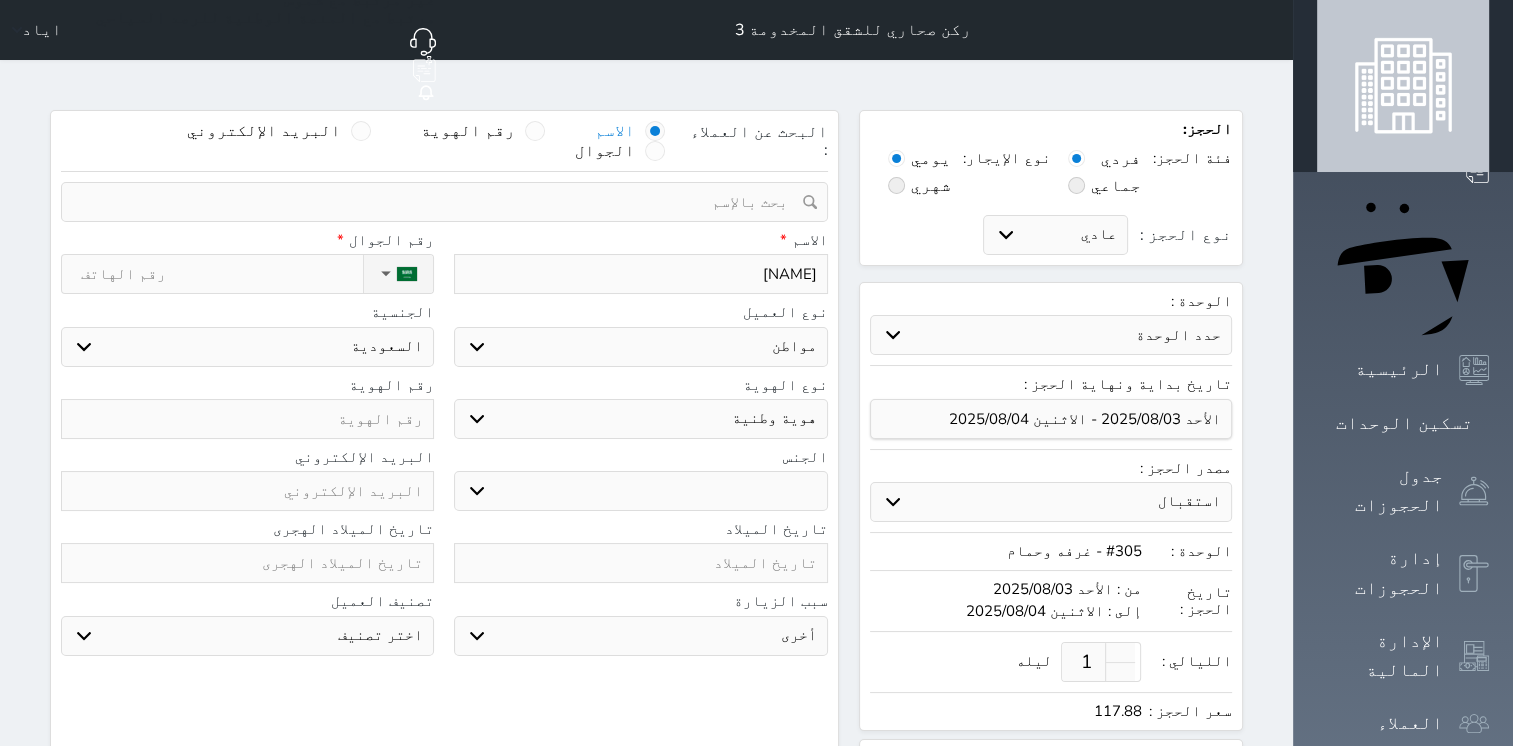 select 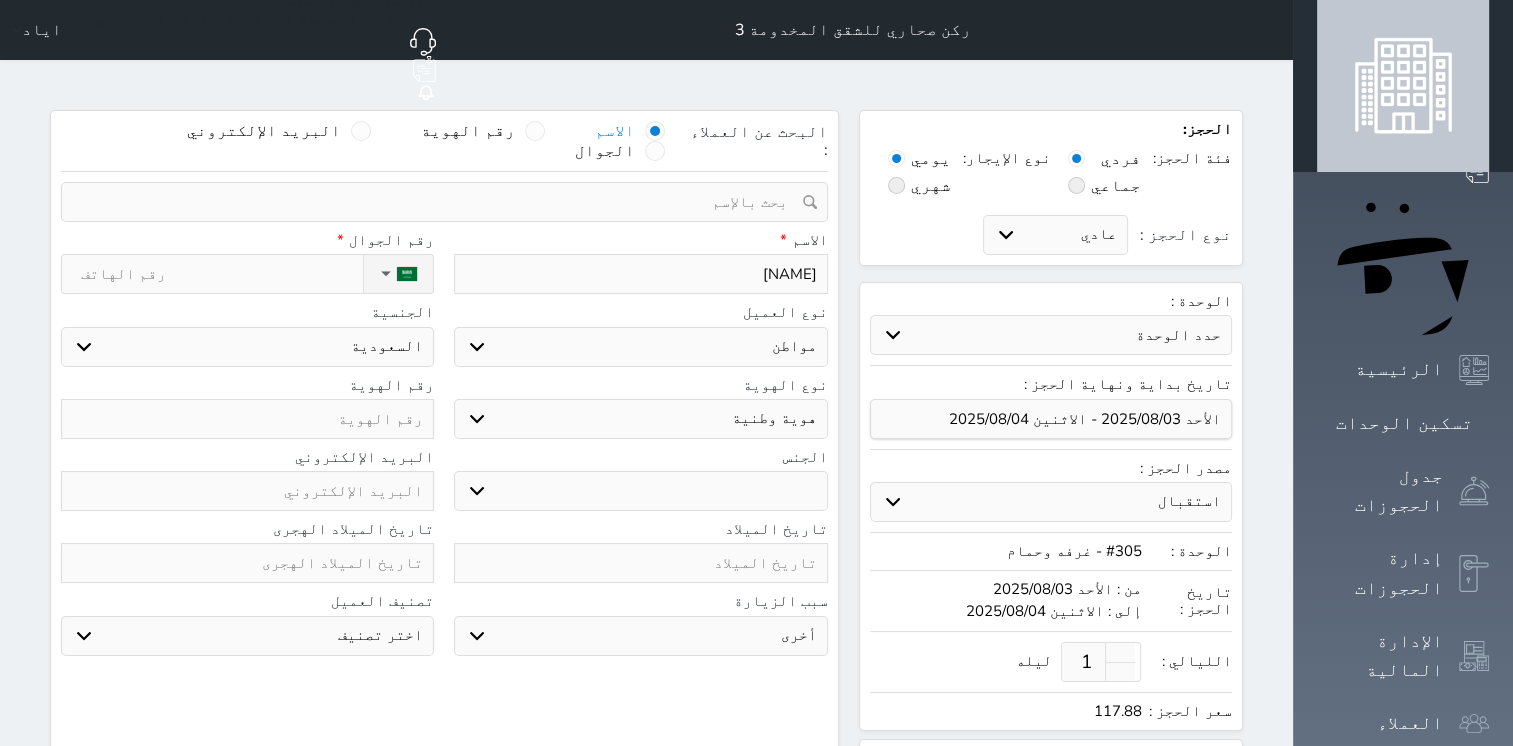 type on "[NAME]" 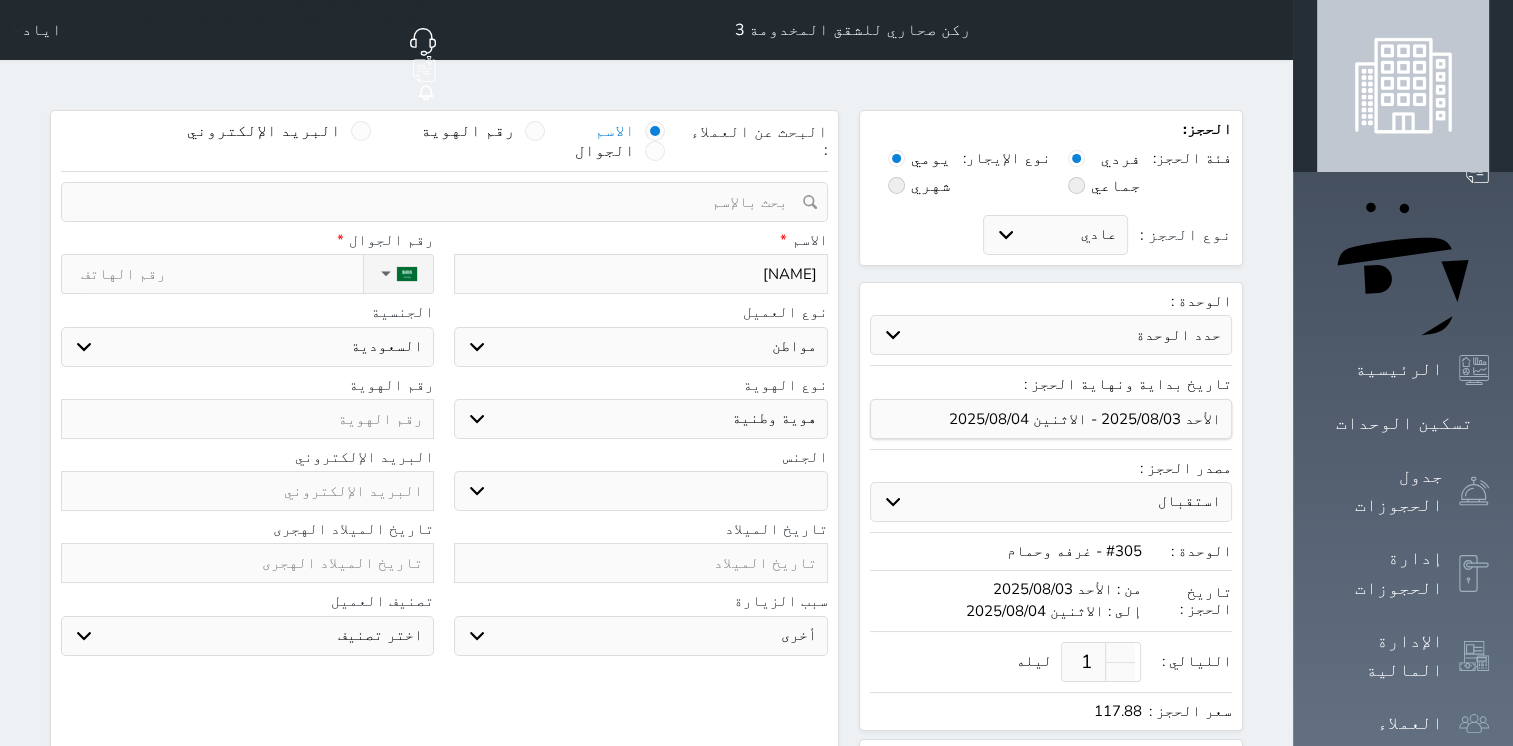 select 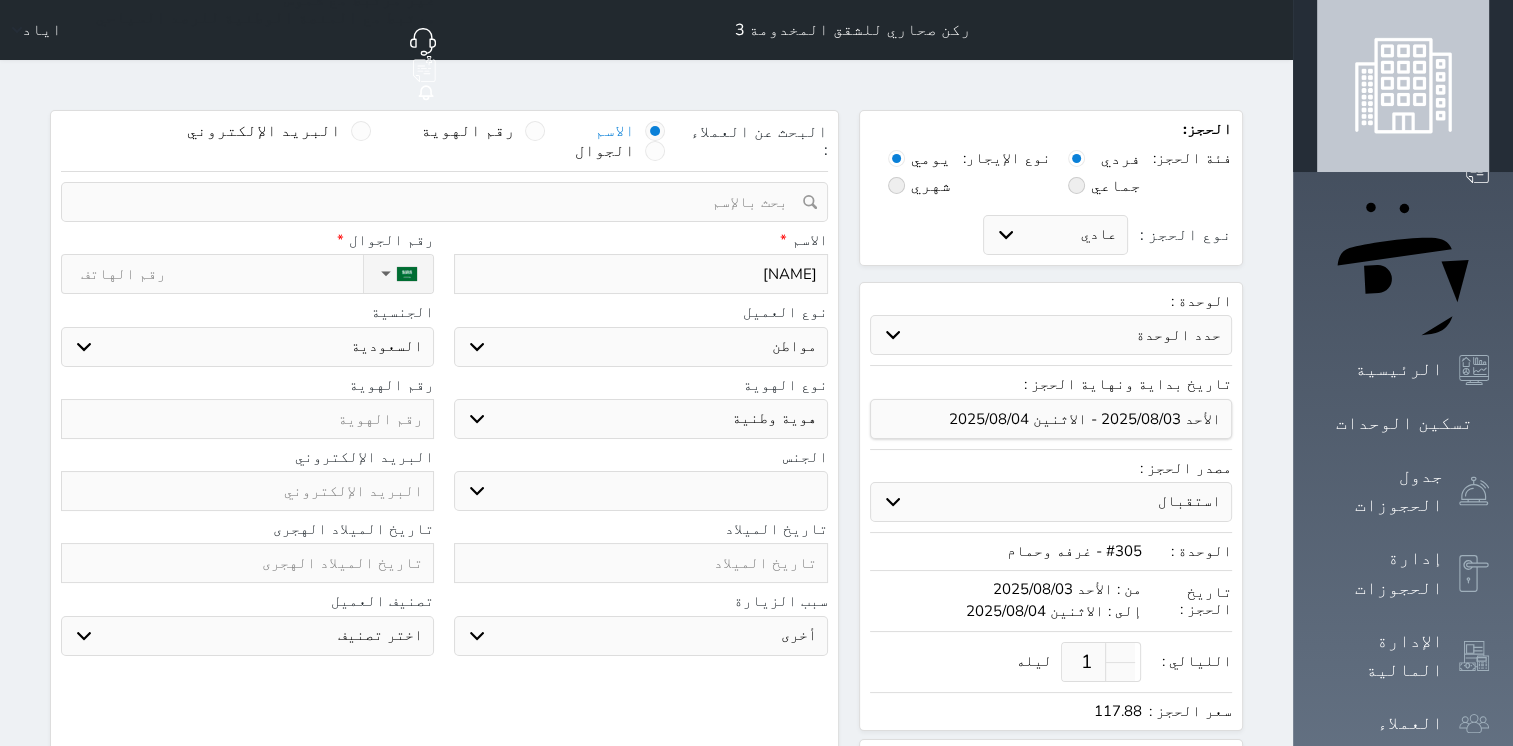 type on "[NAME]" 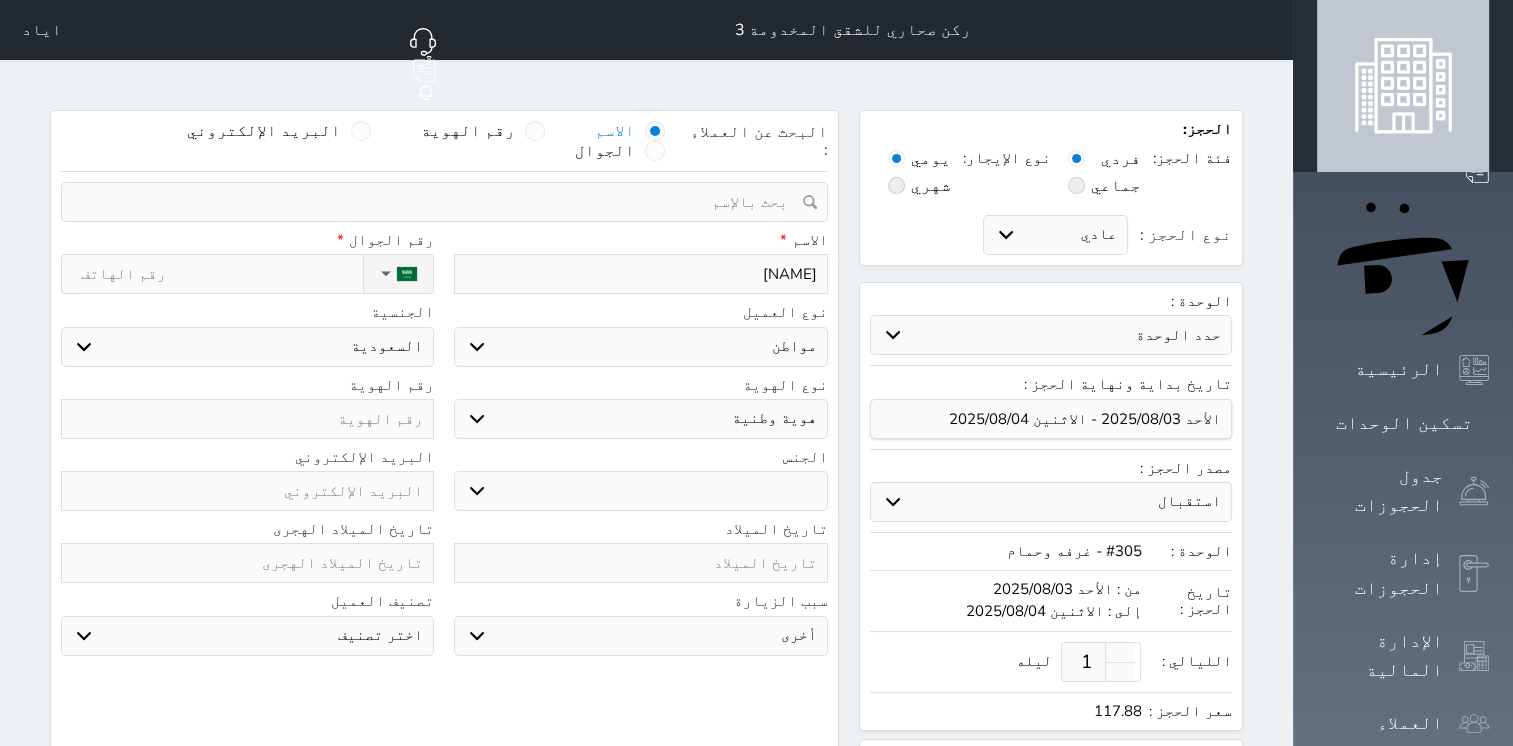 select 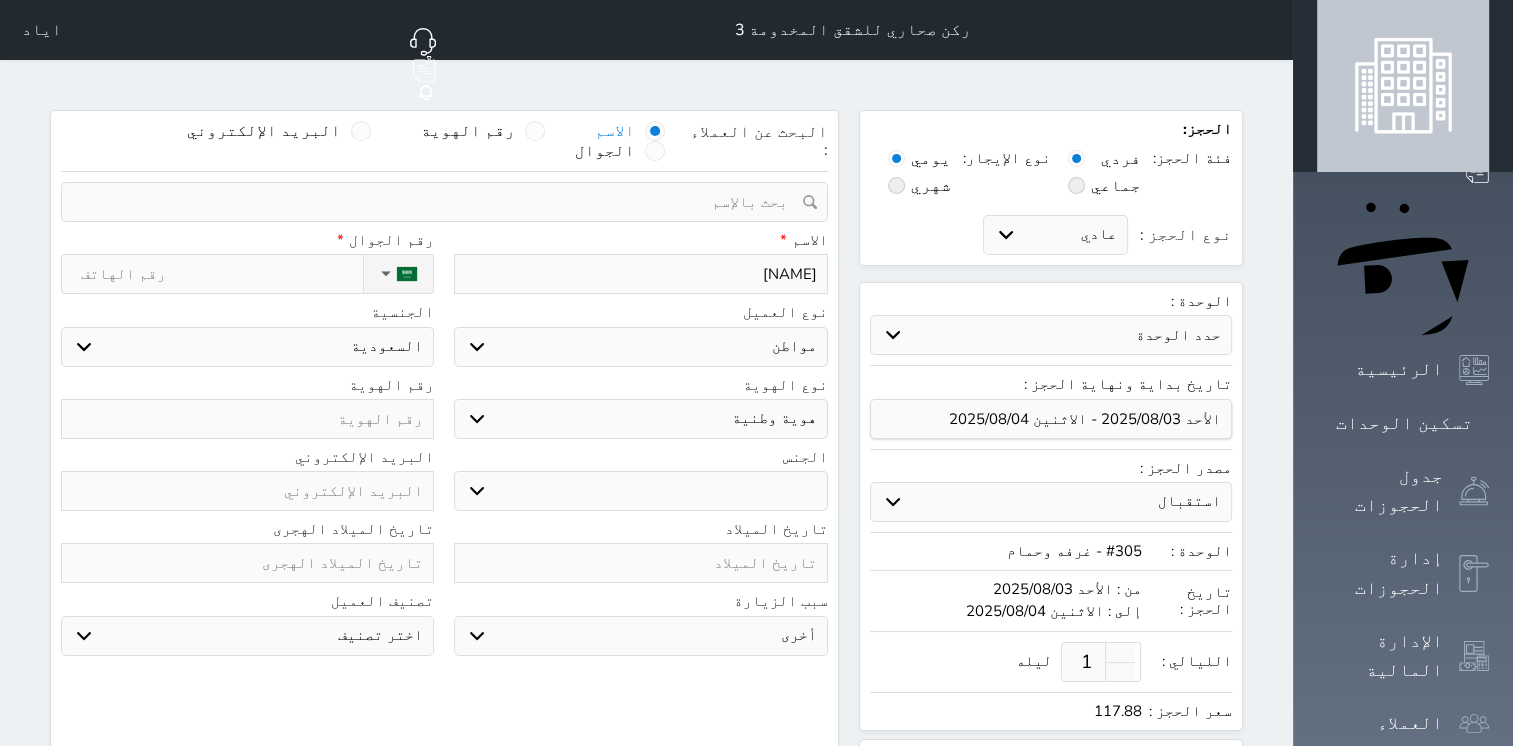 type on "[NAME]" 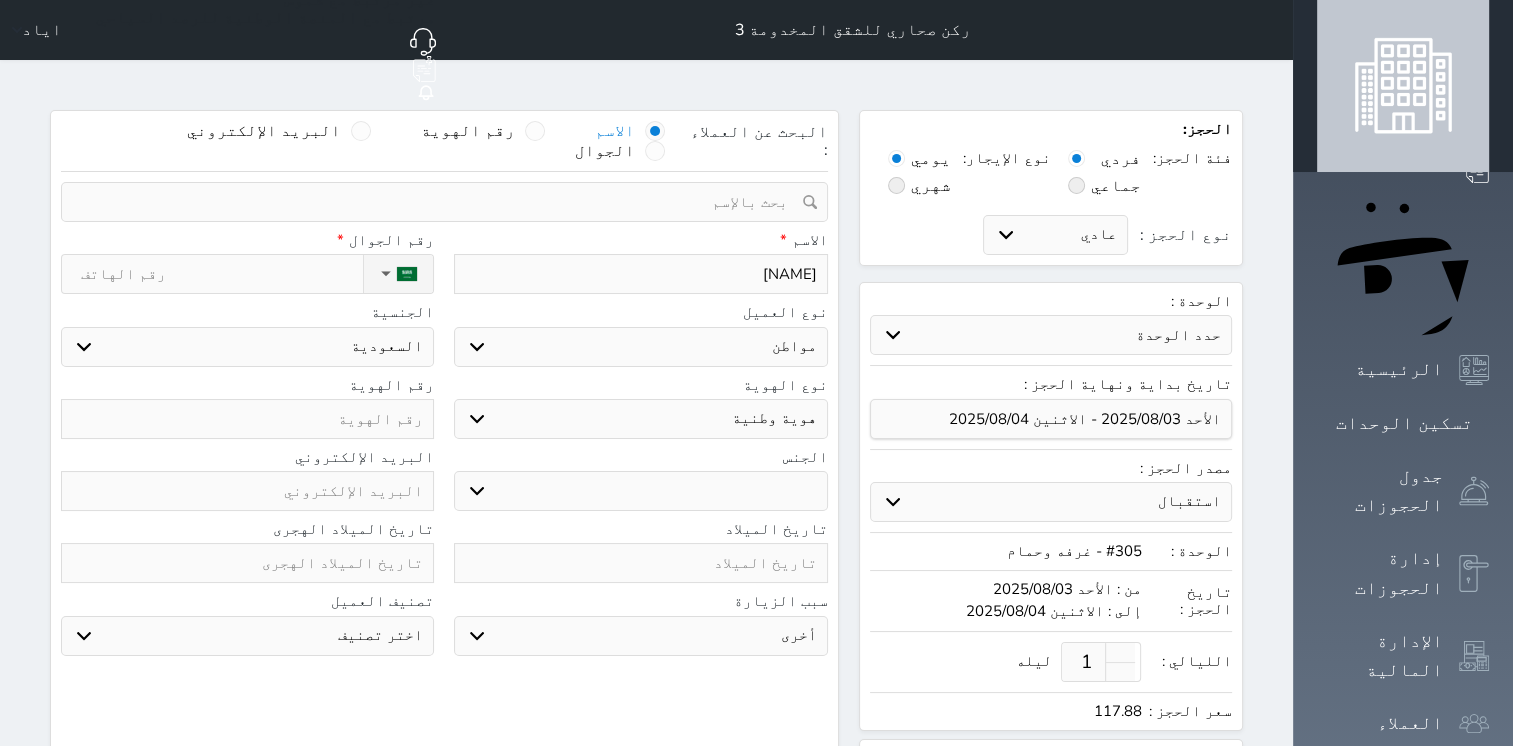 select 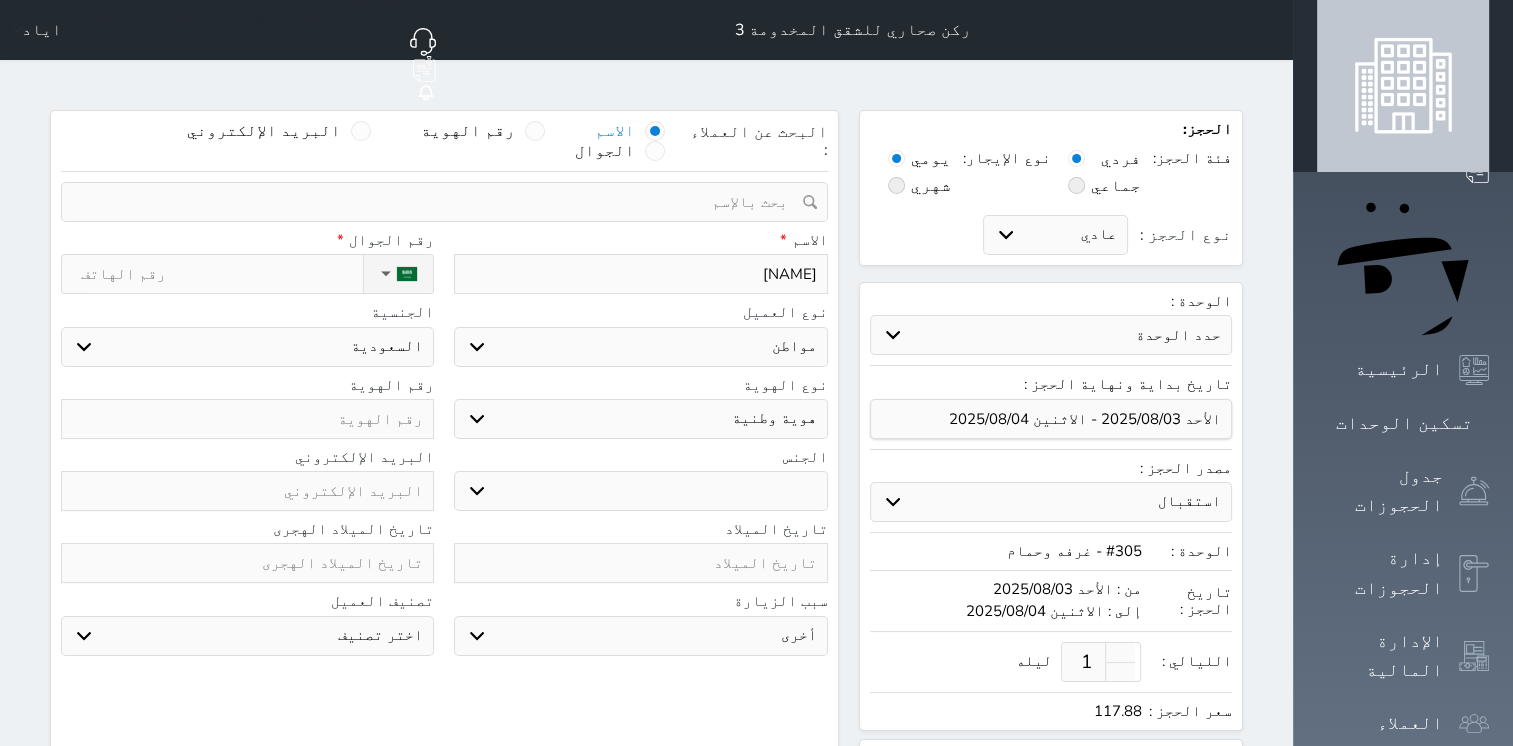 type on "[NAME]" 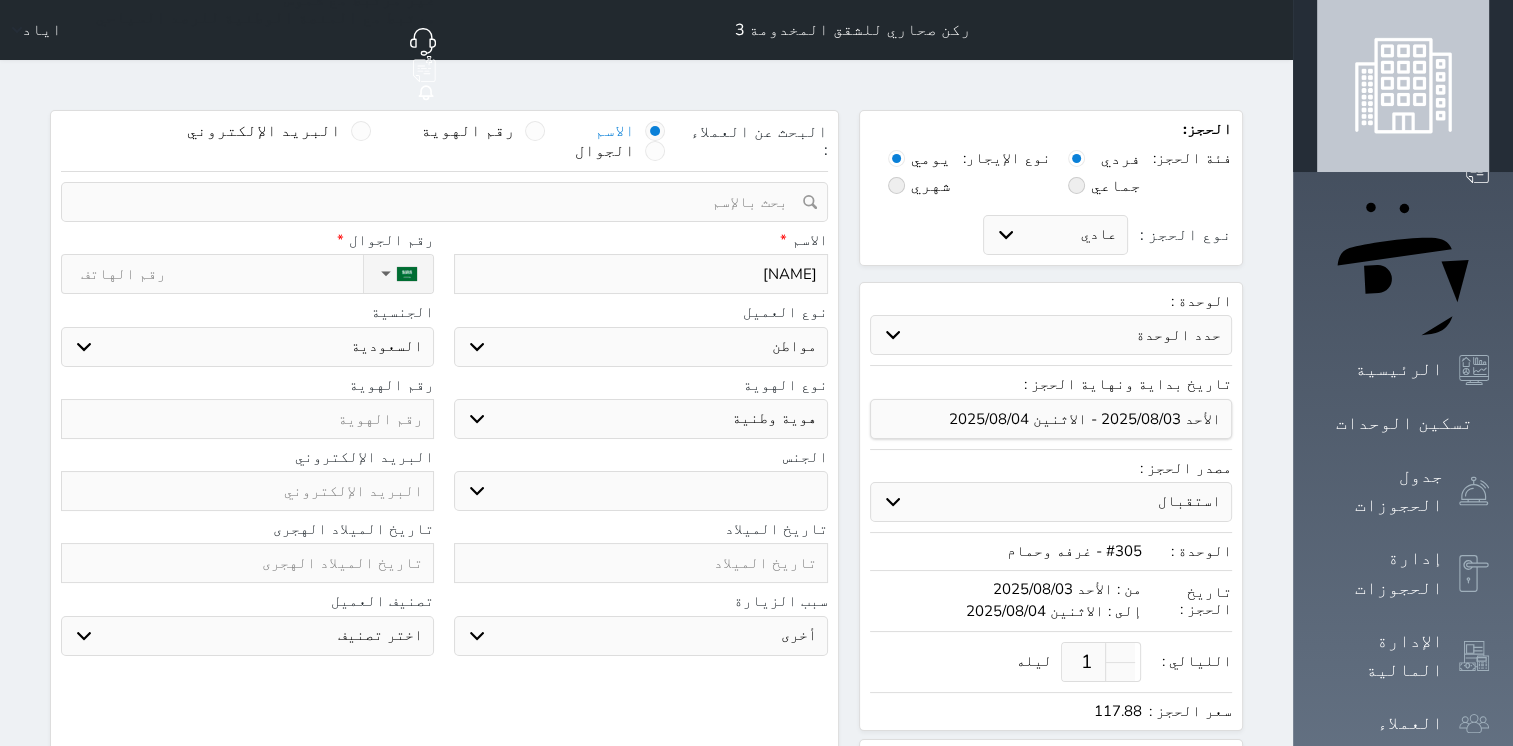 select 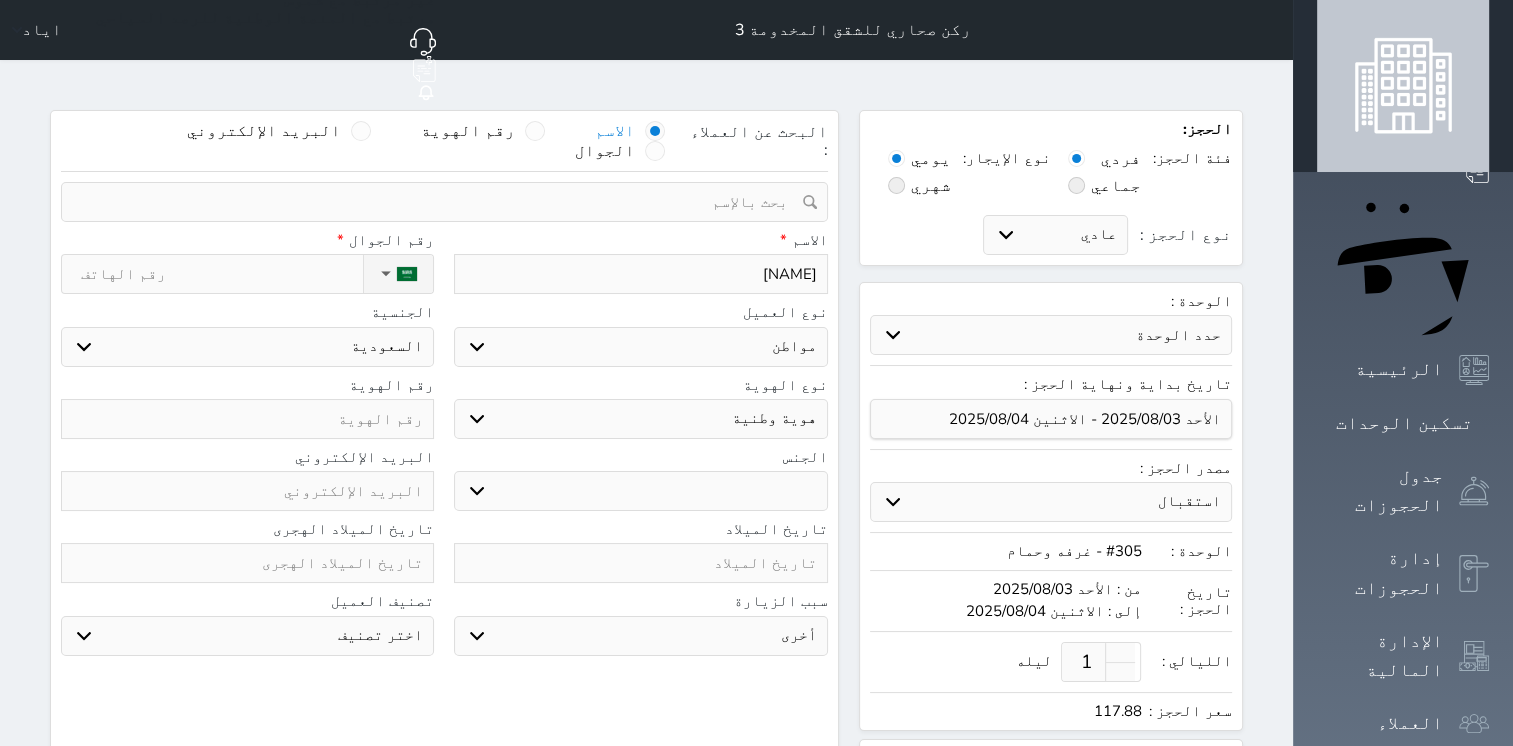 type on "[NAME]" 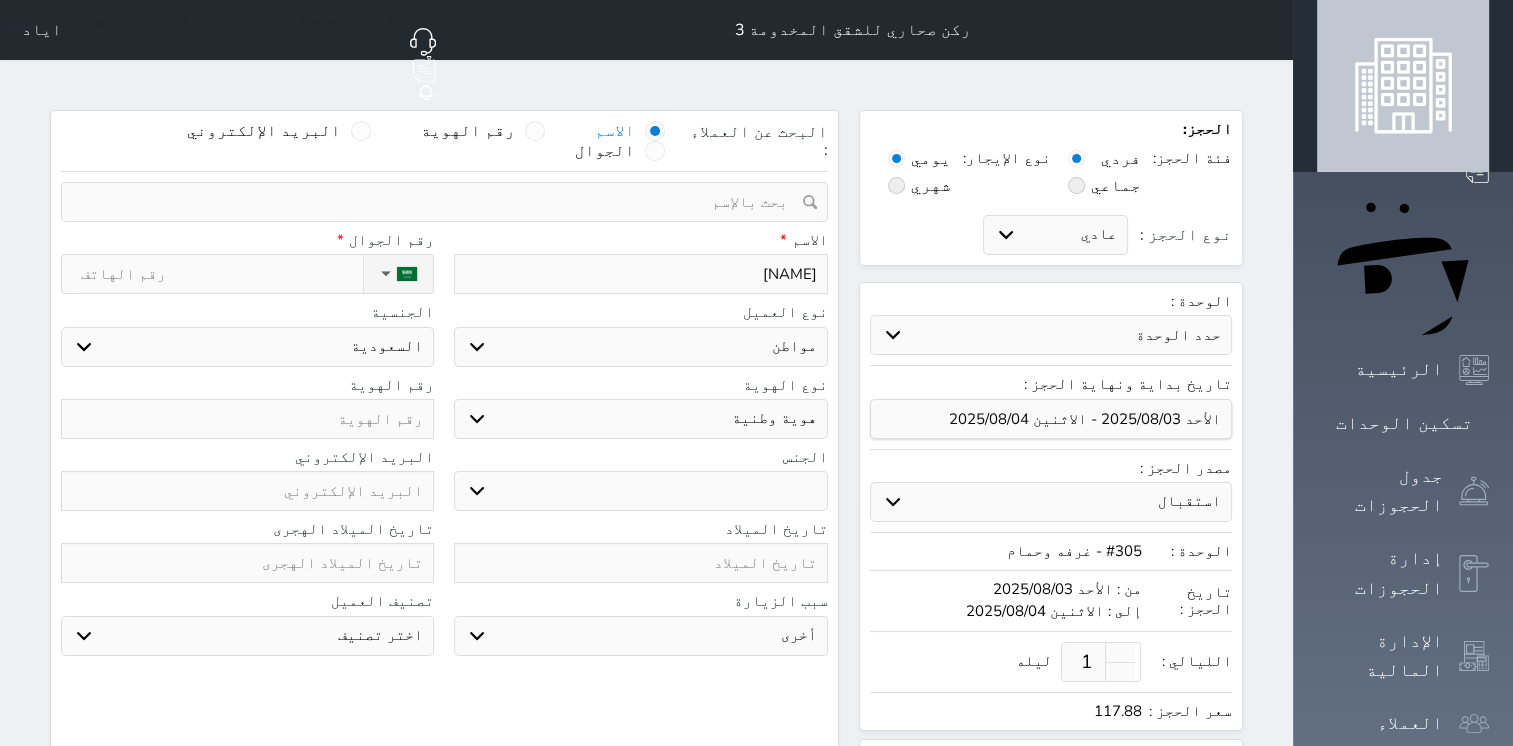 select 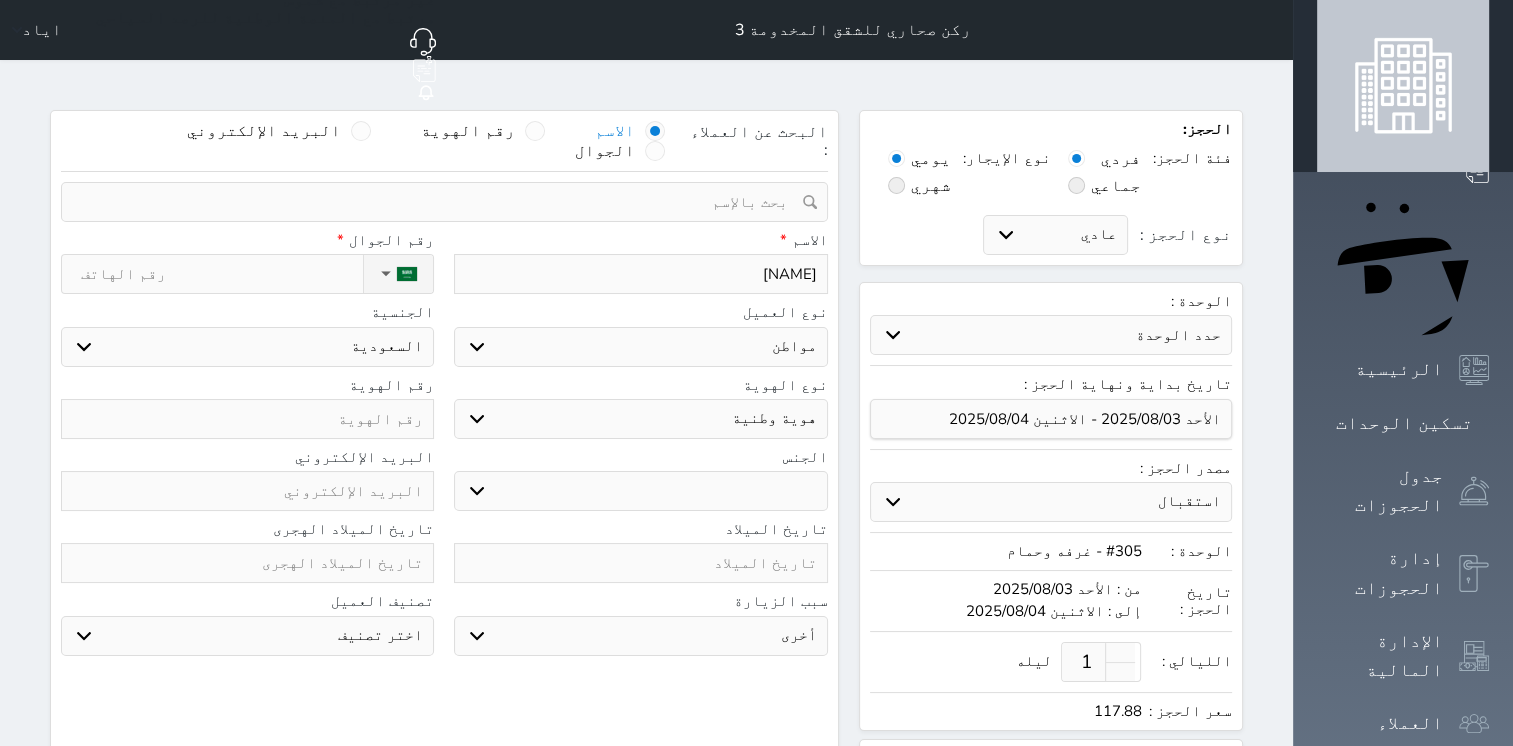 type on "[NAME]" 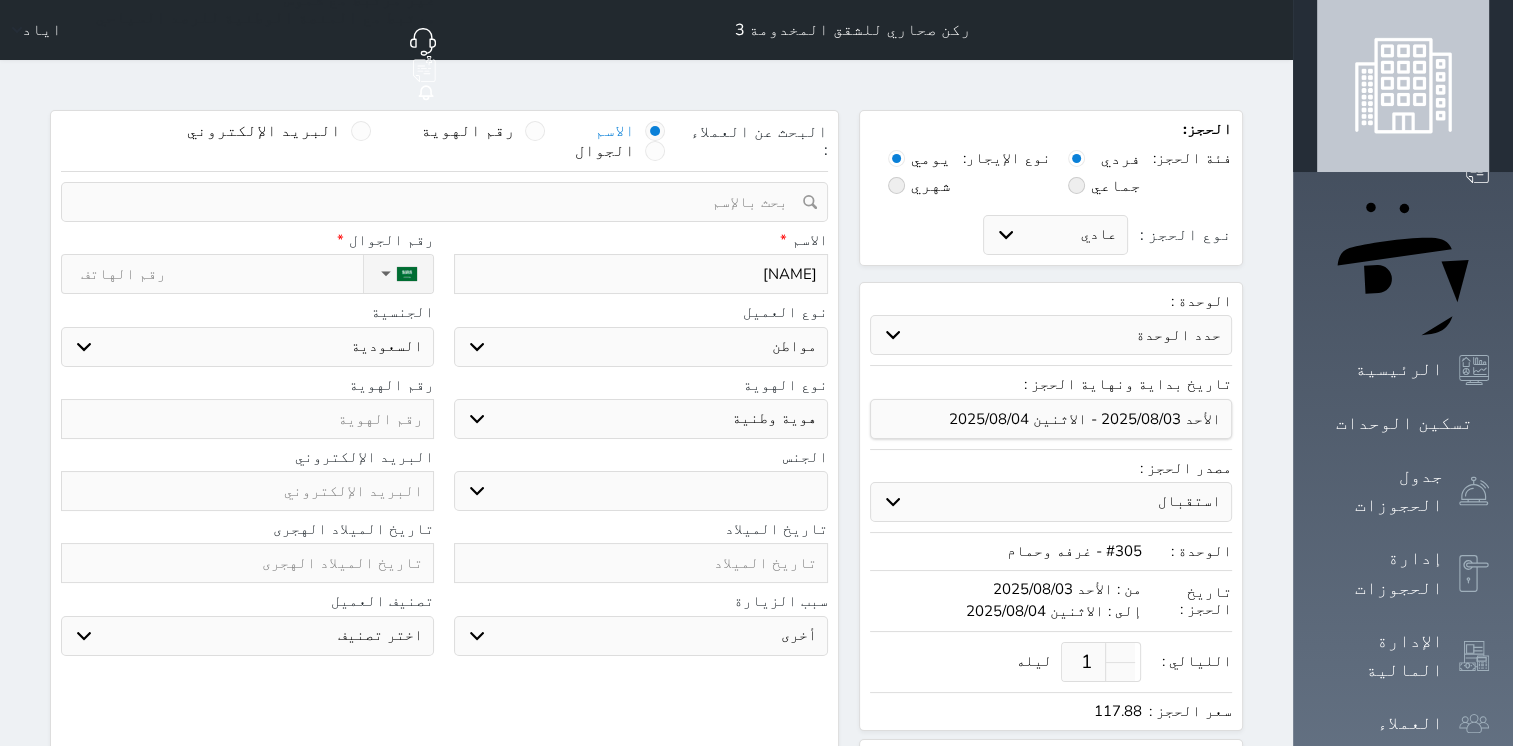 select 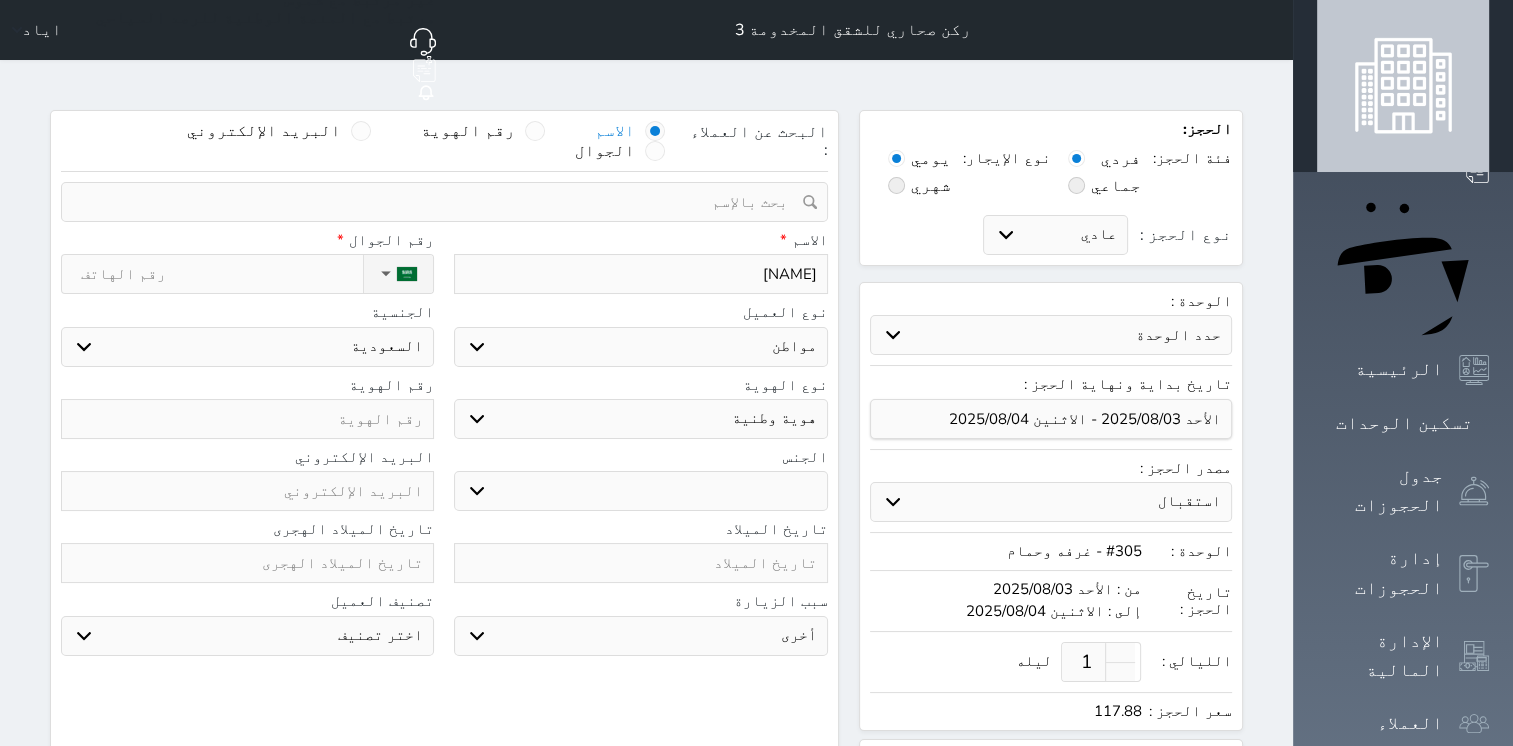 type on "[NAME]" 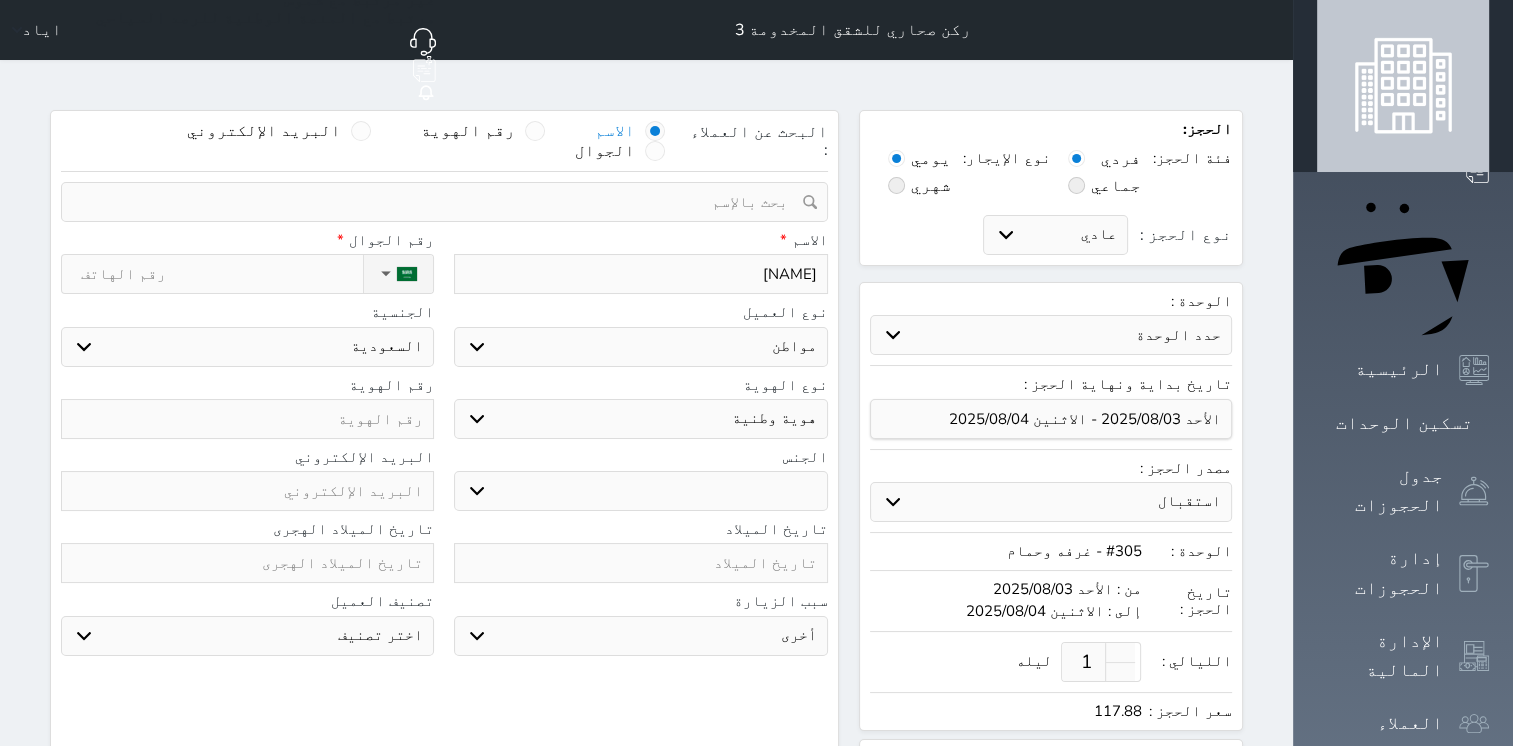 select 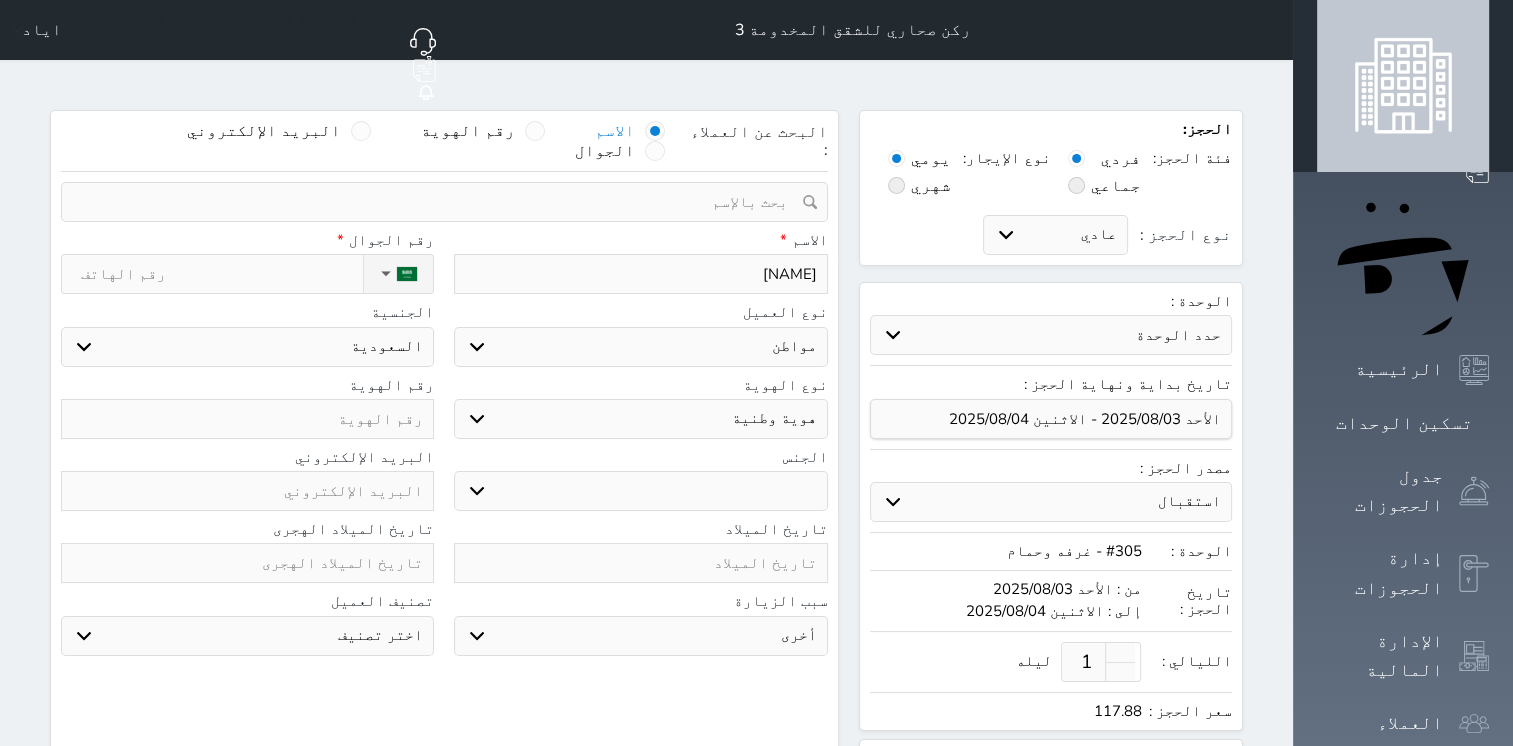 type on "[NAME]" 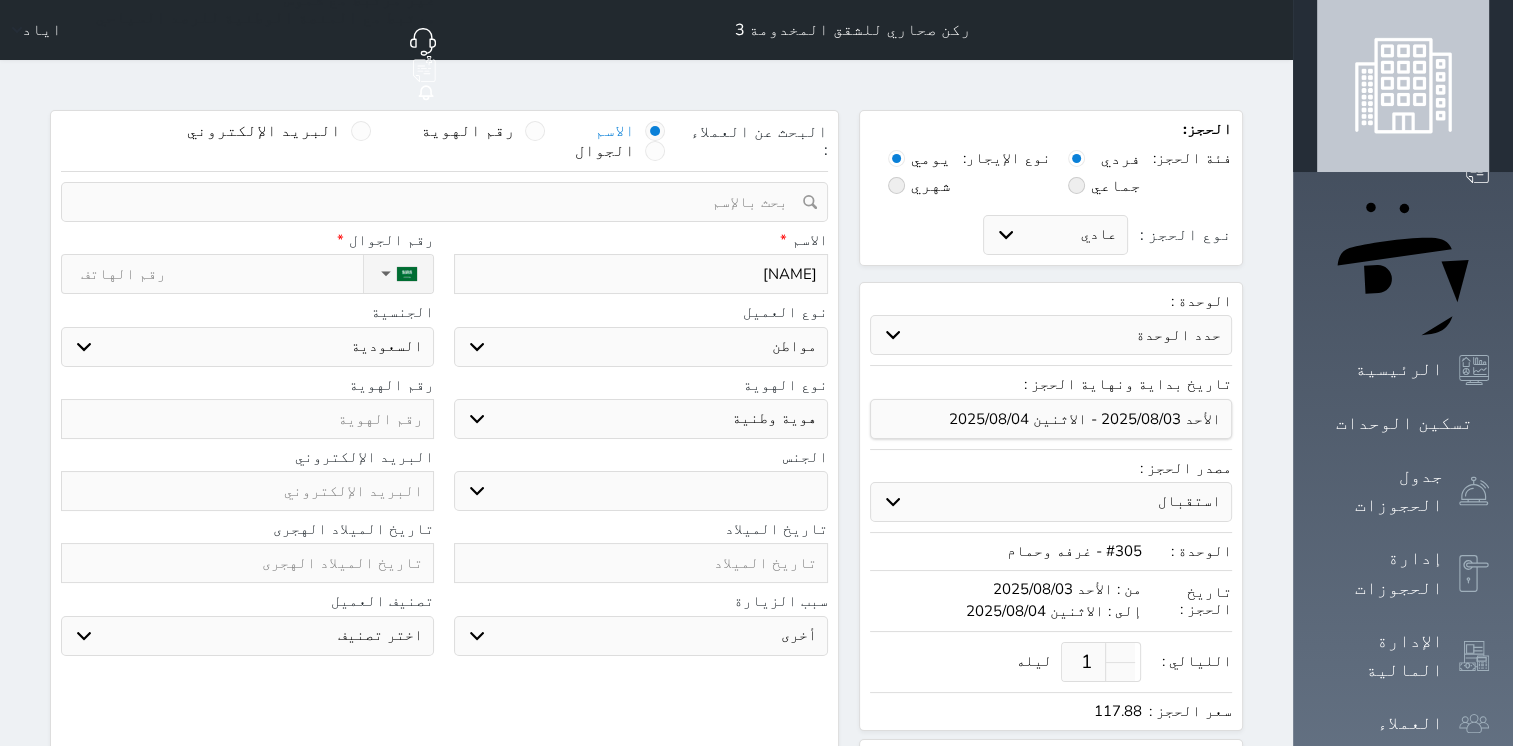 select 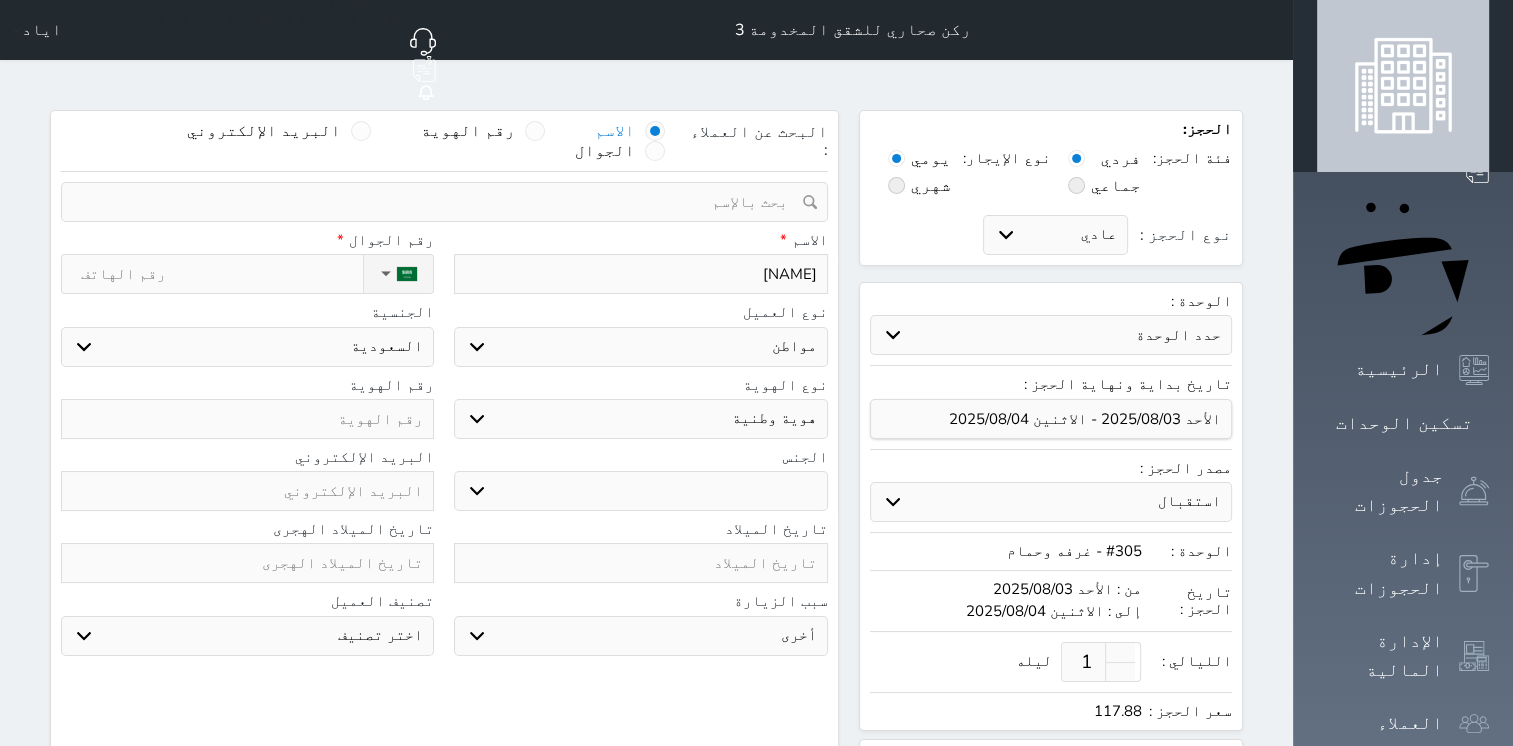 type on "[NAME]" 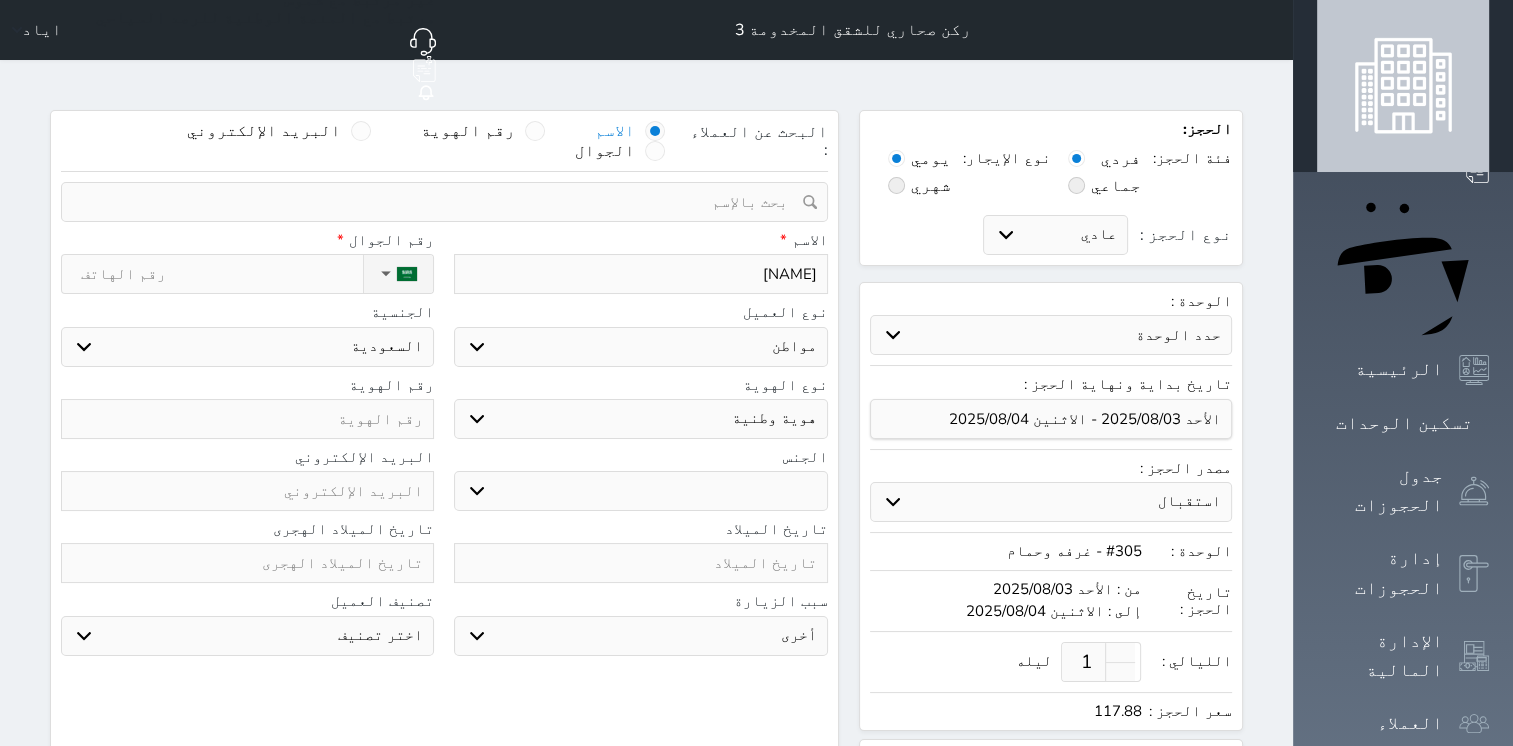 select 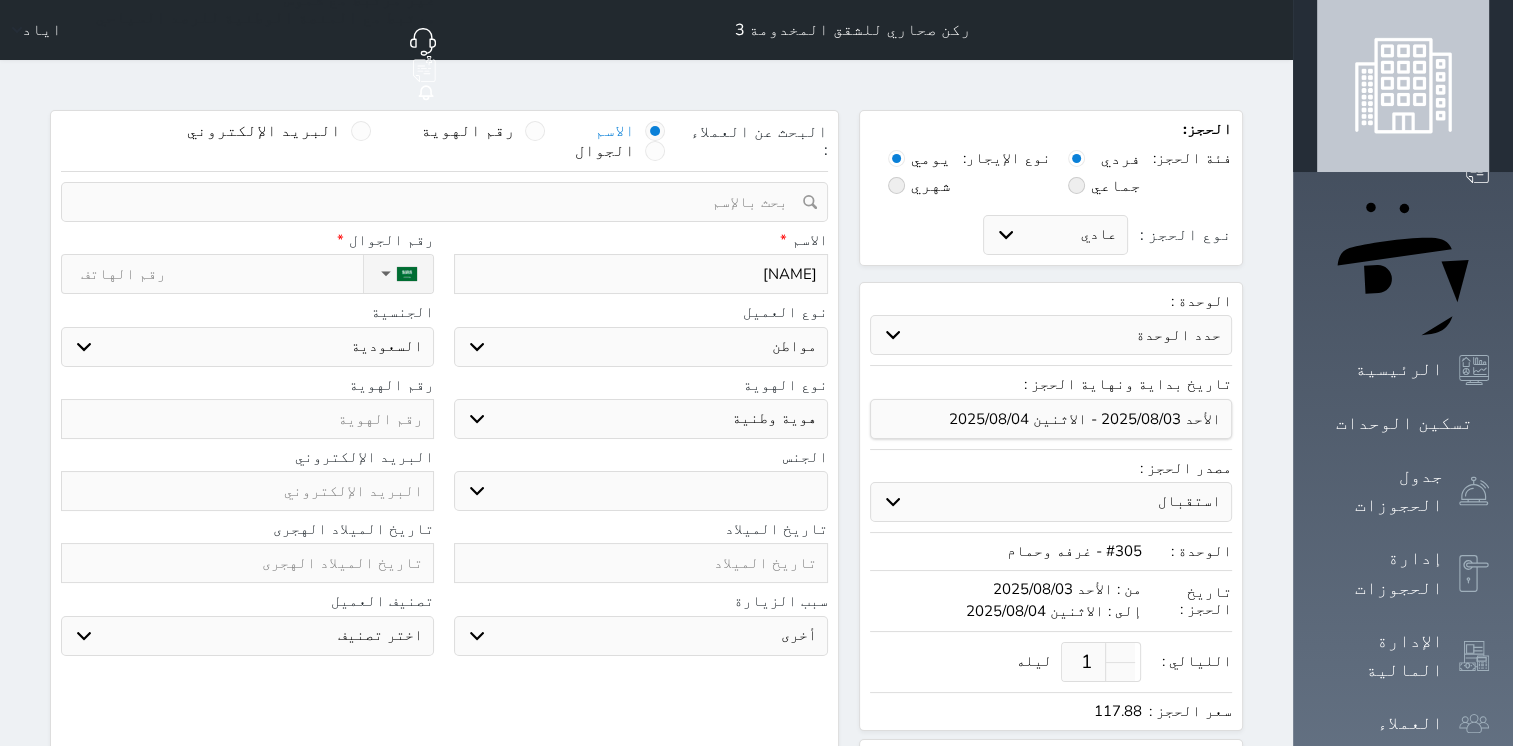 type on "[NAME]" 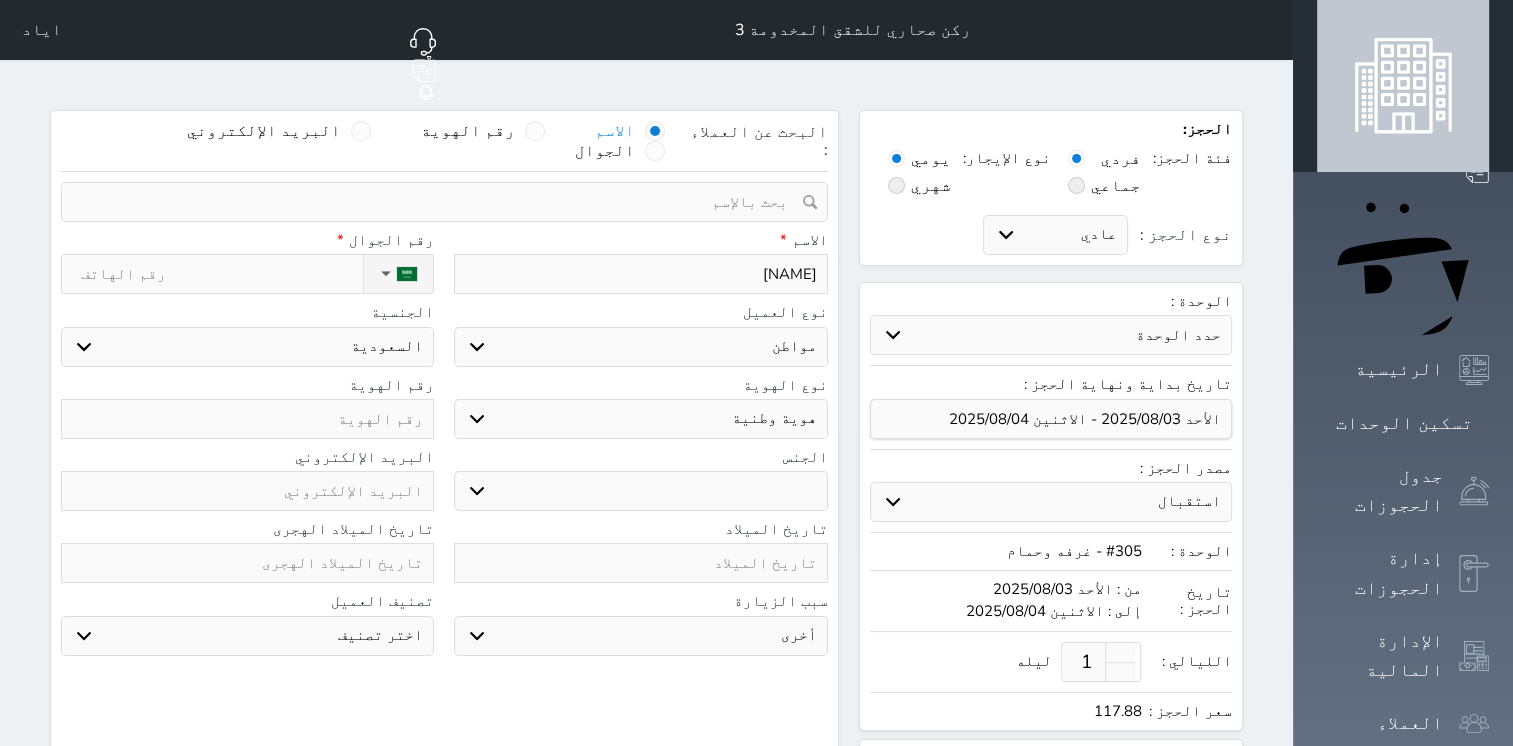 click on "اختر دولة
السعودية" at bounding box center [247, 347] 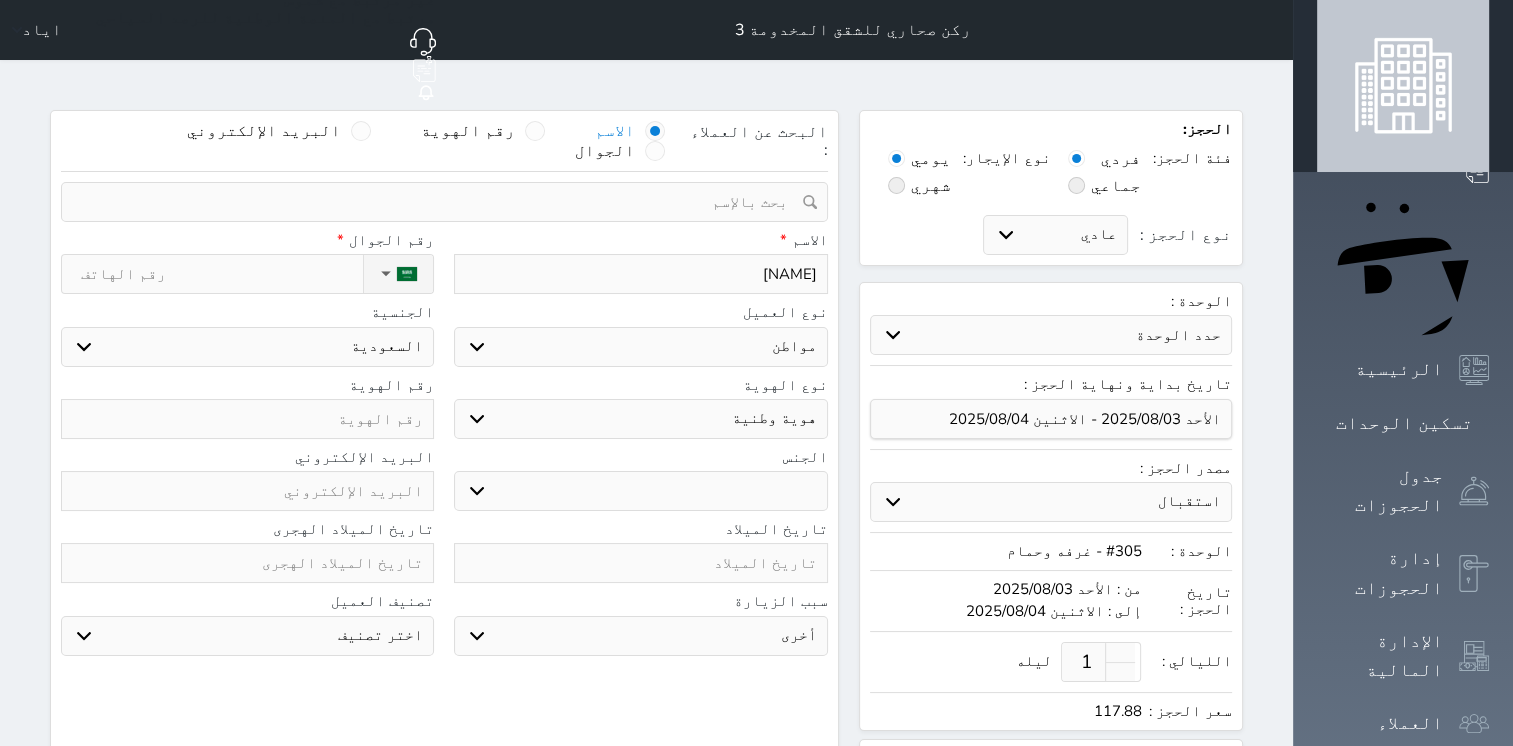 type on "1" 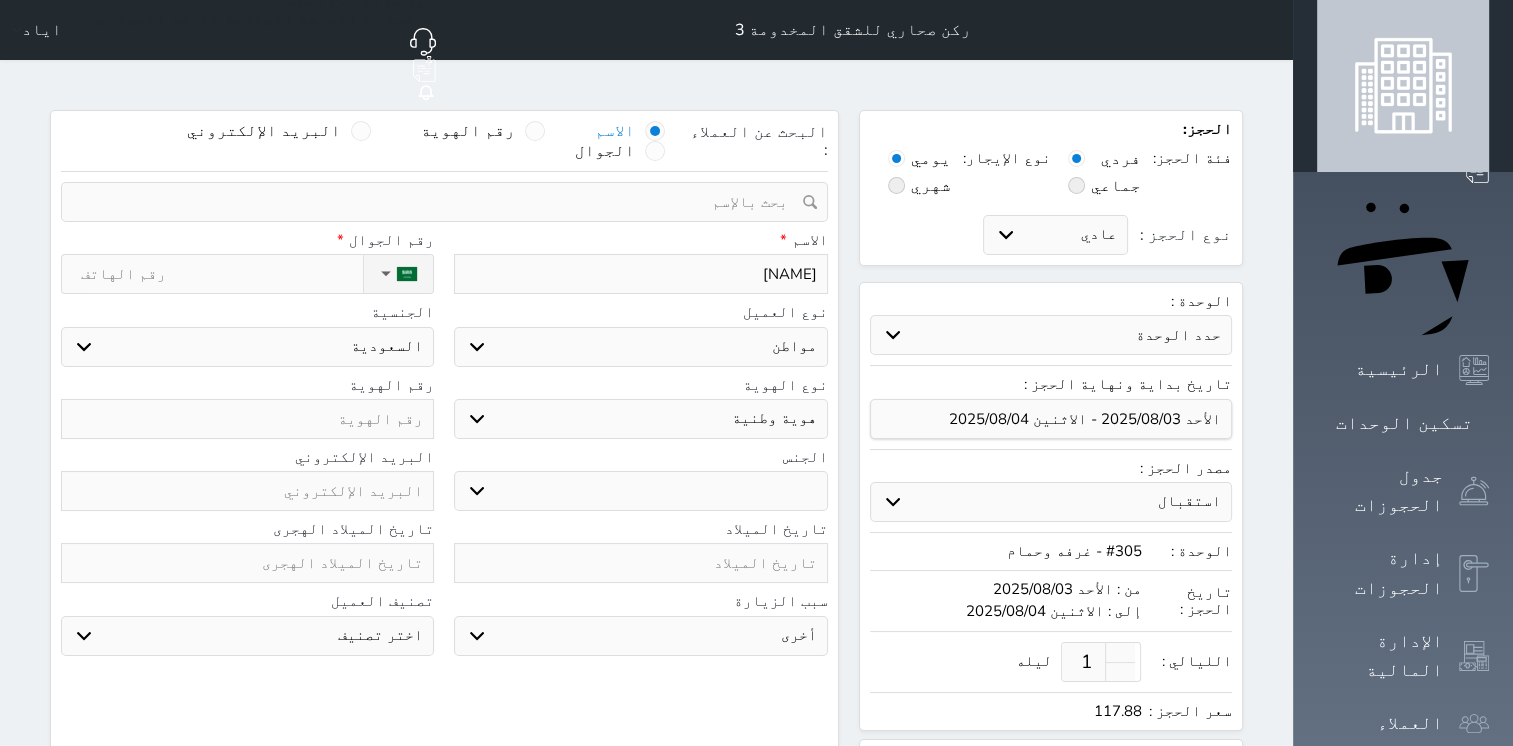 select 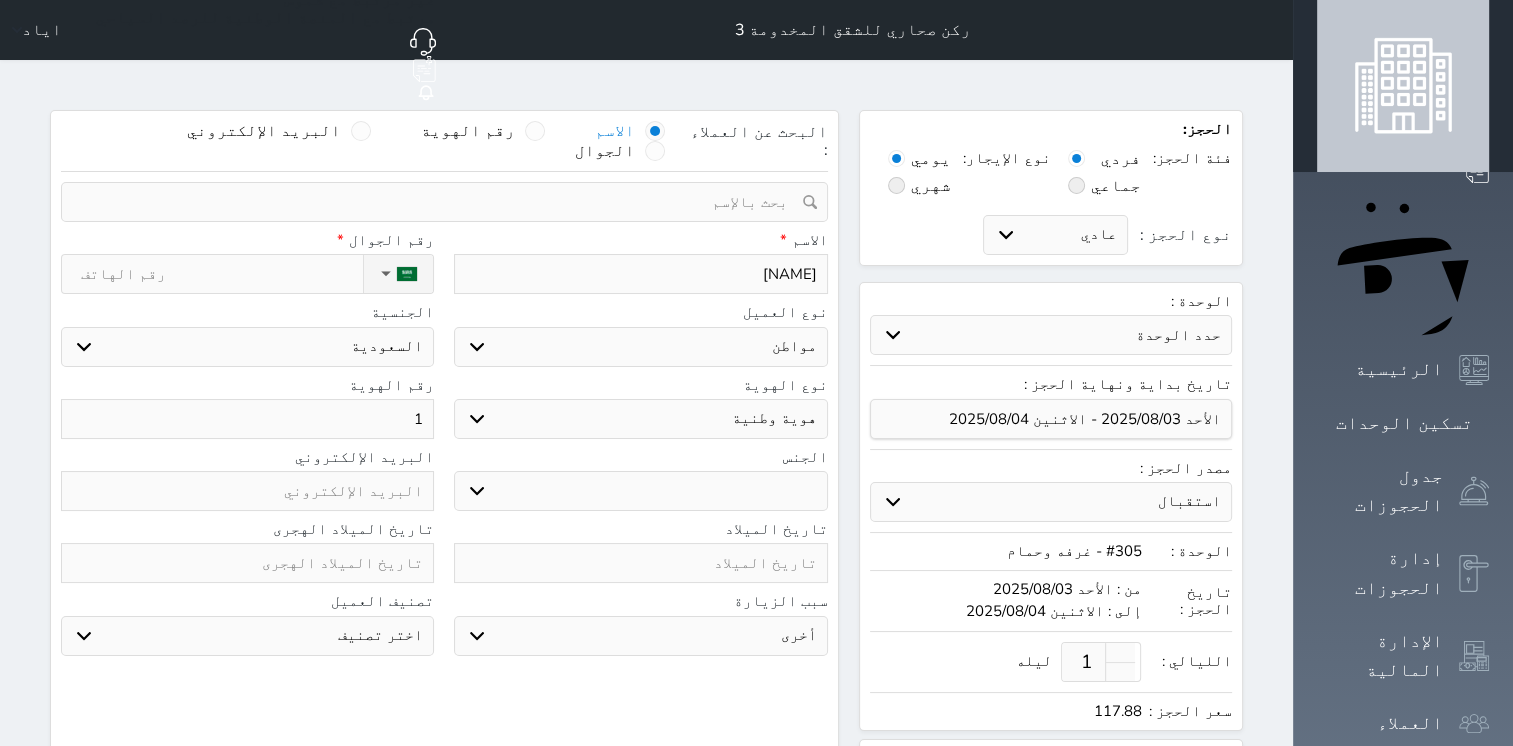 type on "11" 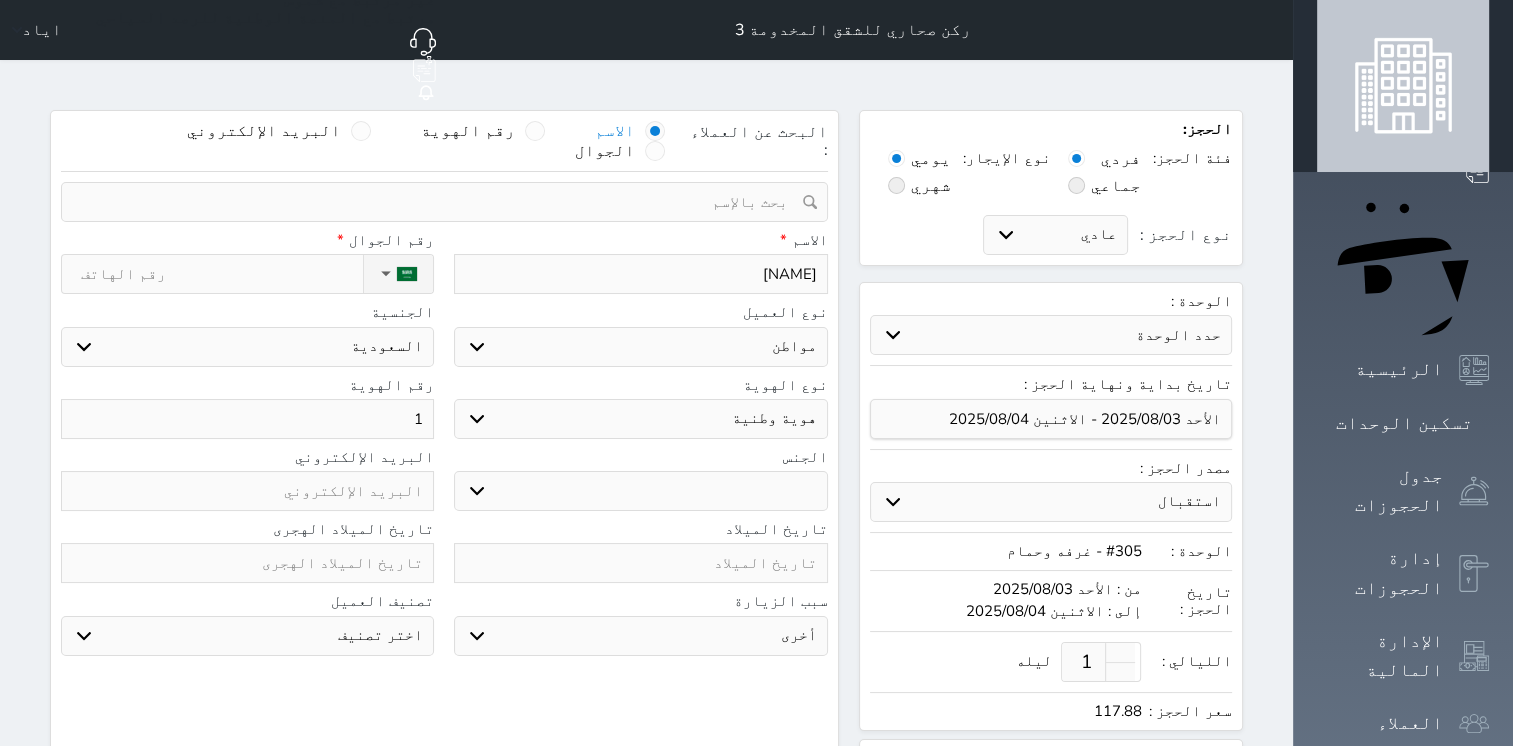 select 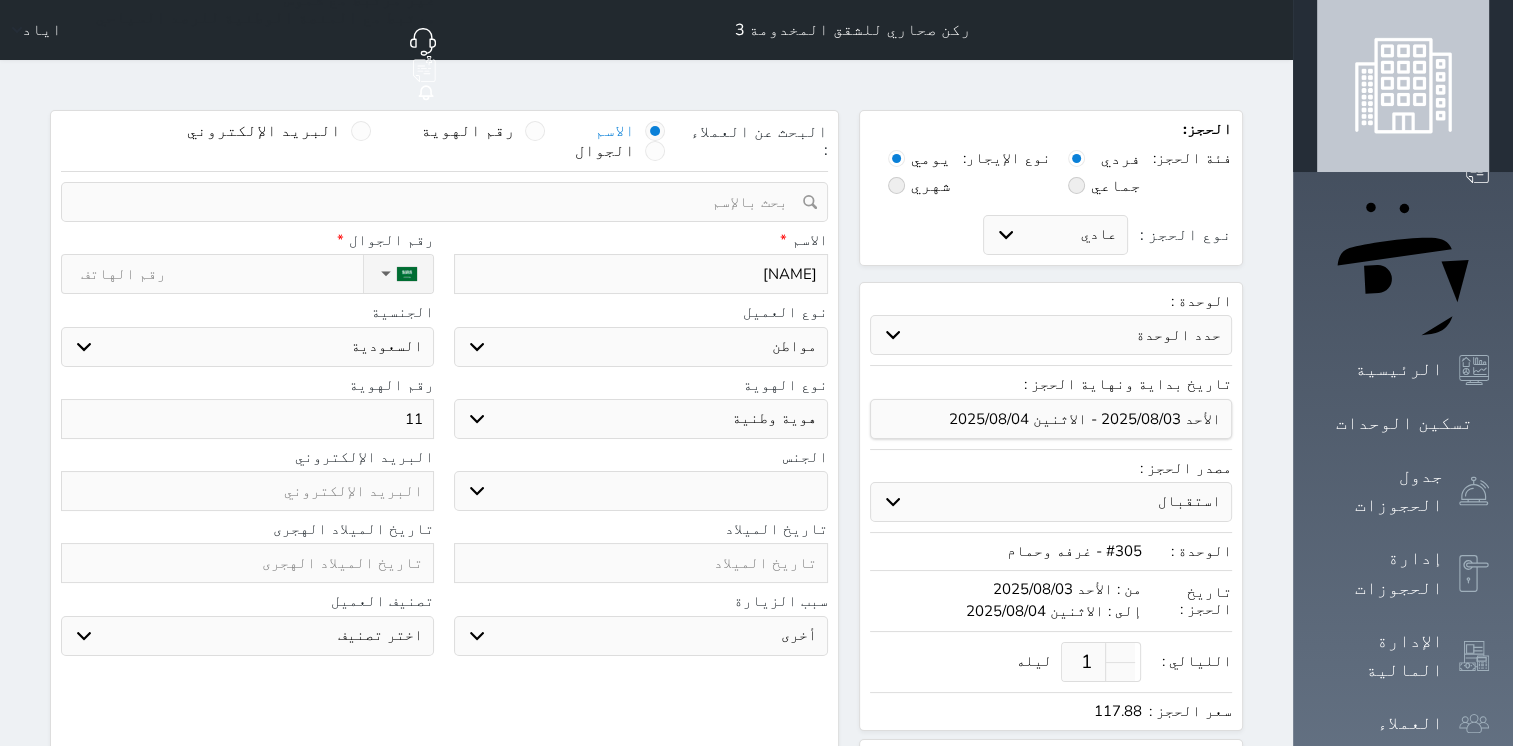 type on "112" 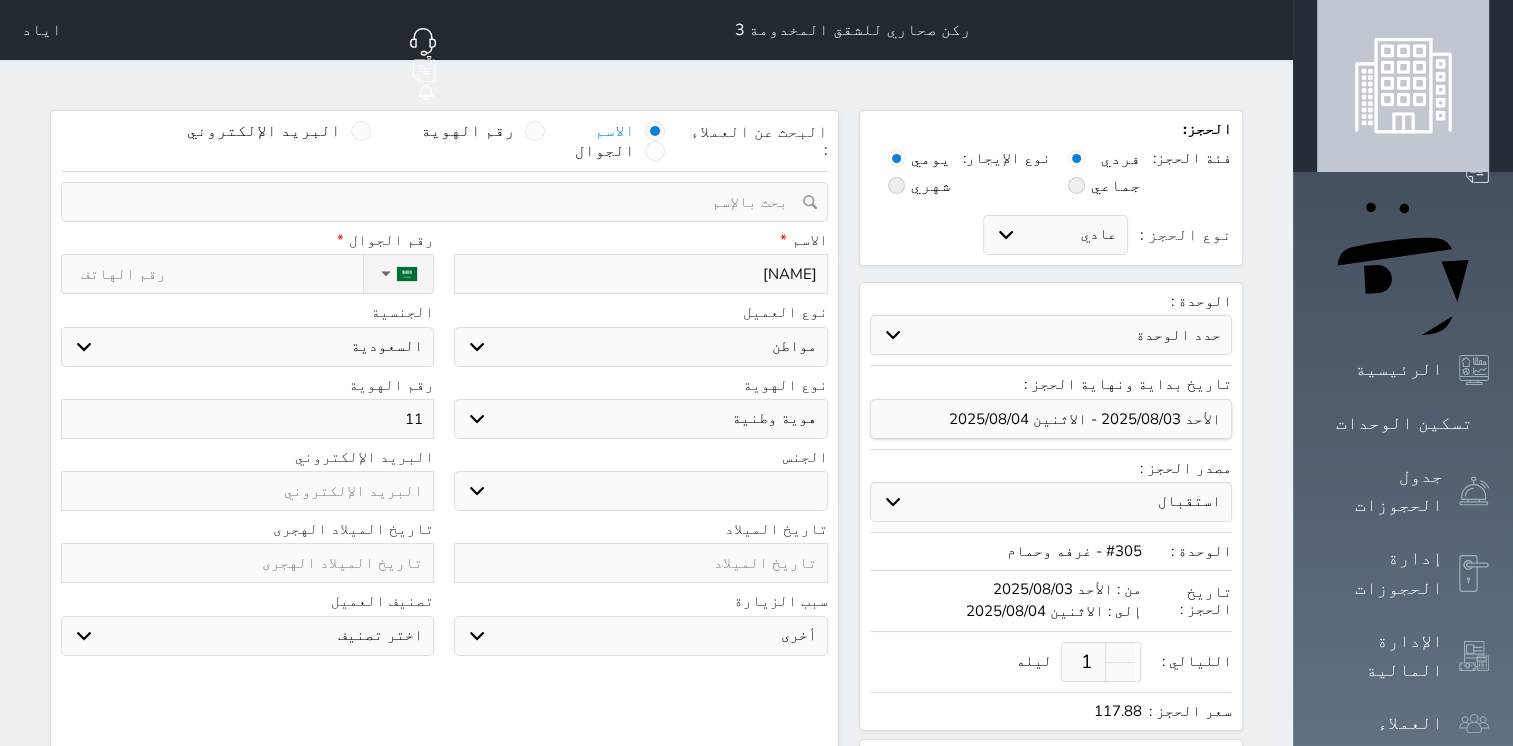 select 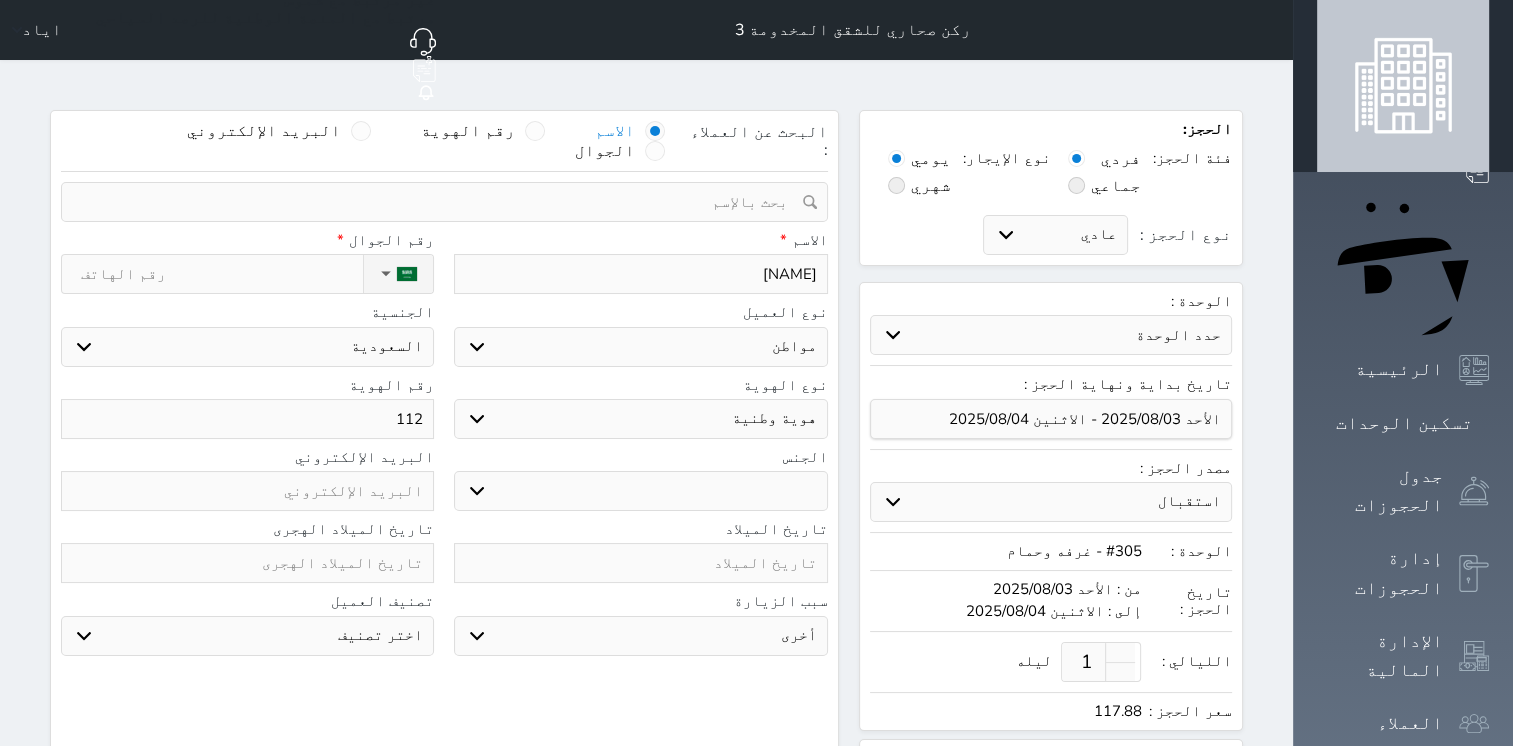 type on "1127" 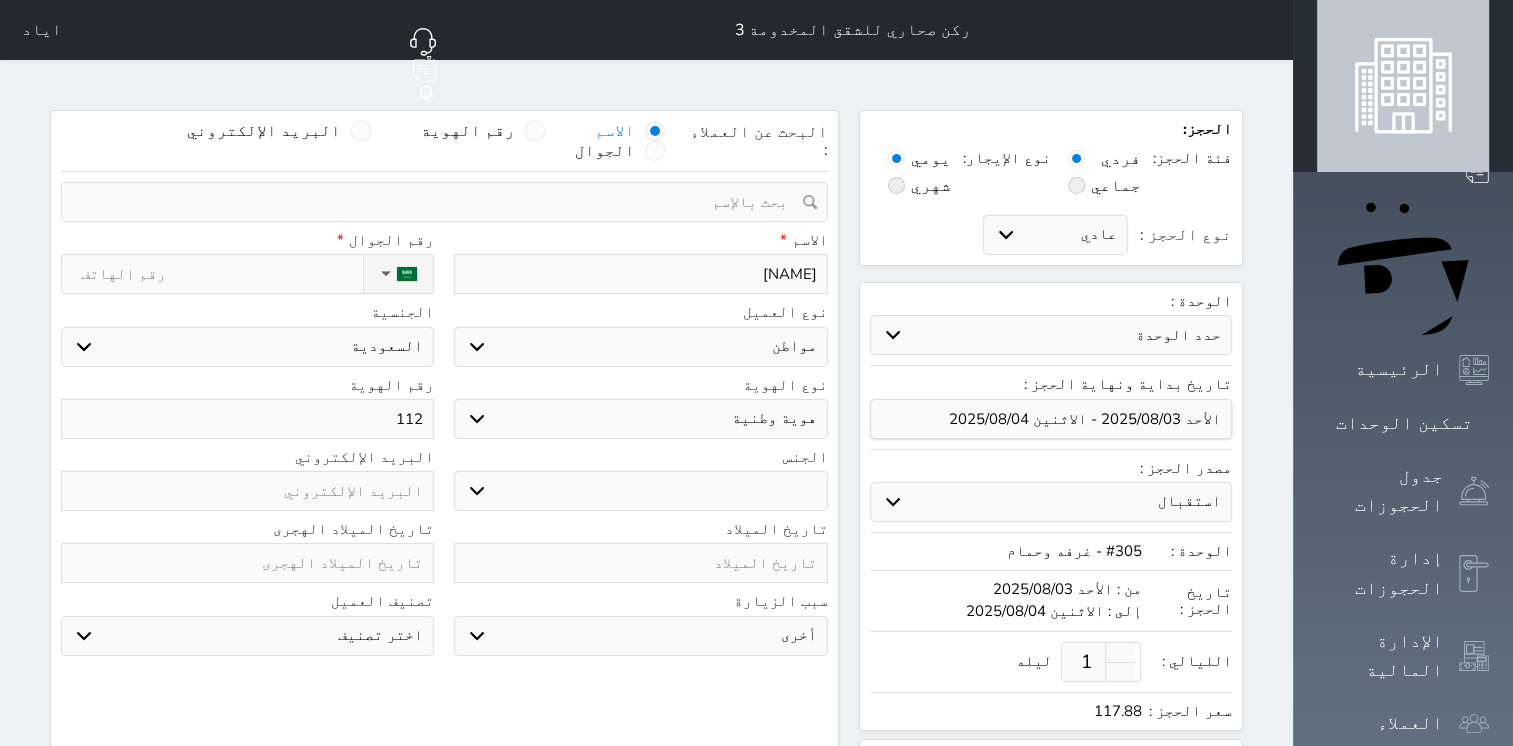 select 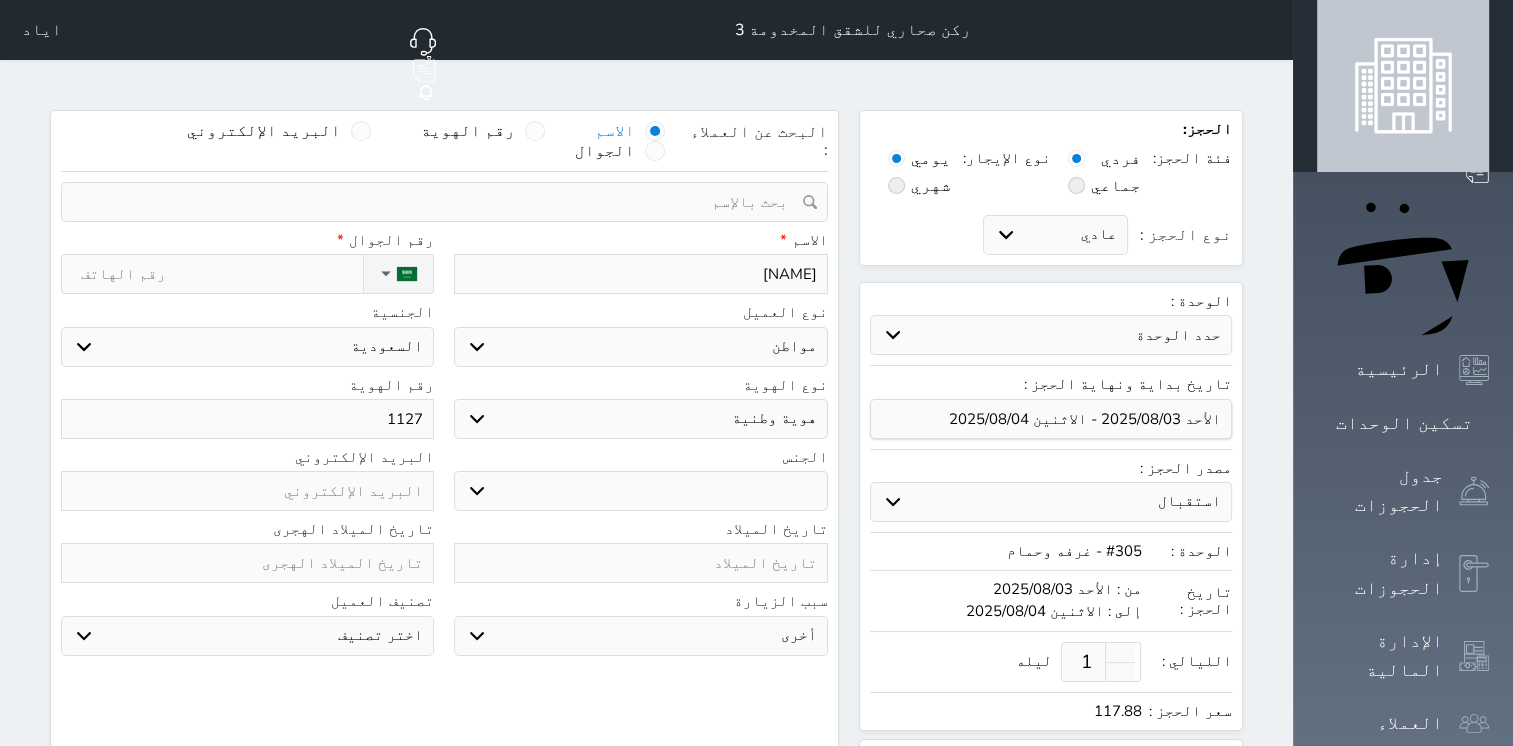 type on "11274" 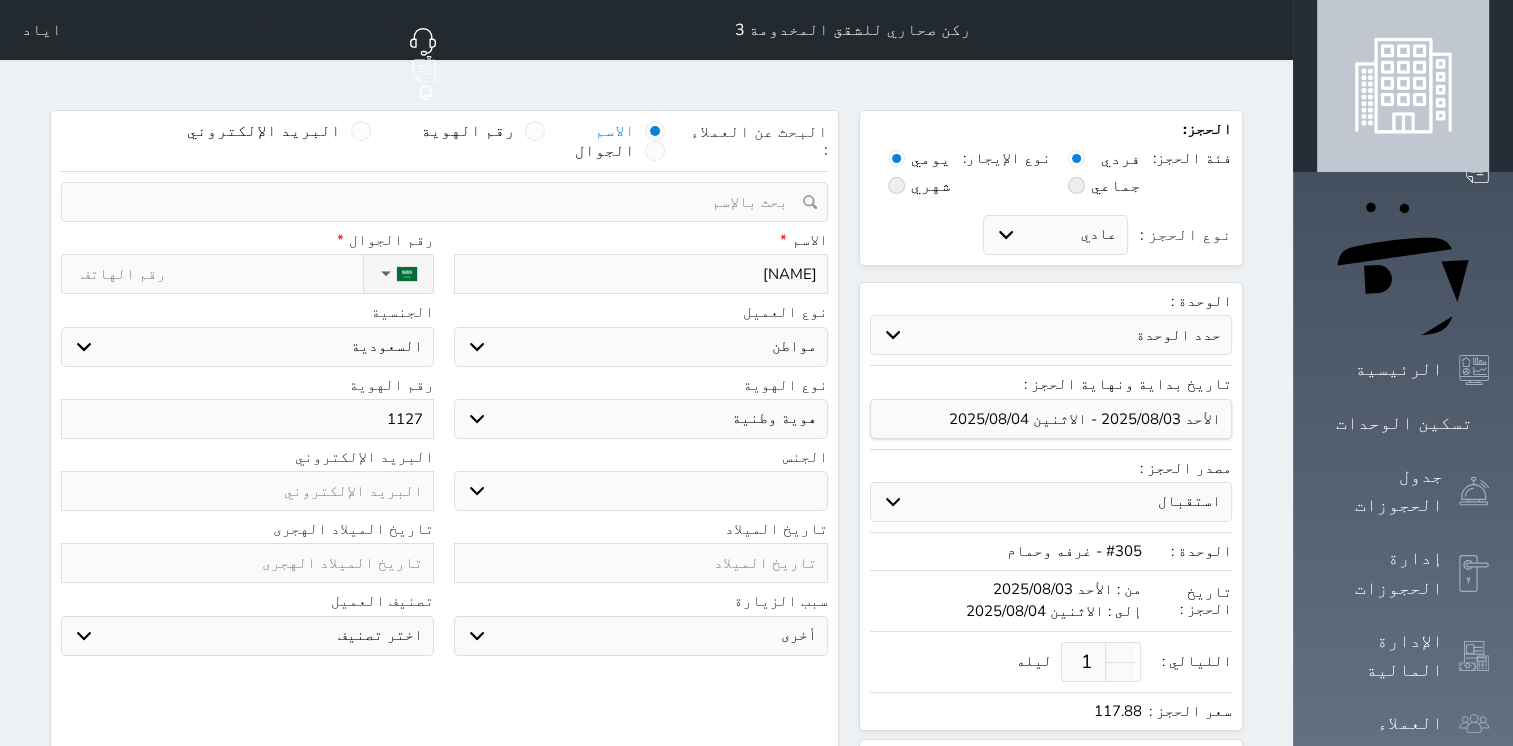select 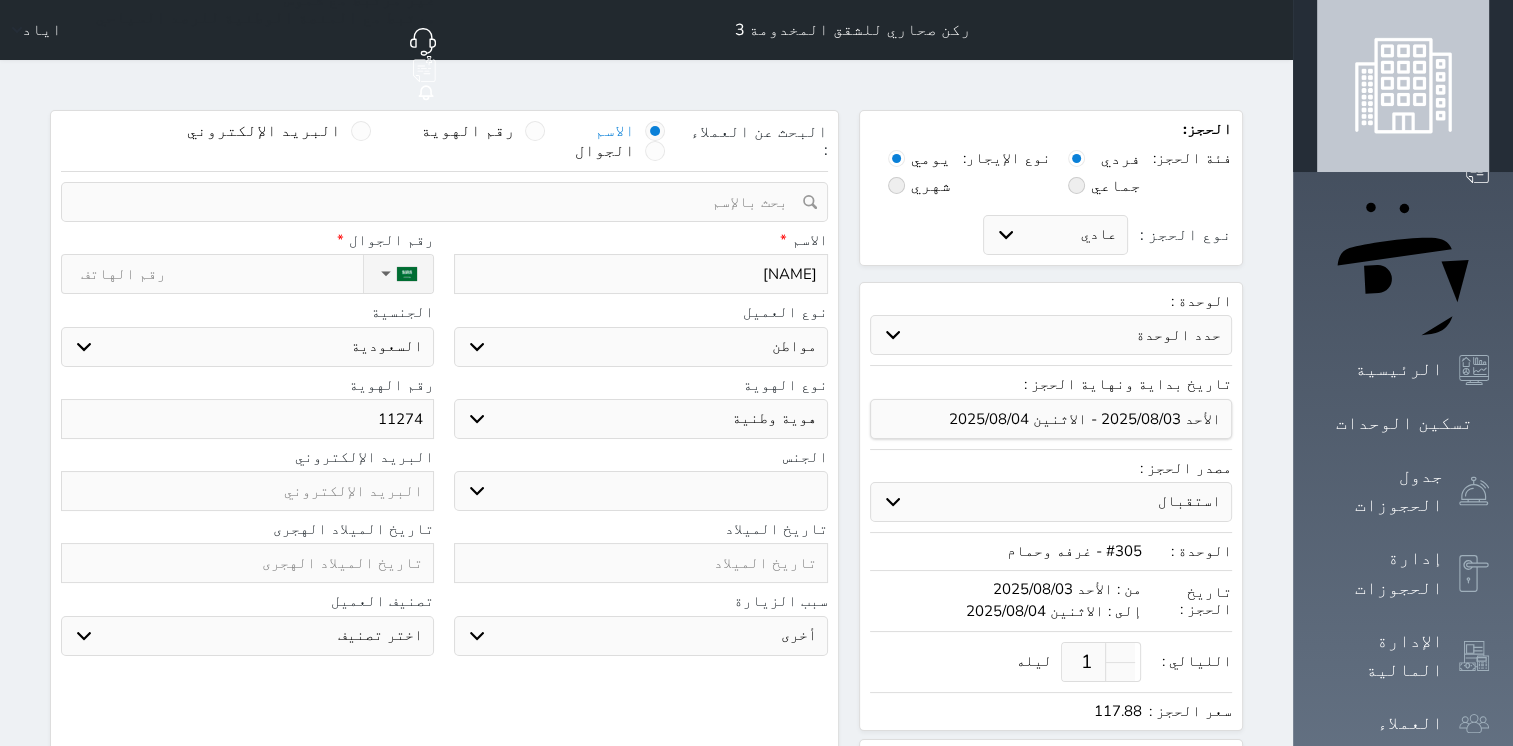 type on "[NUMBER]" 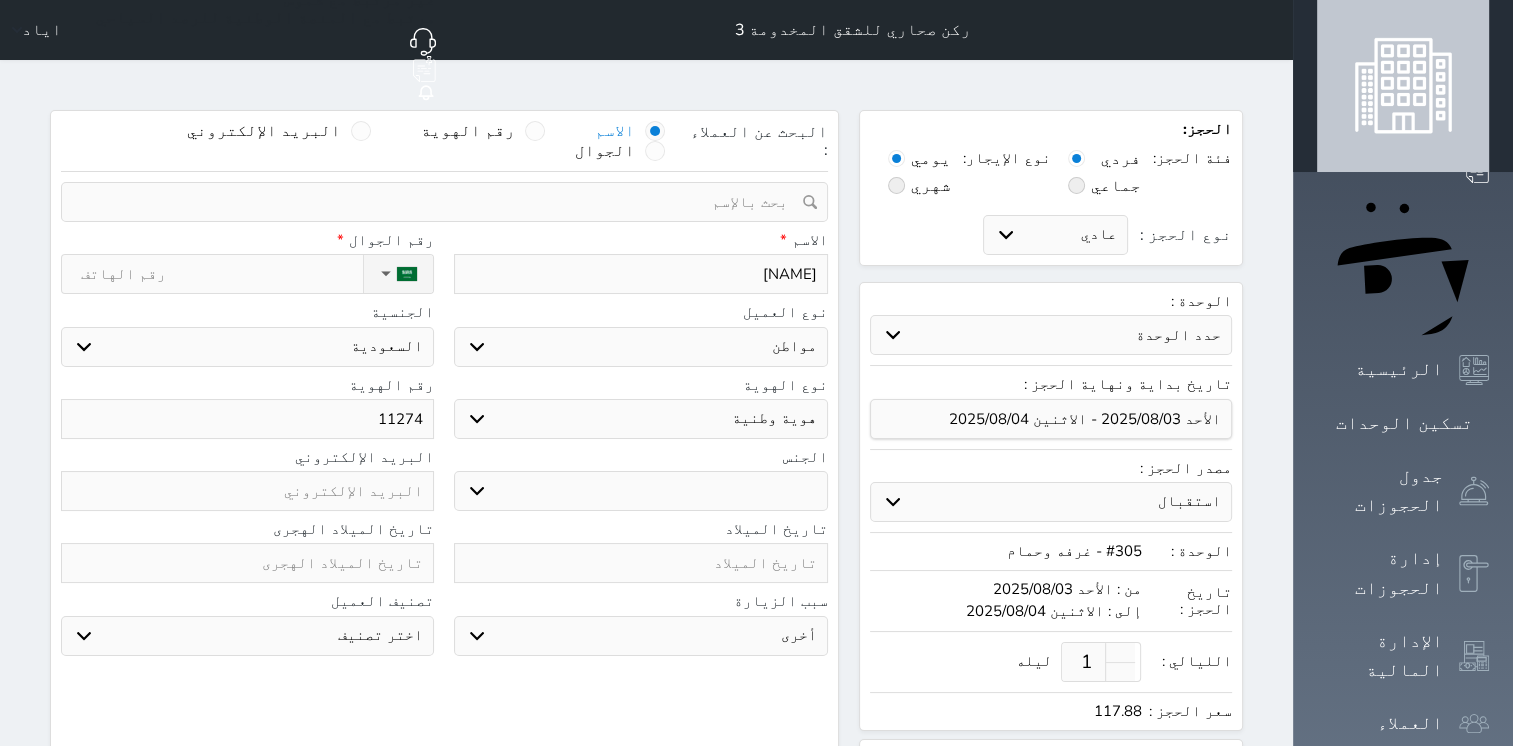 select 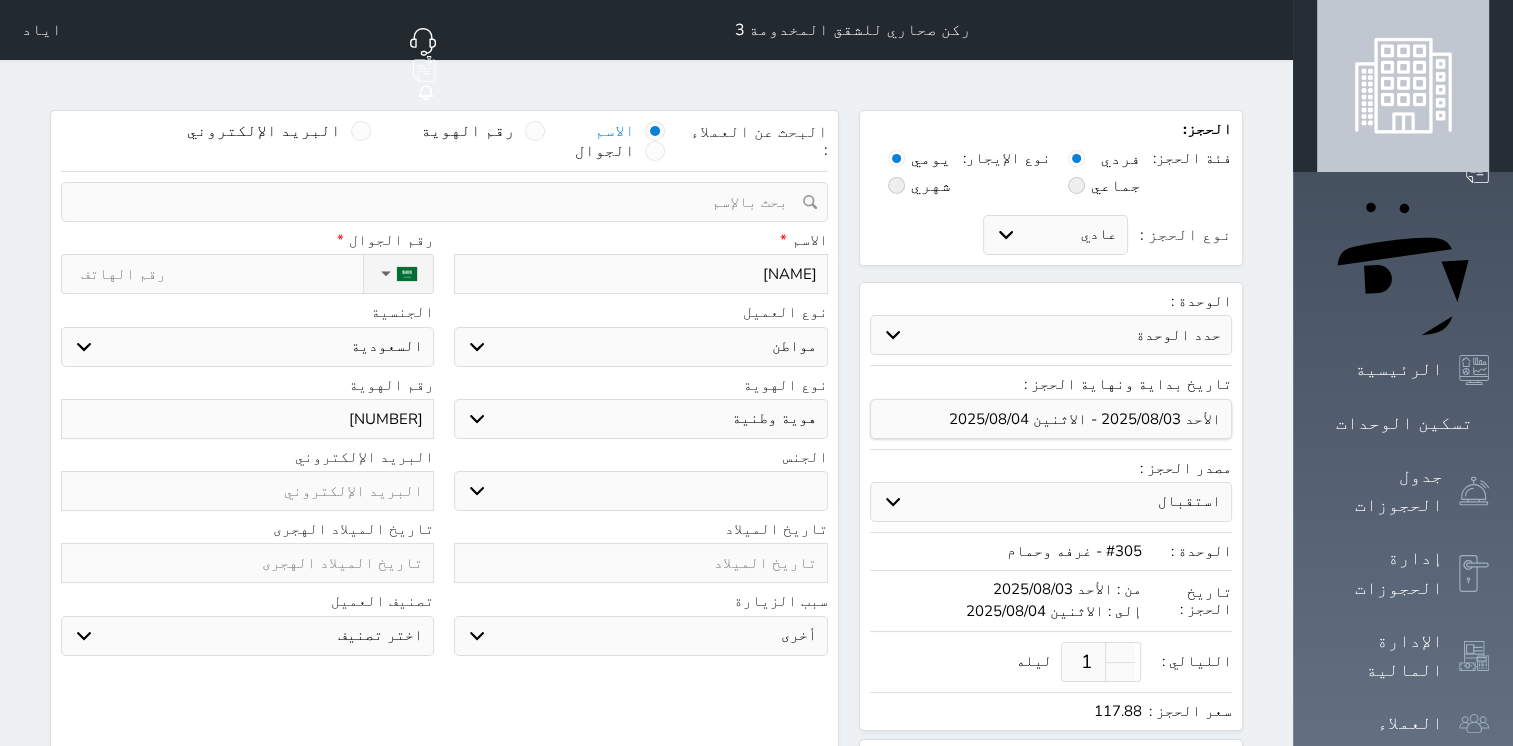 type on "[NUMBER]" 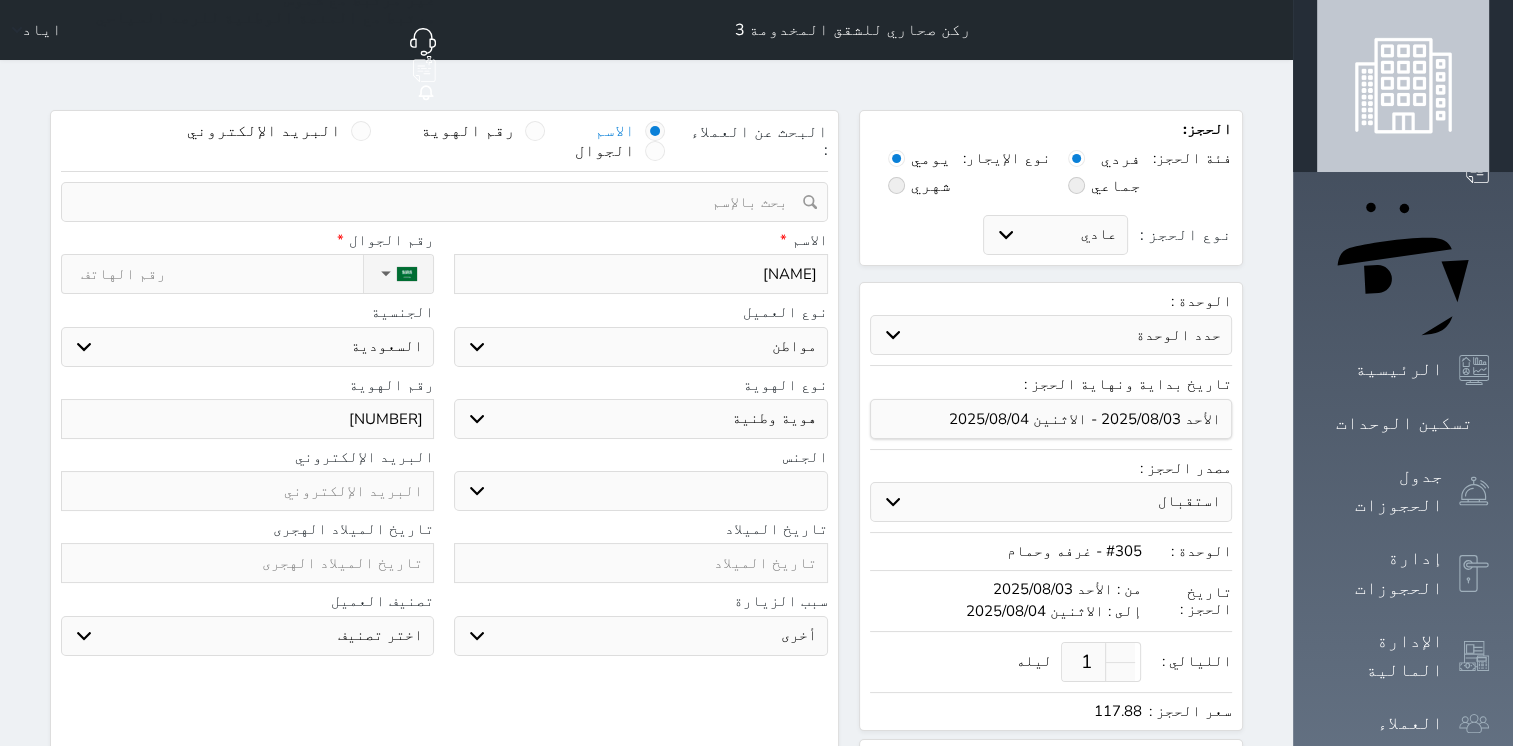 select 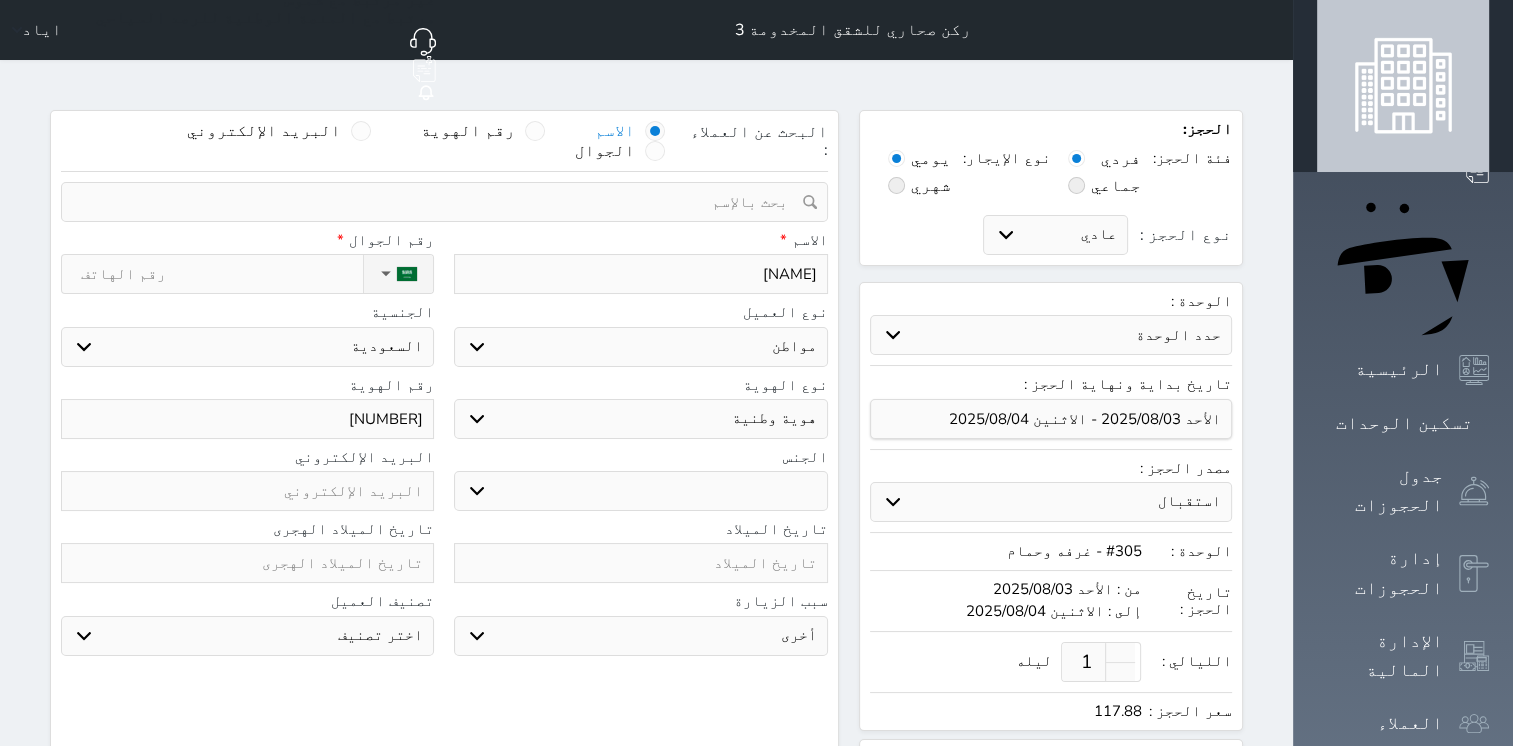 type on "[NUMBER]" 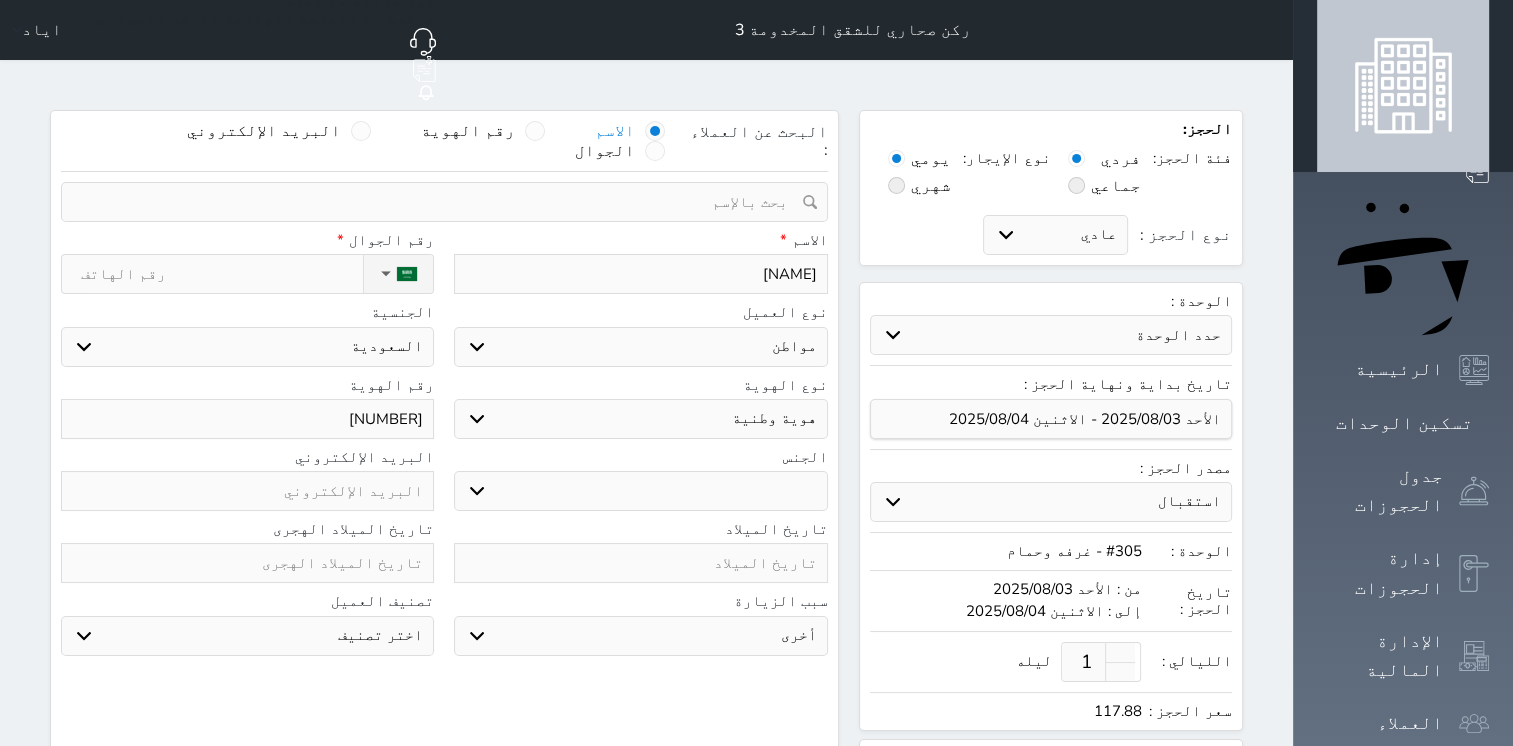 select 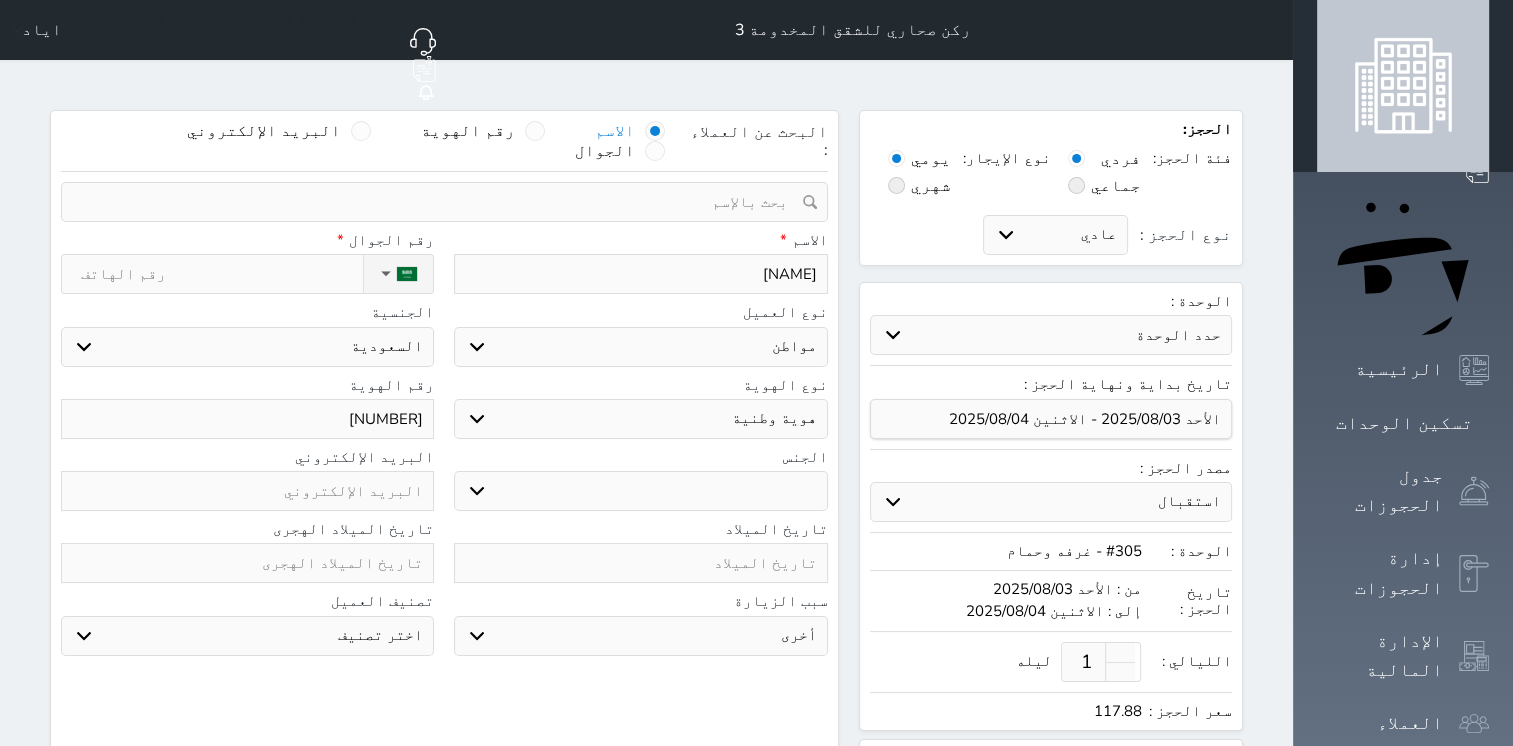 type on "[NUMBER]" 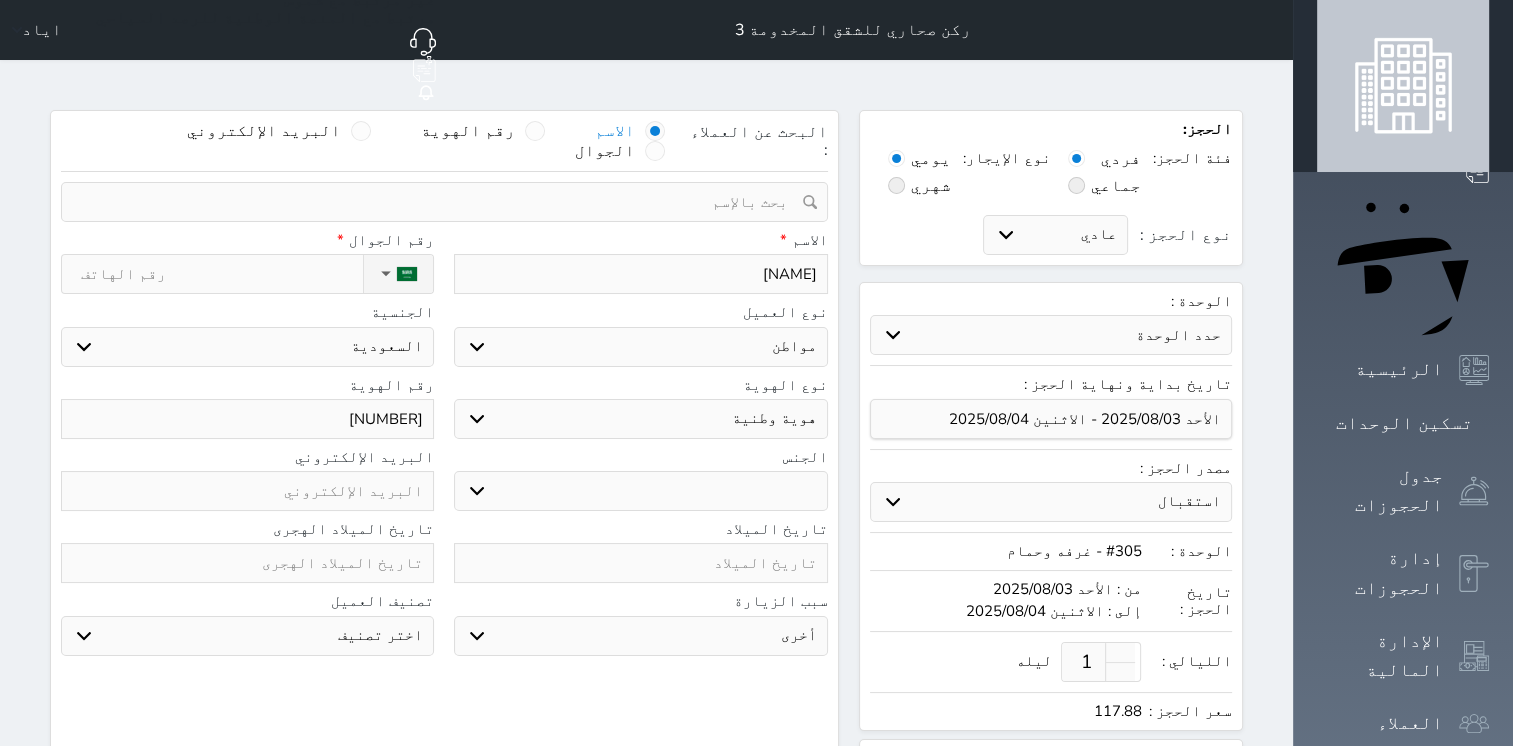 select 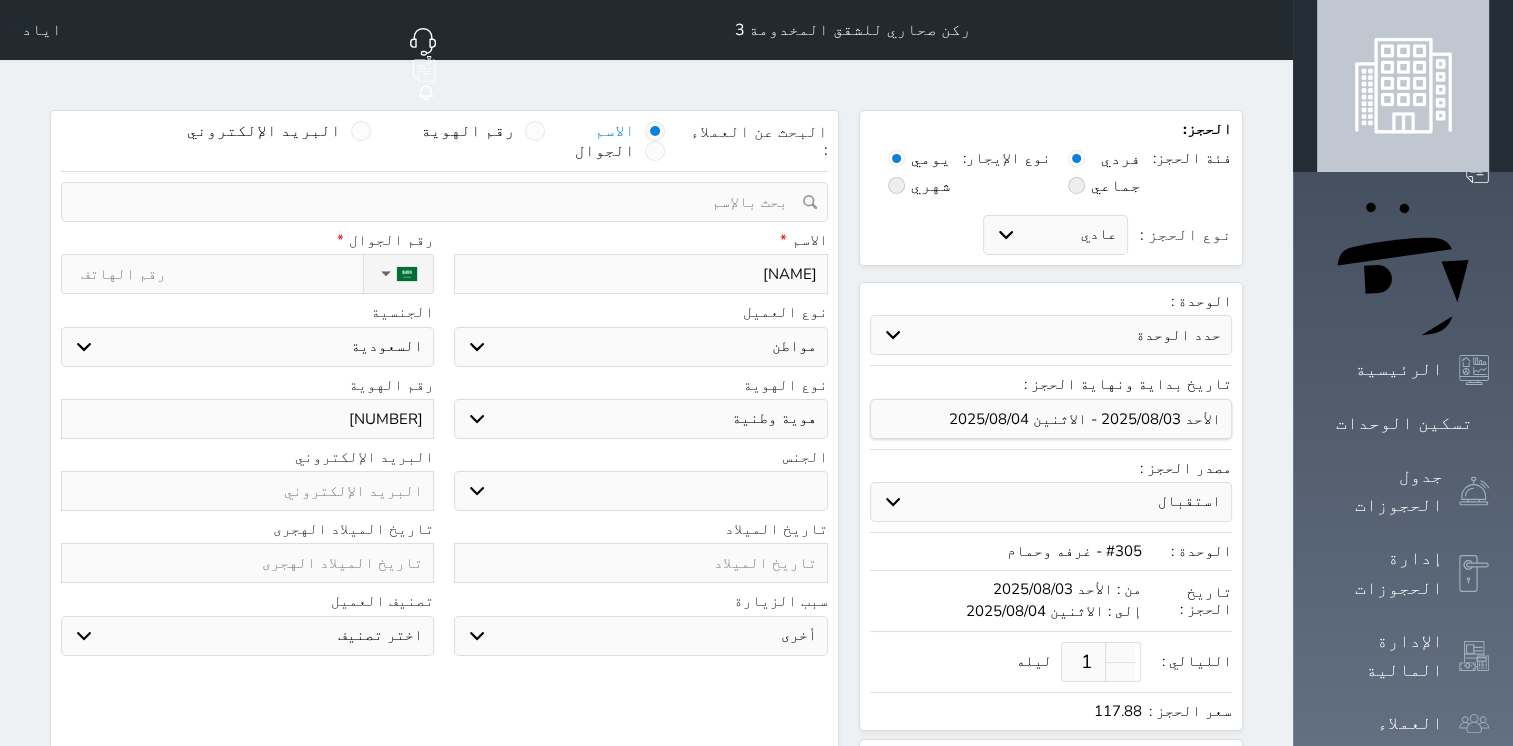 type on "[NUMBER]" 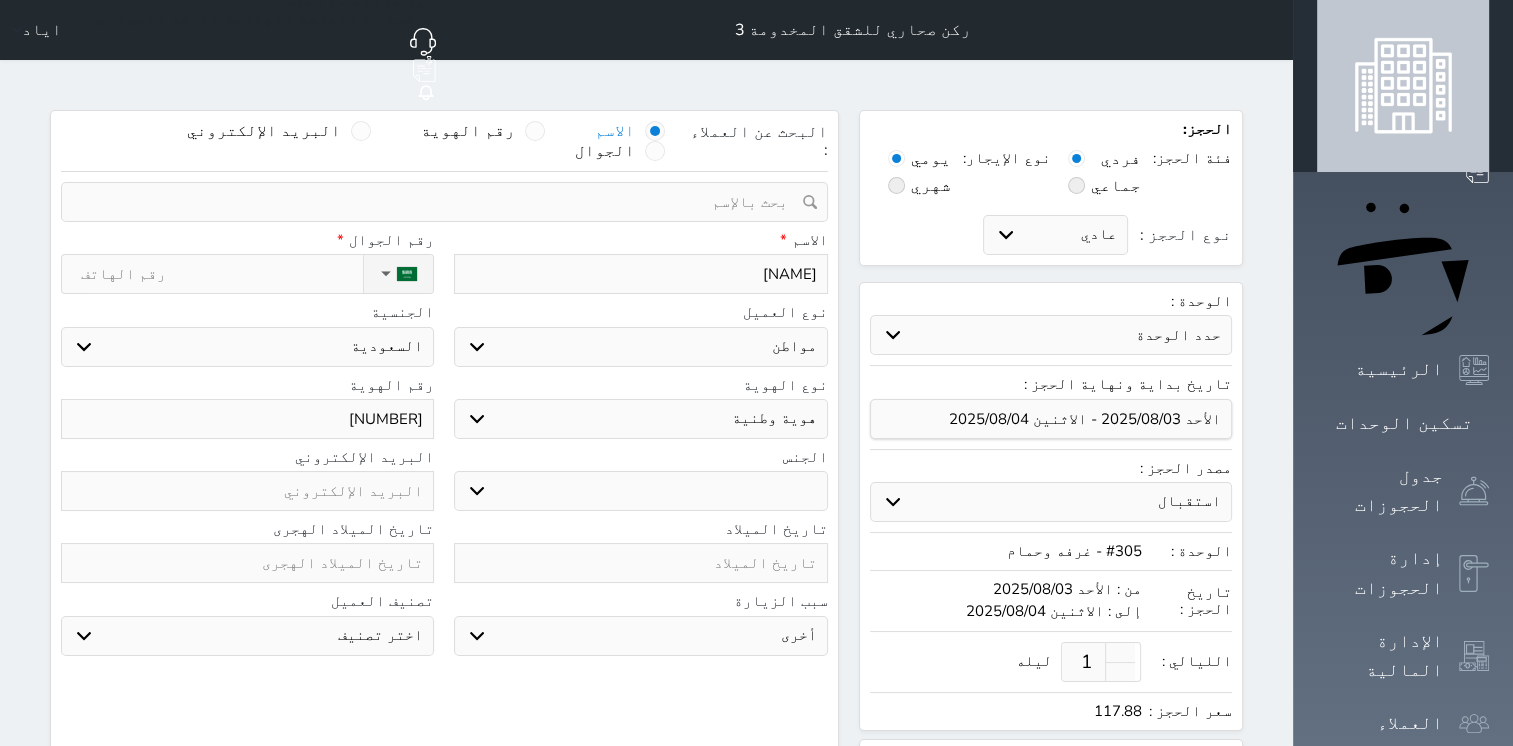 select 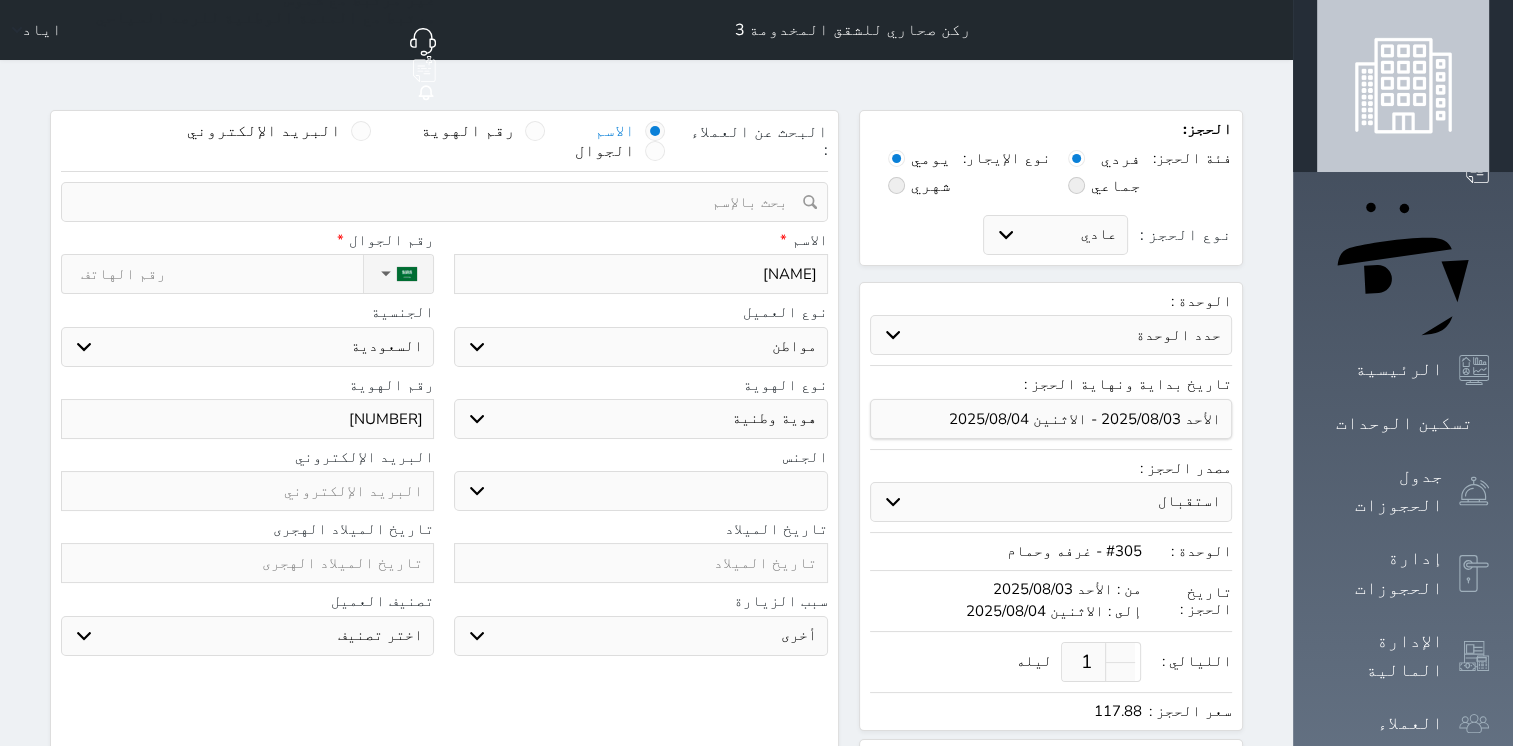 type on "[NUMBER]" 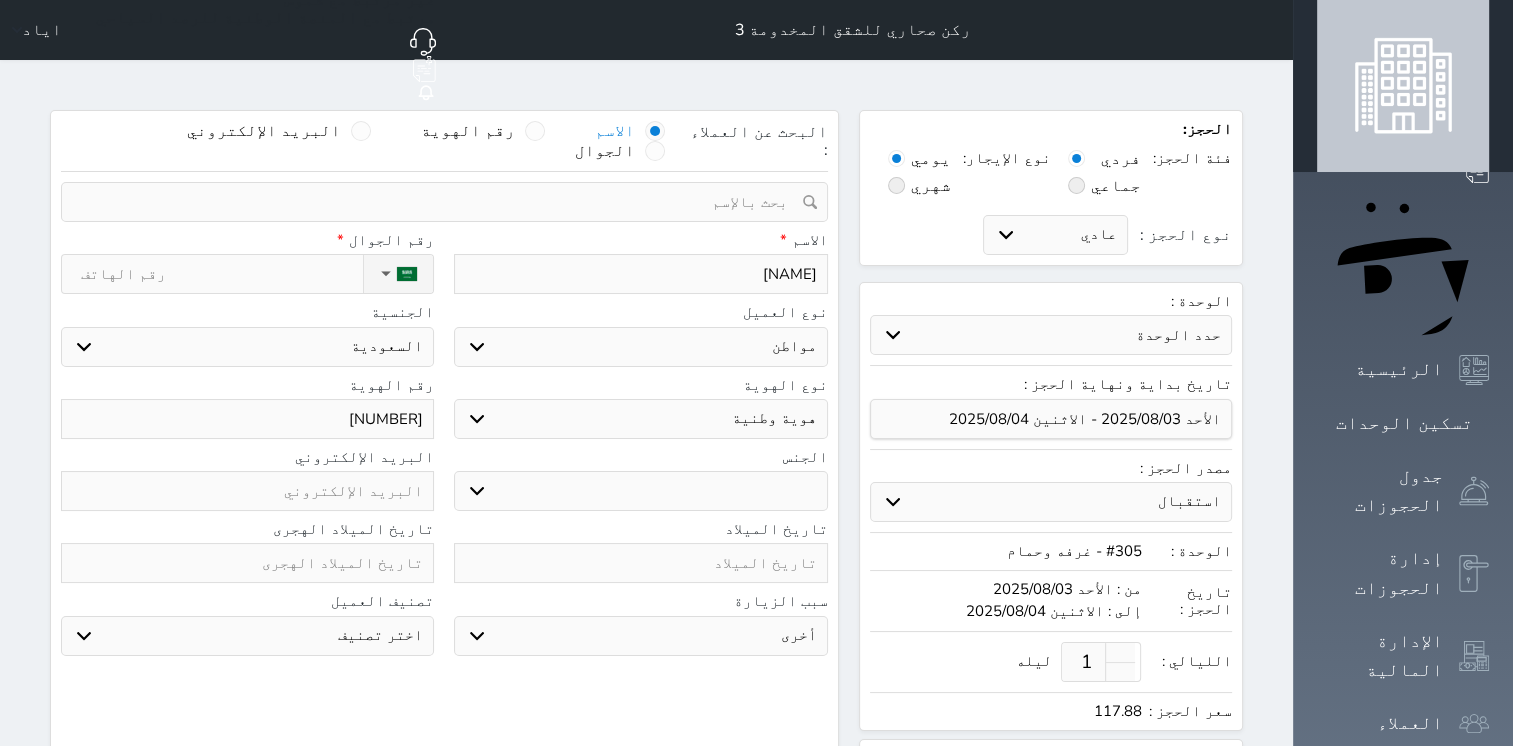 type on "0" 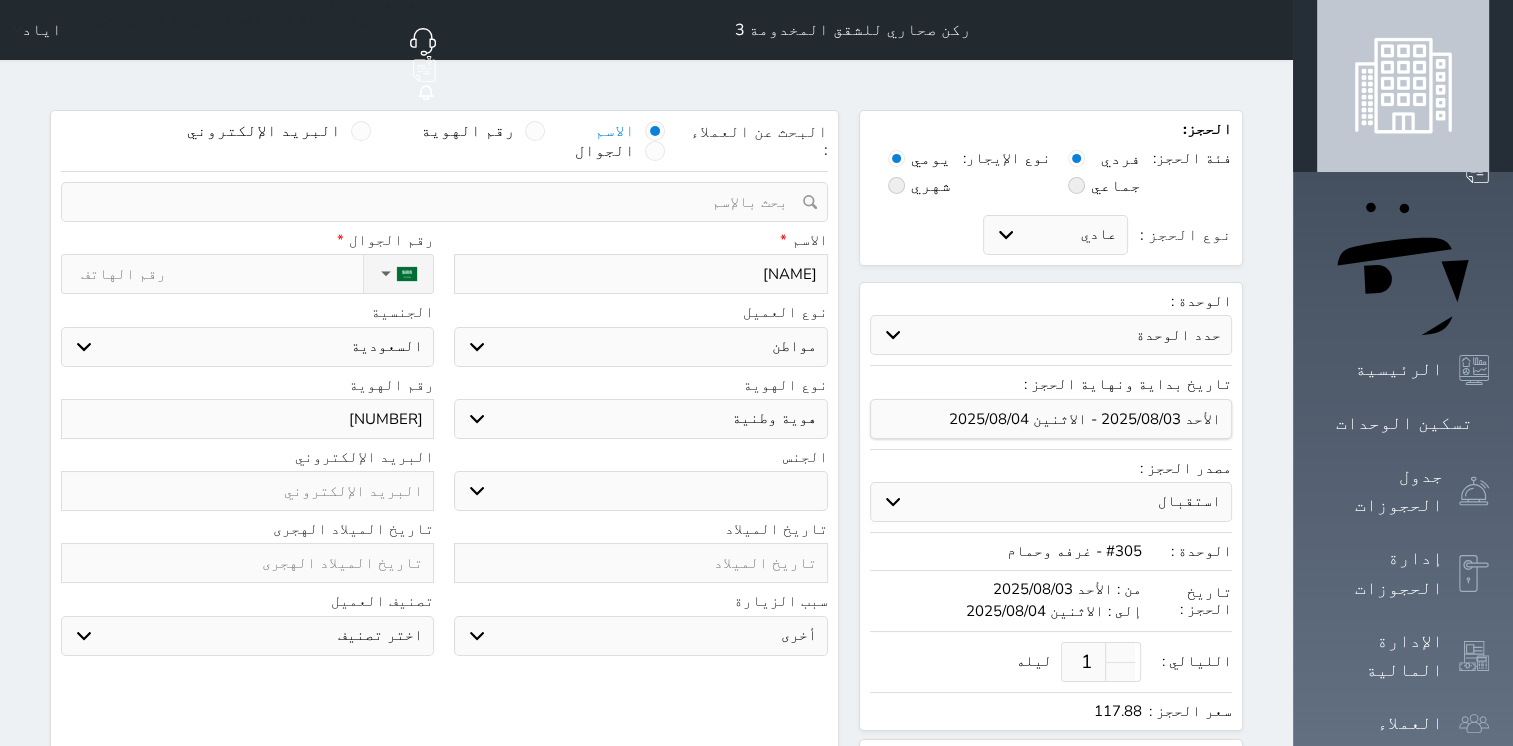 select 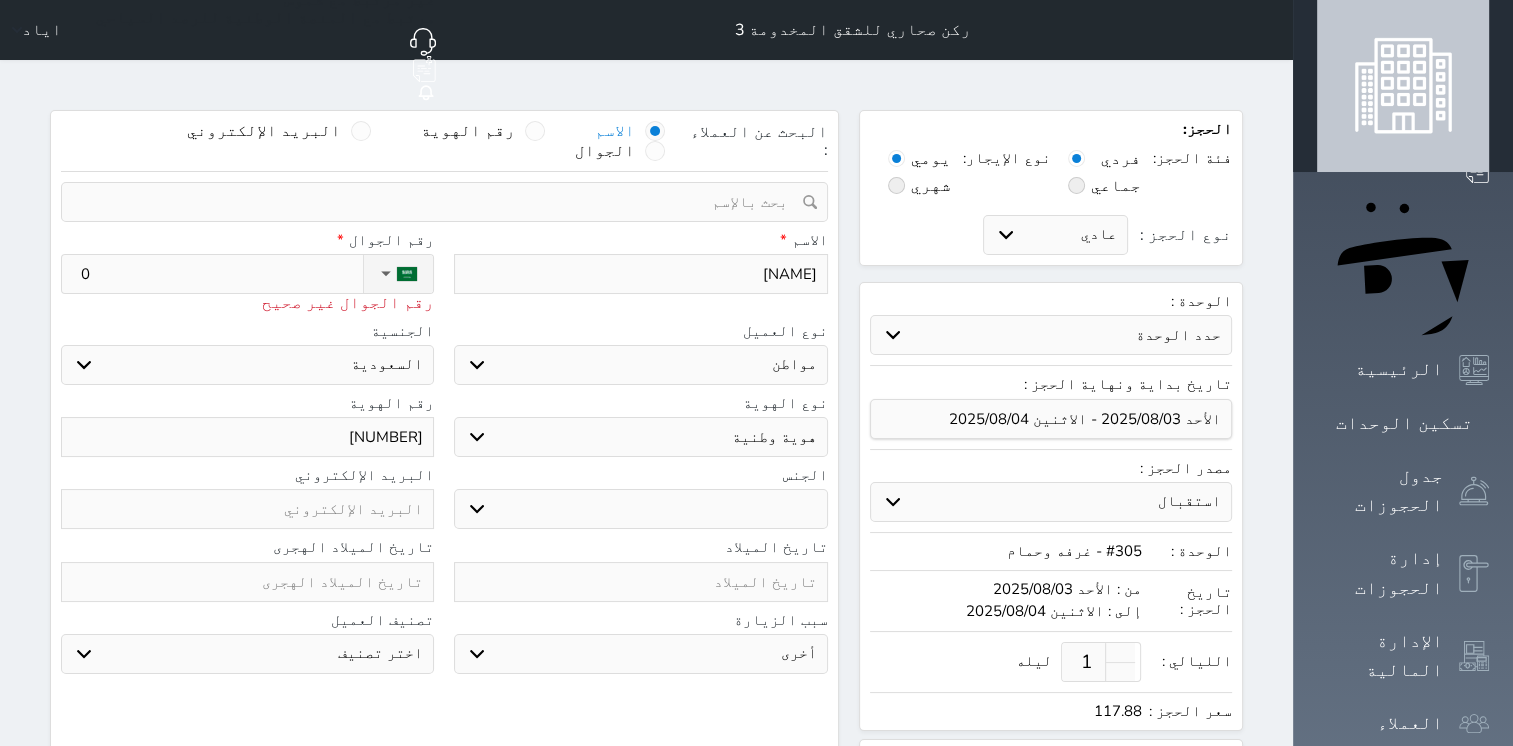 type on "05" 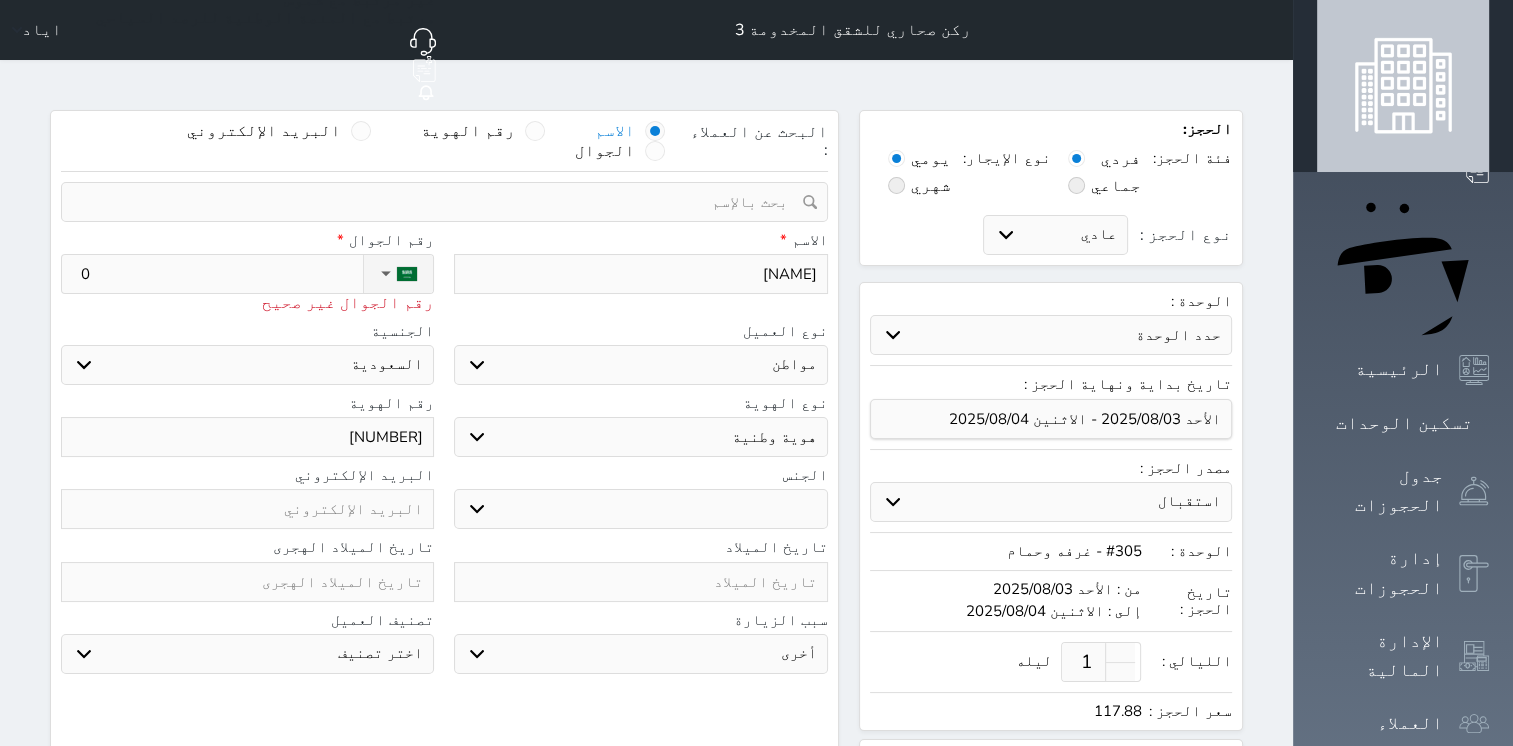 select 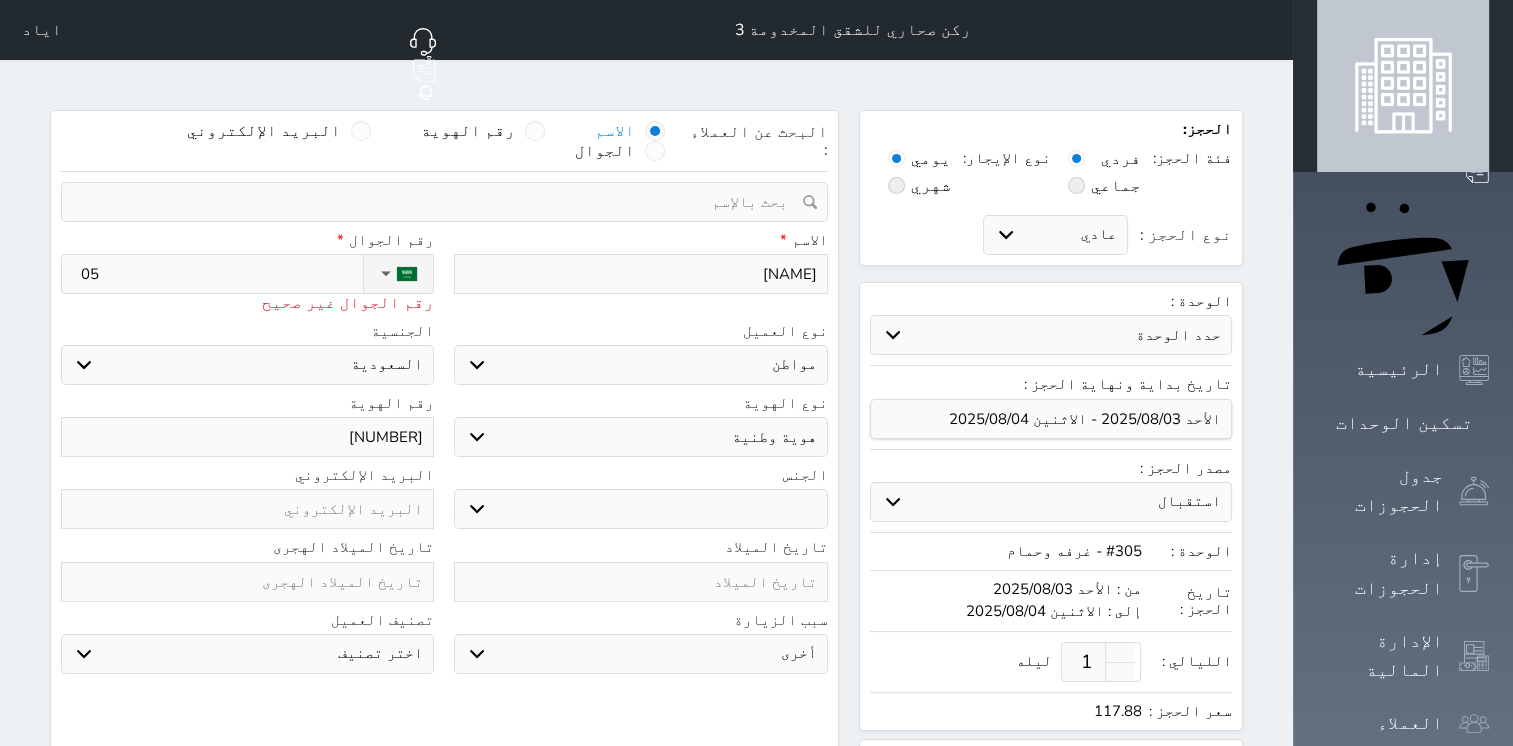 type on "050" 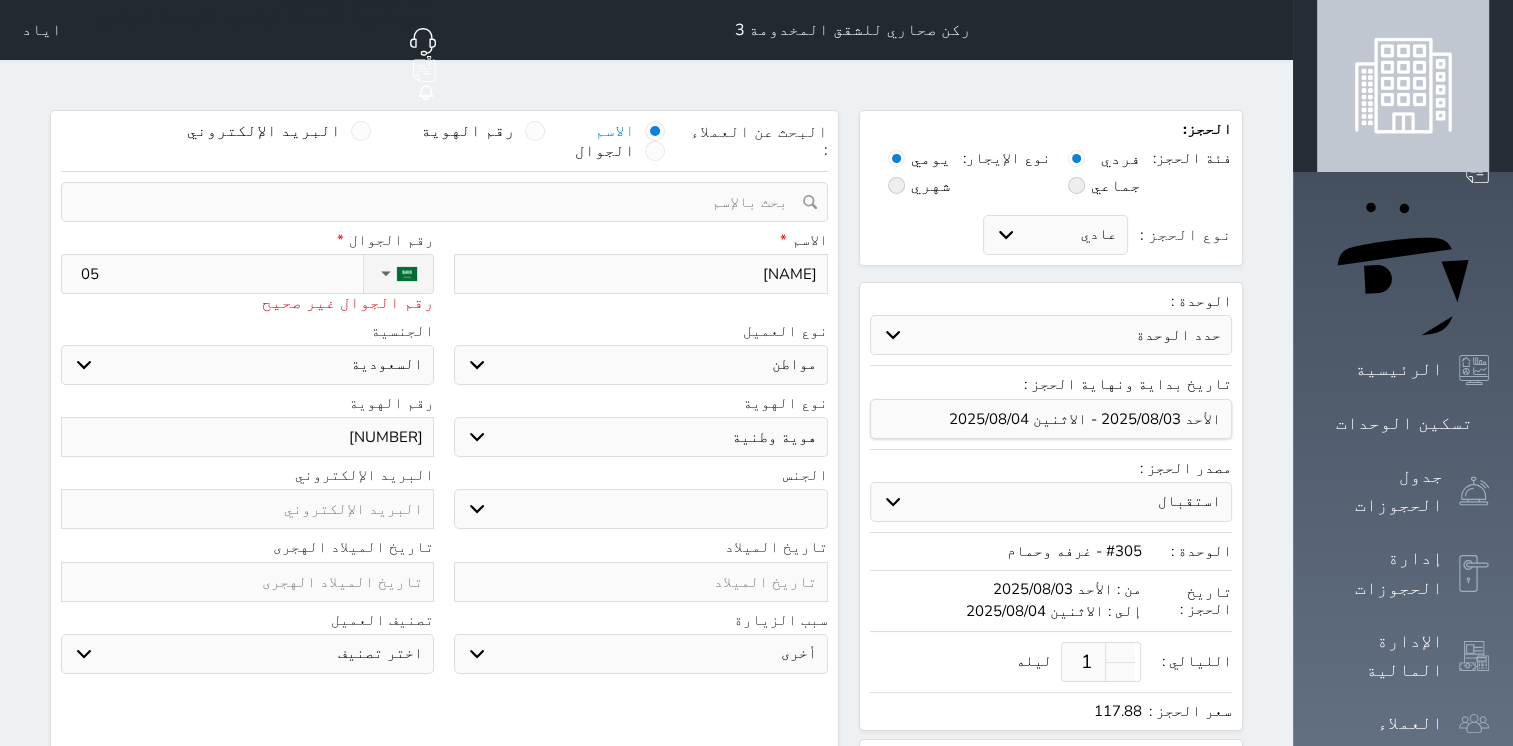 select 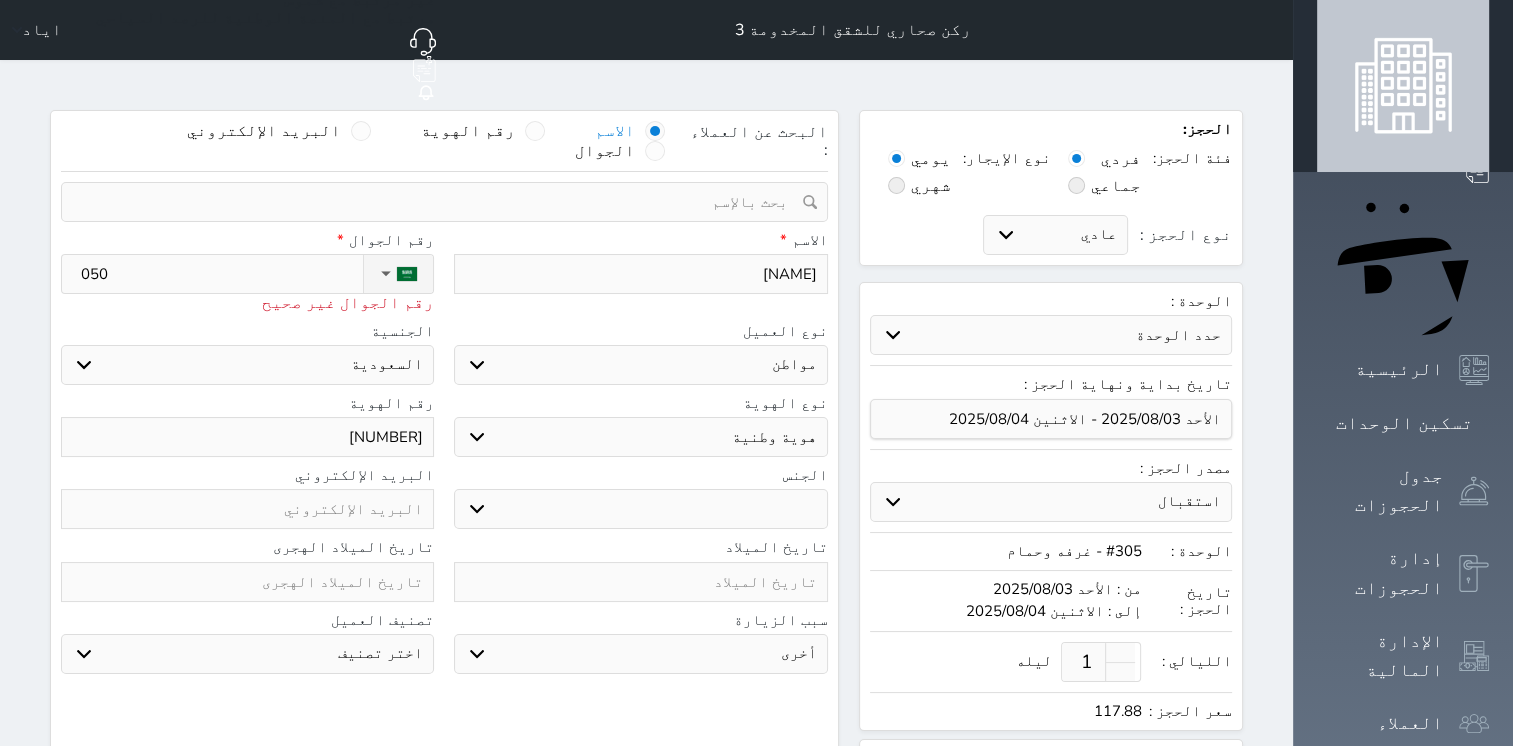 type on "0501" 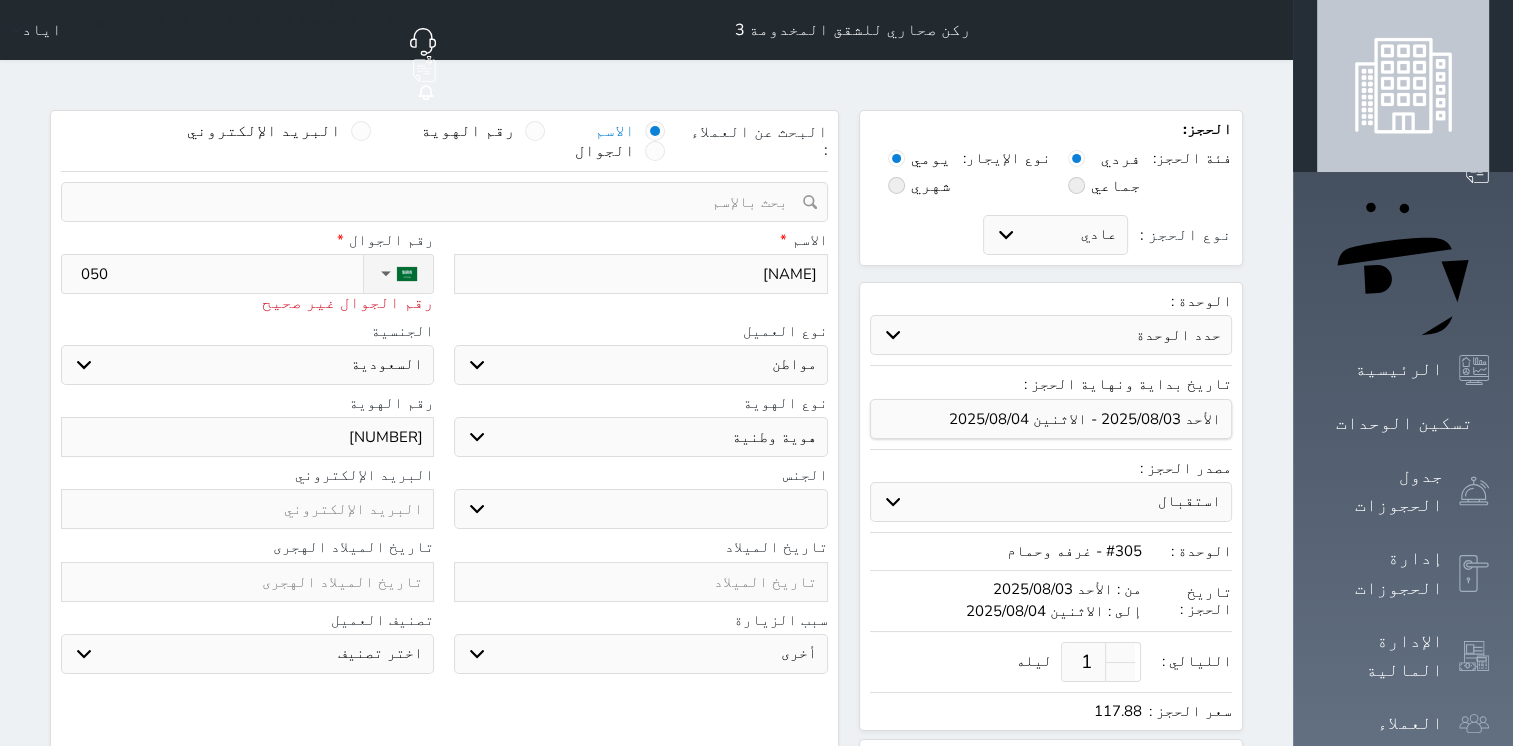 select 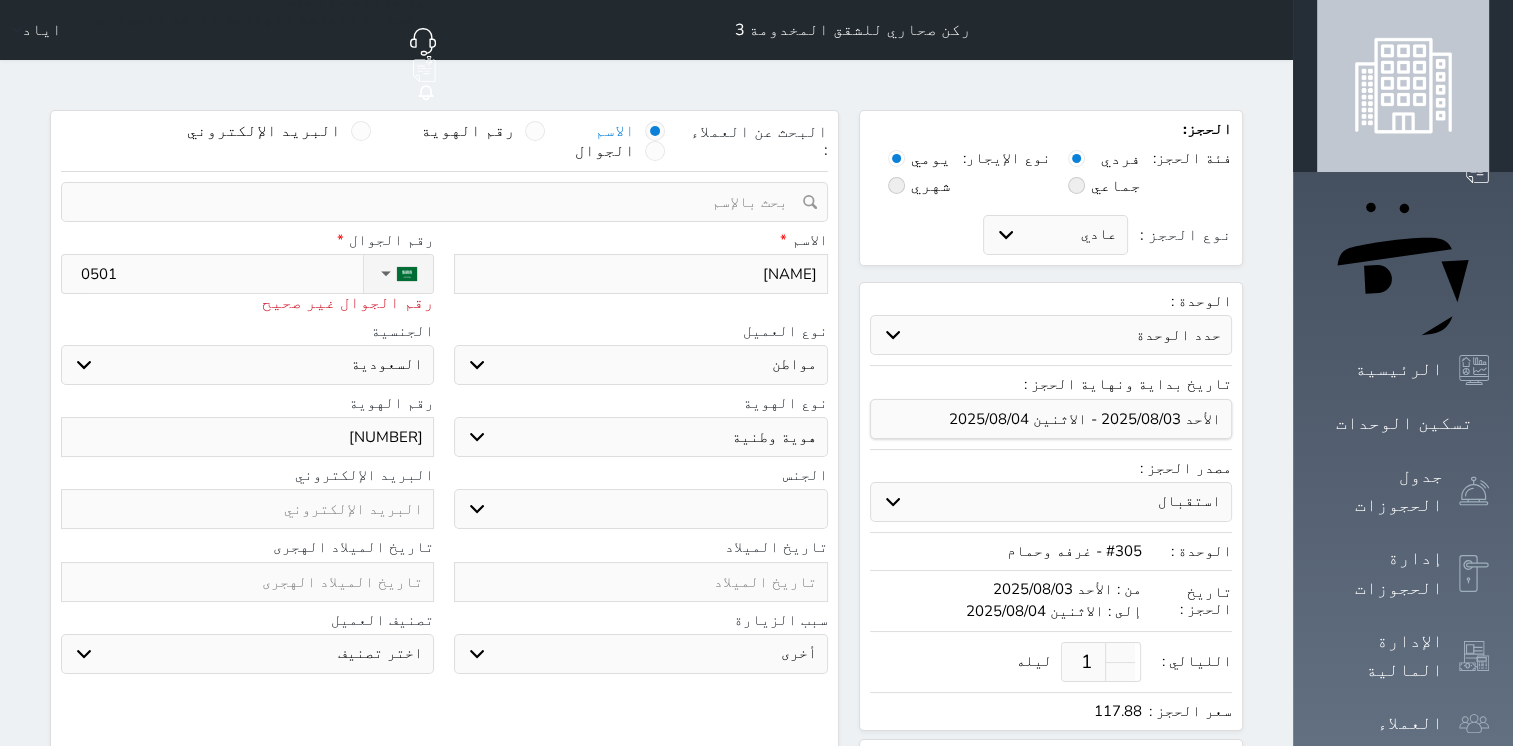 type on "[PHONE]" 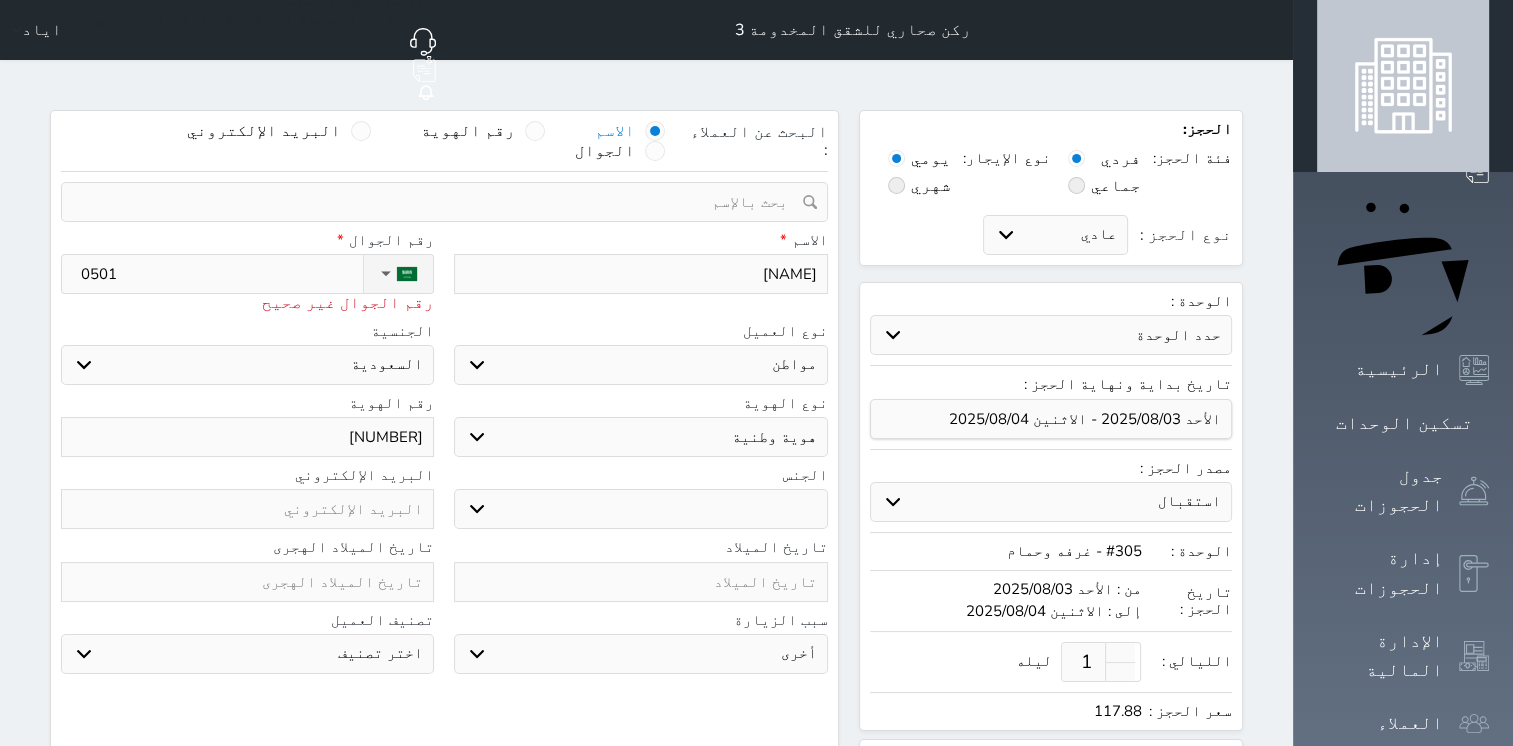 select 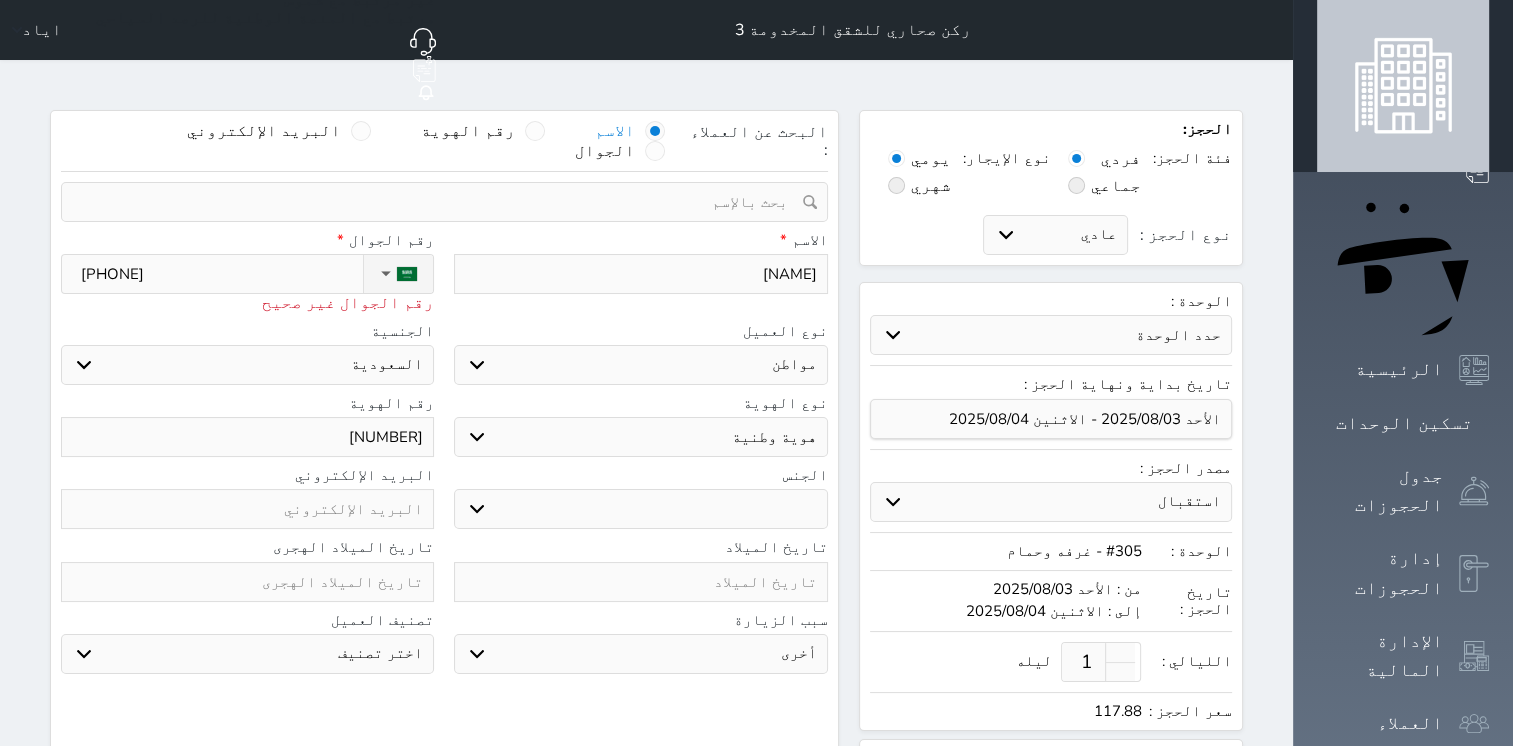 type on "[PHONE]" 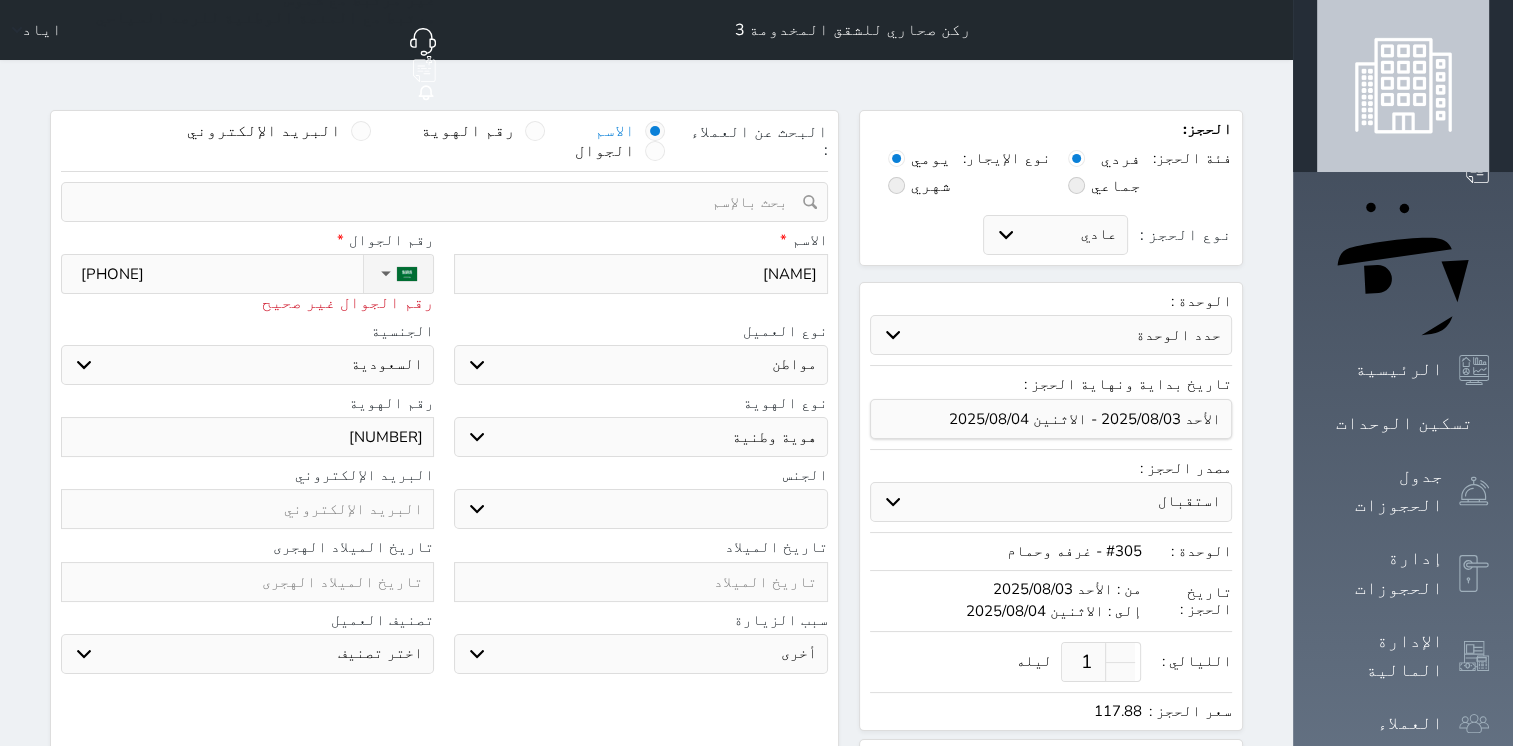 select 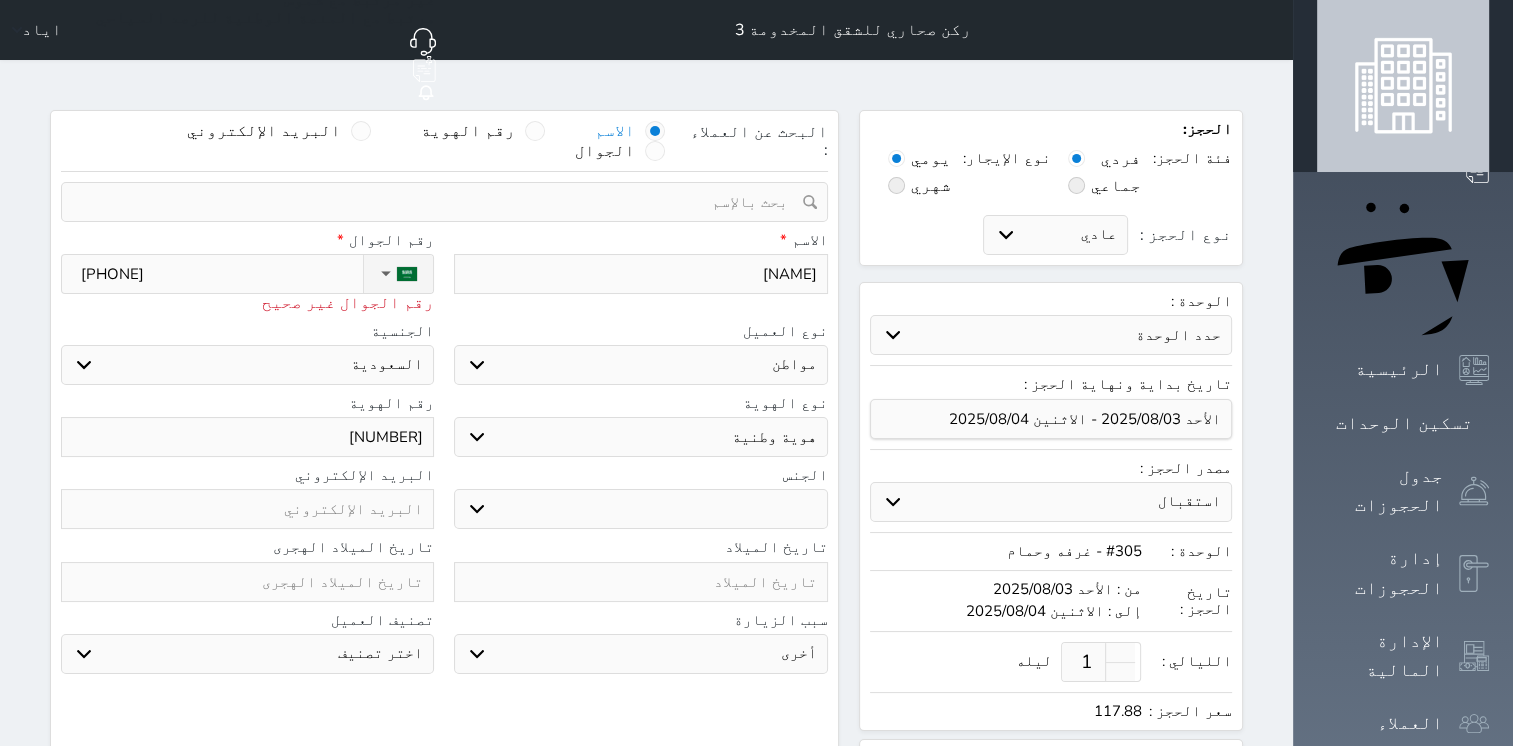 type on "[PHONE]" 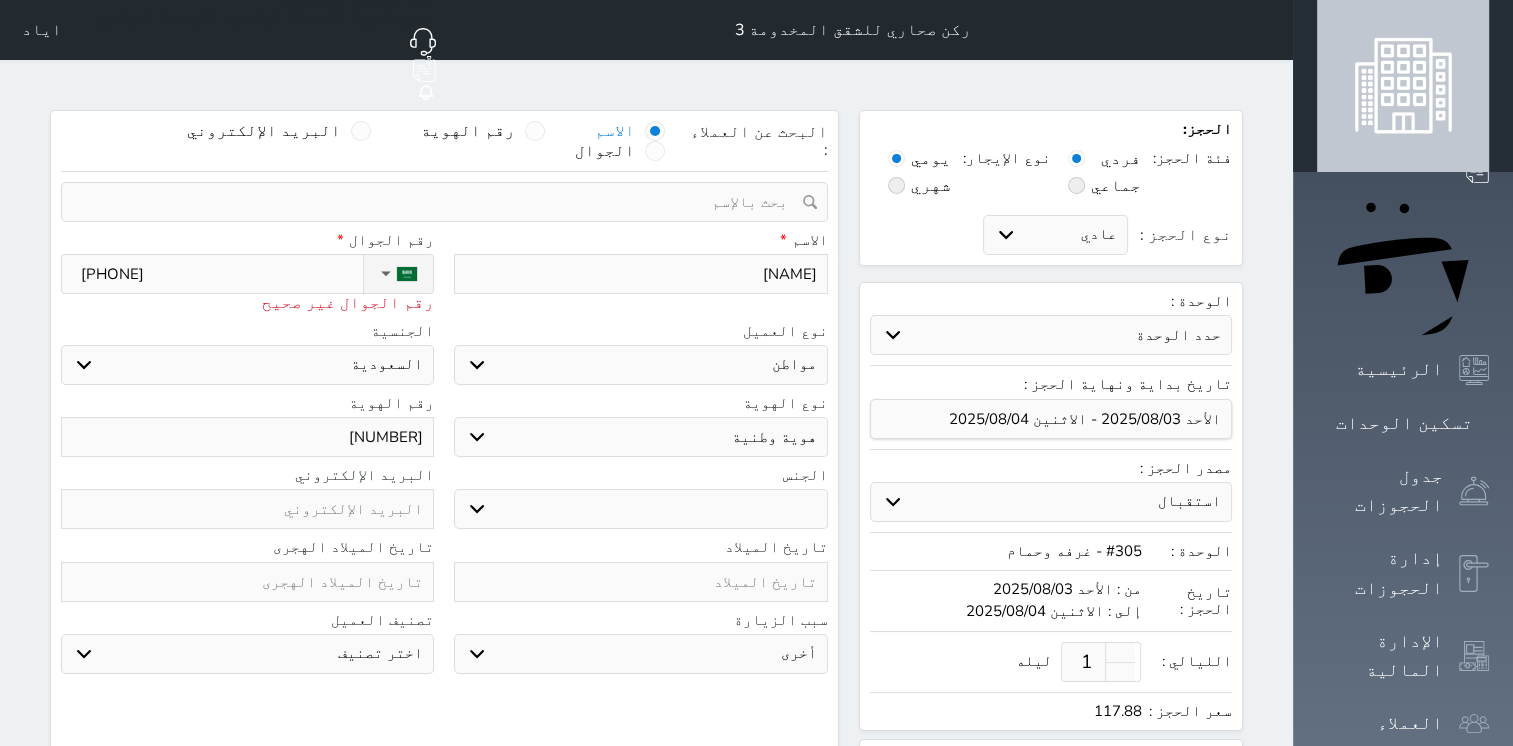 select 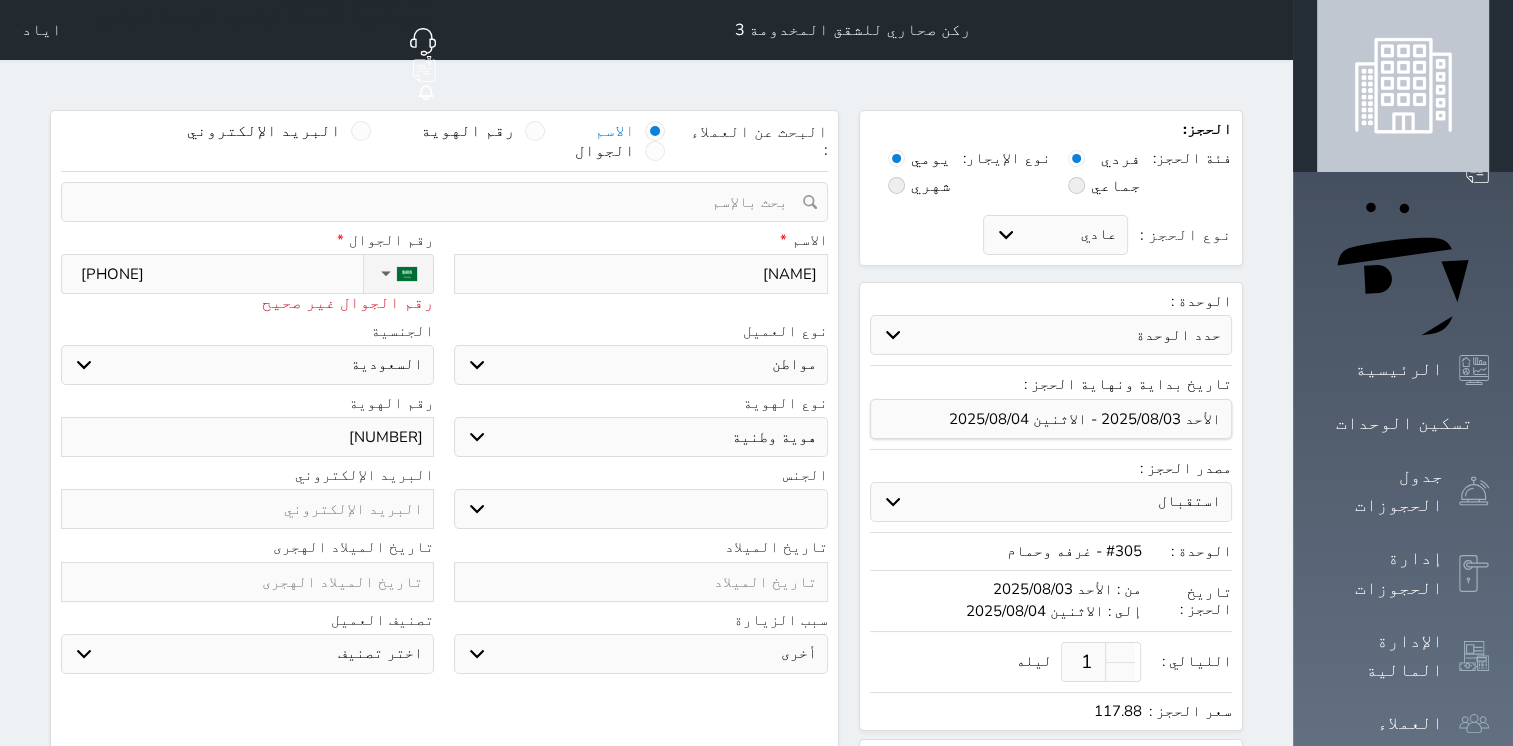 type on "[PHONE]" 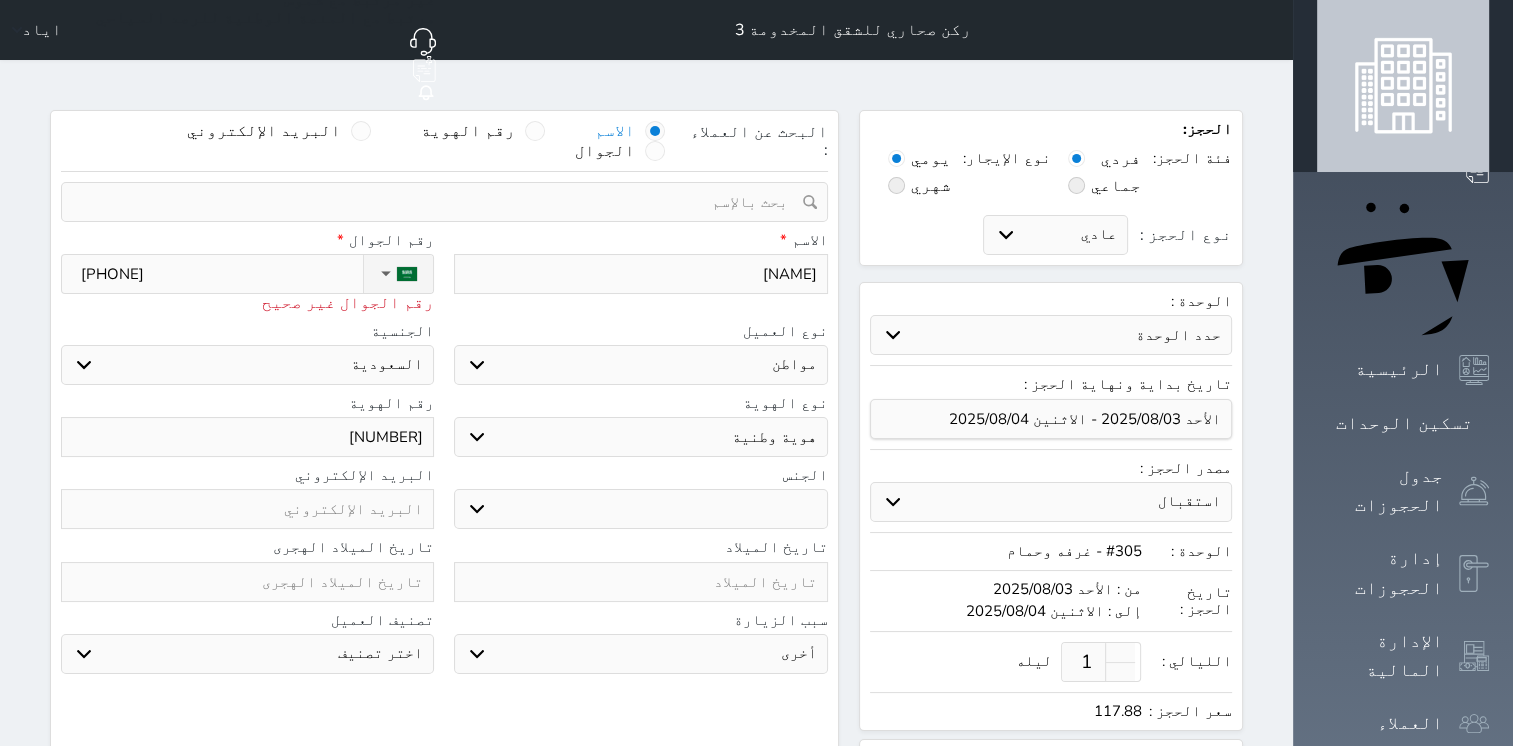 select 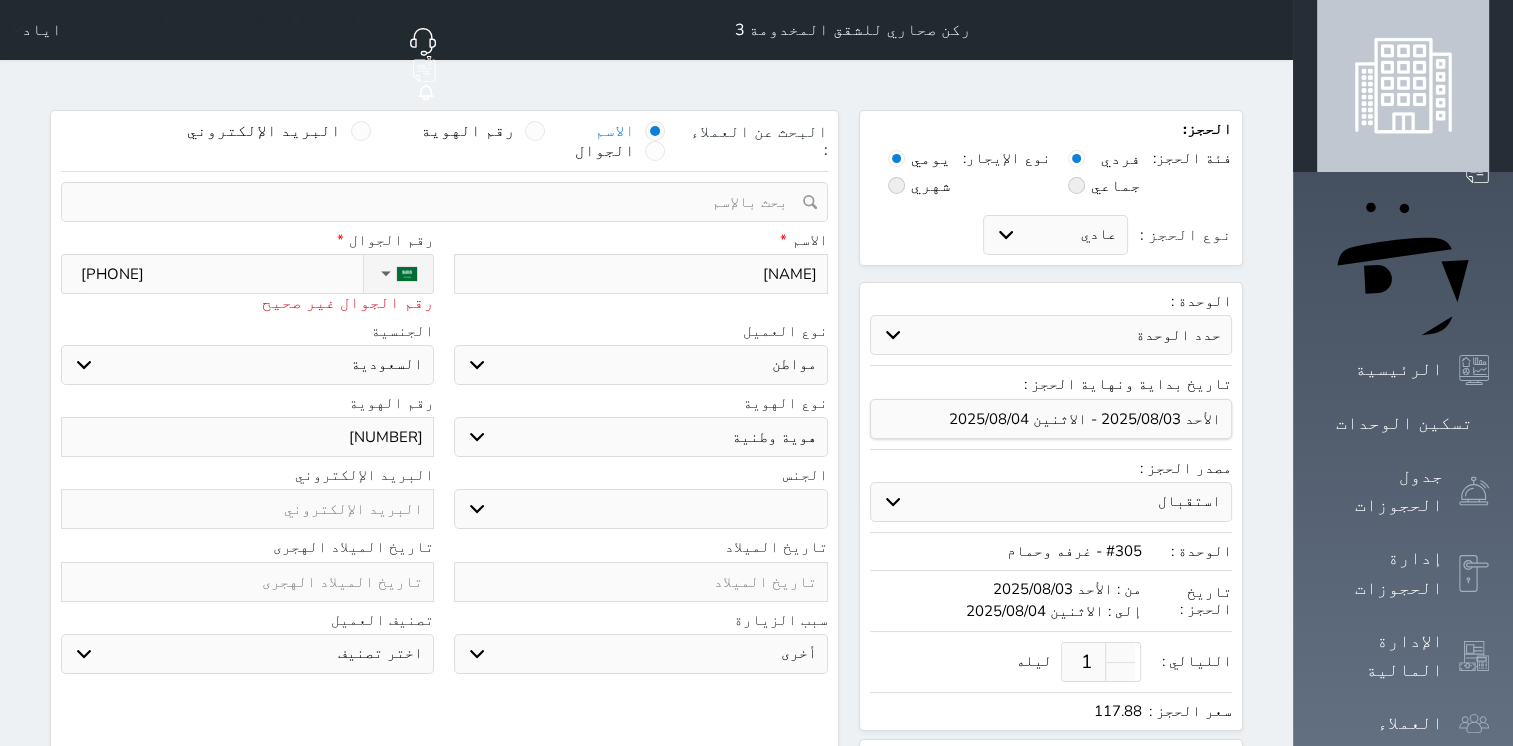type on "050108266" 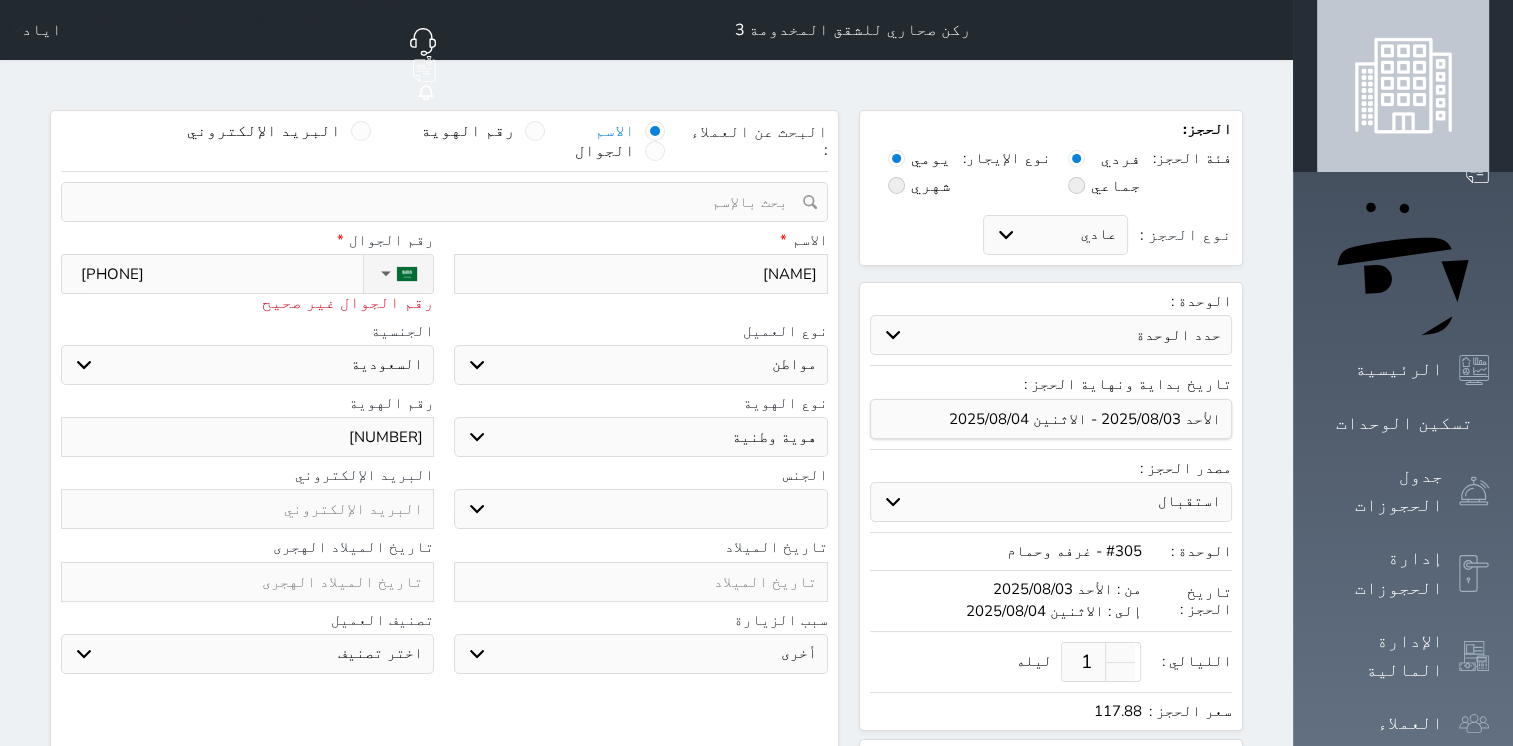 select 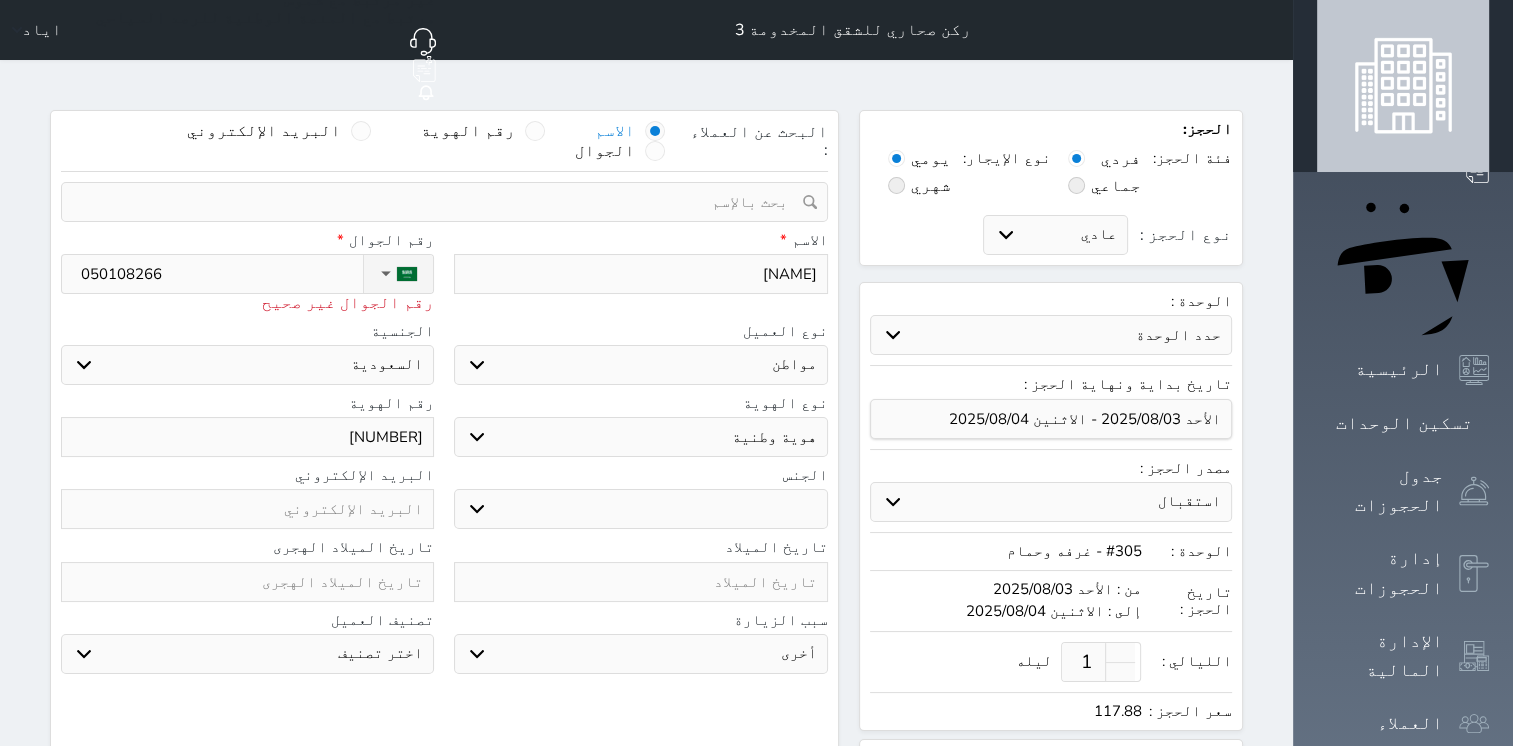 type on "[PHONE]" 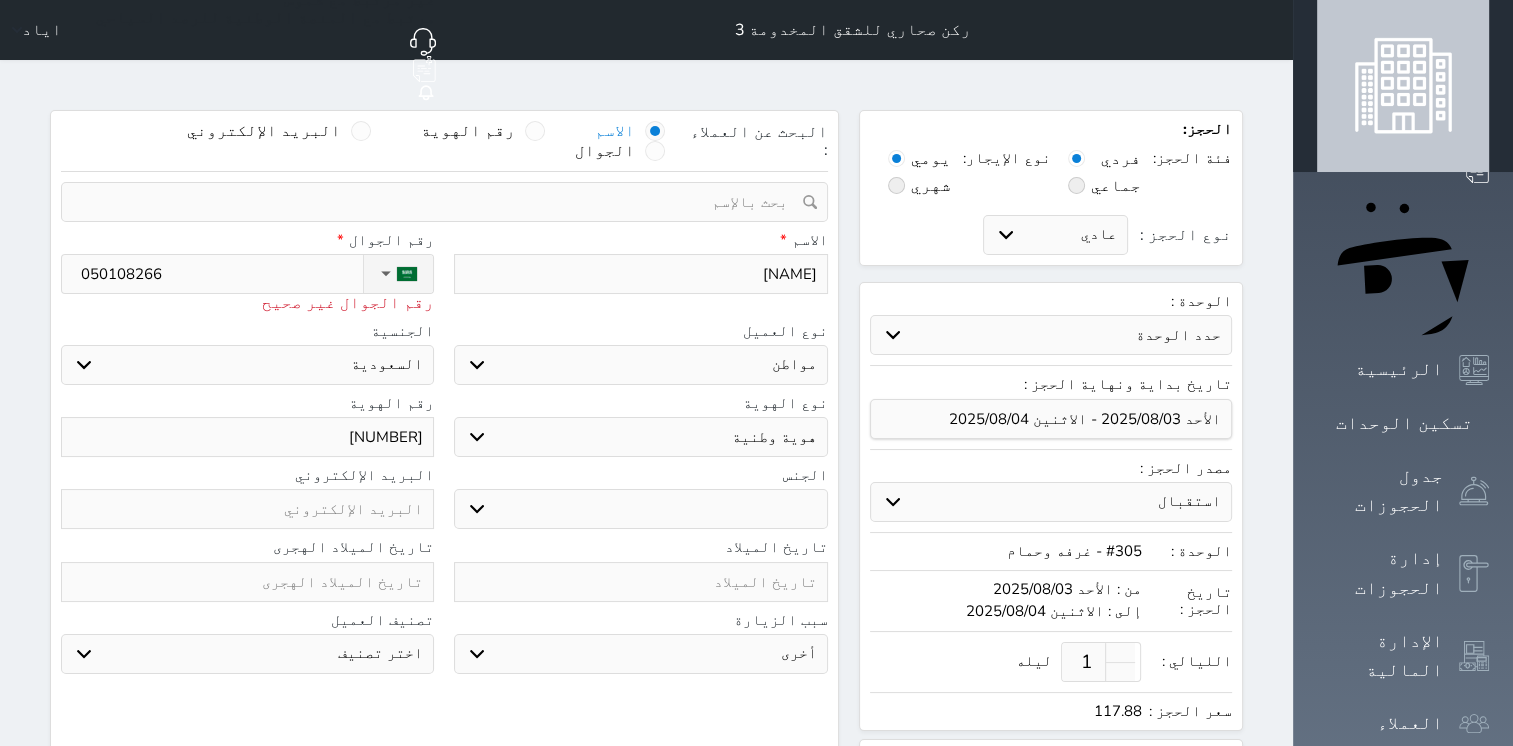 select 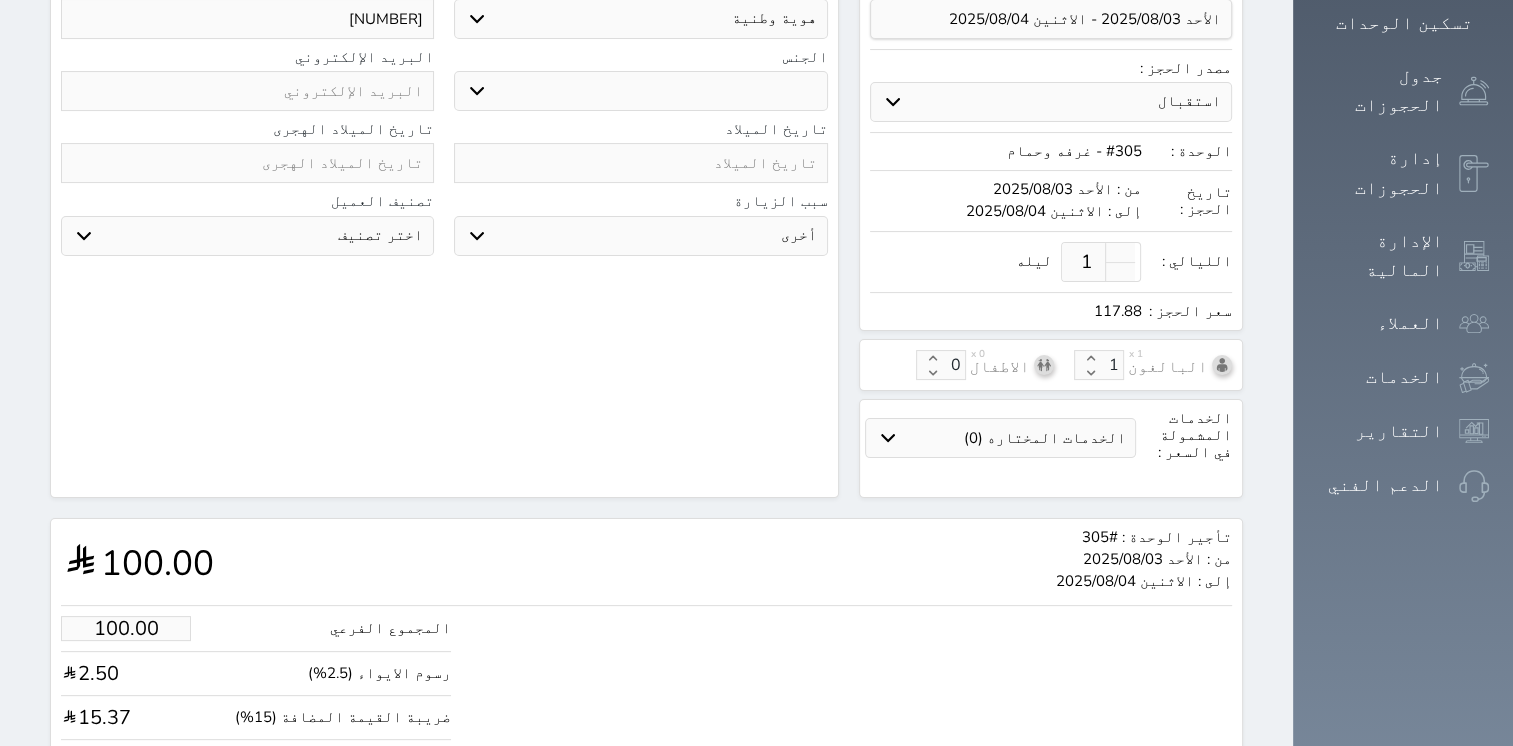 scroll, scrollTop: 476, scrollLeft: 0, axis: vertical 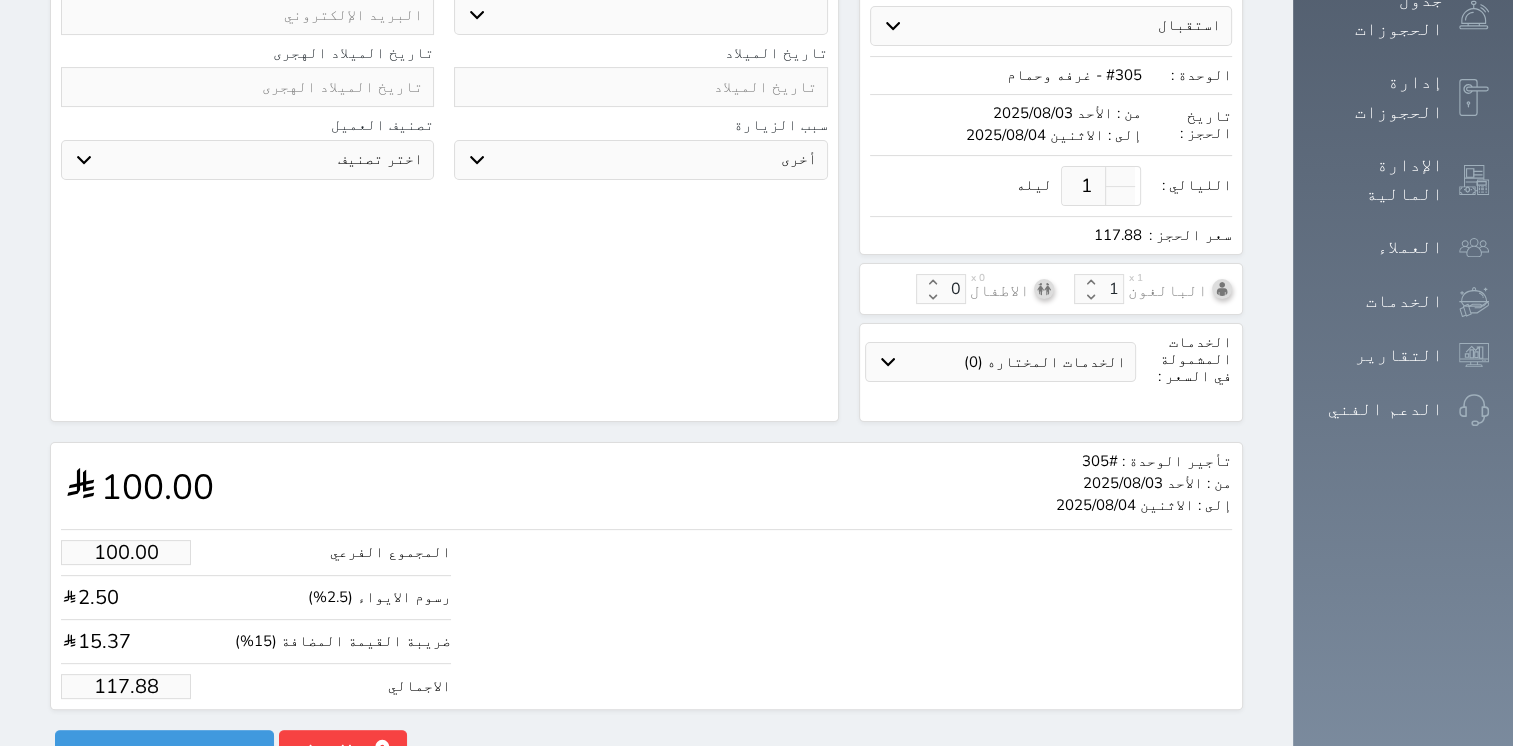 type on "[PHONE]" 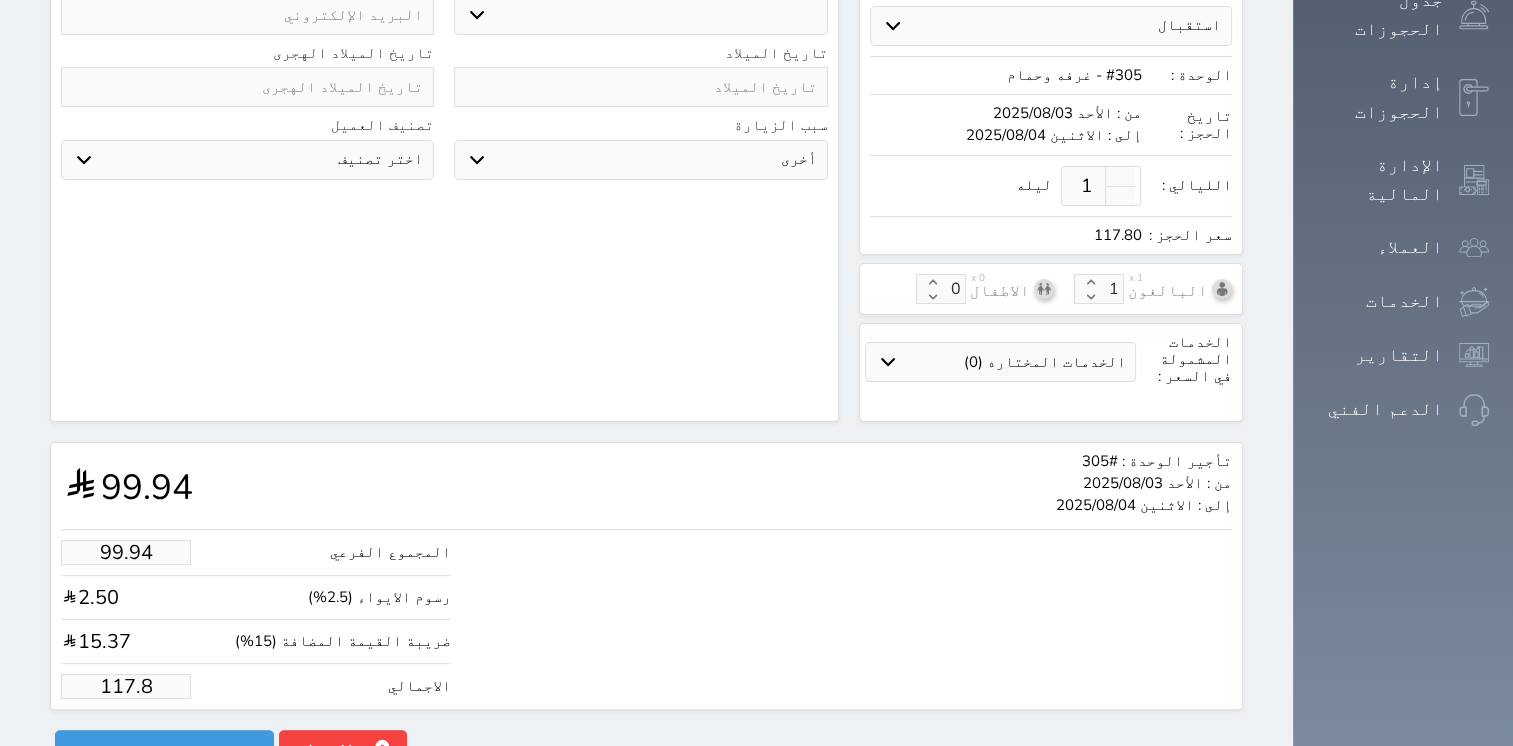 type on "99.26" 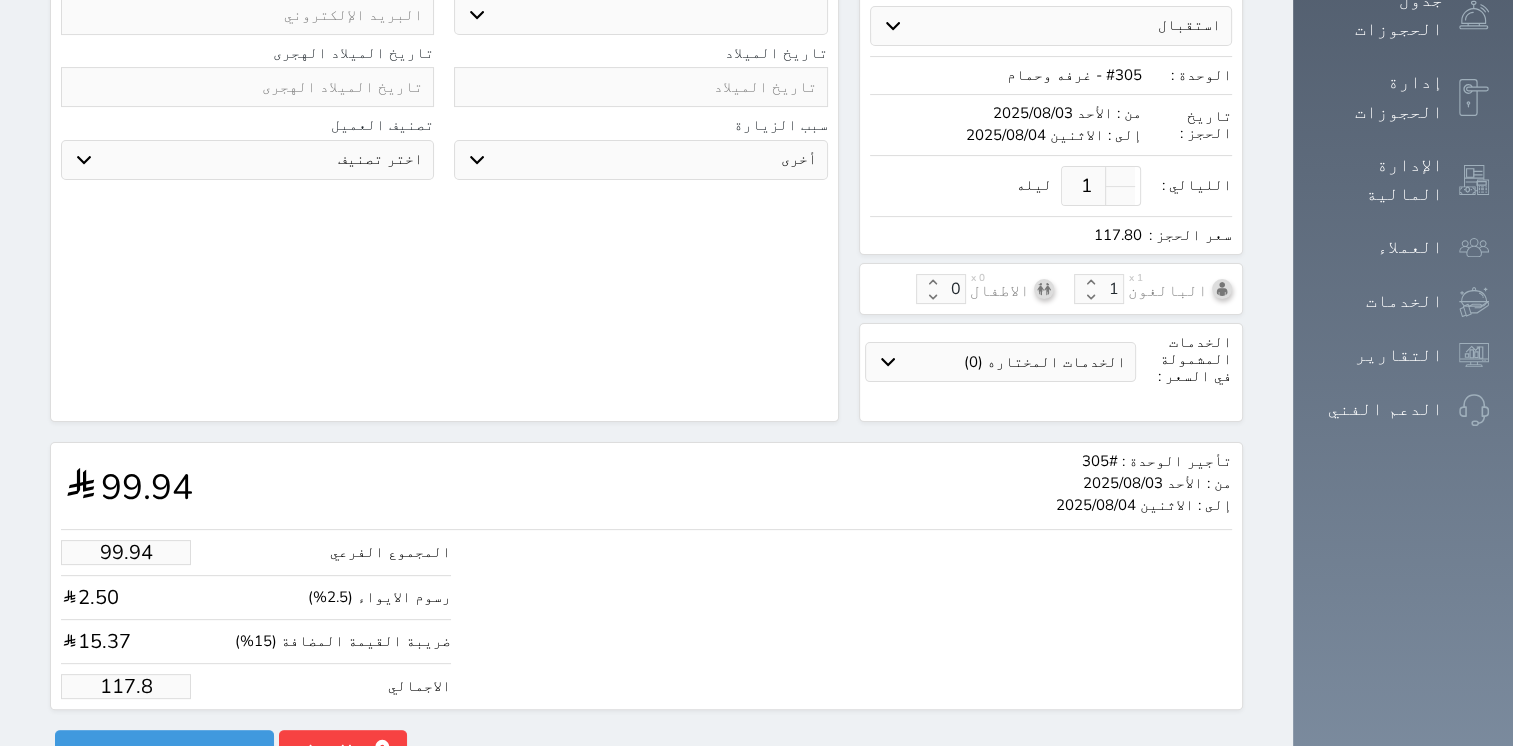 type on "117" 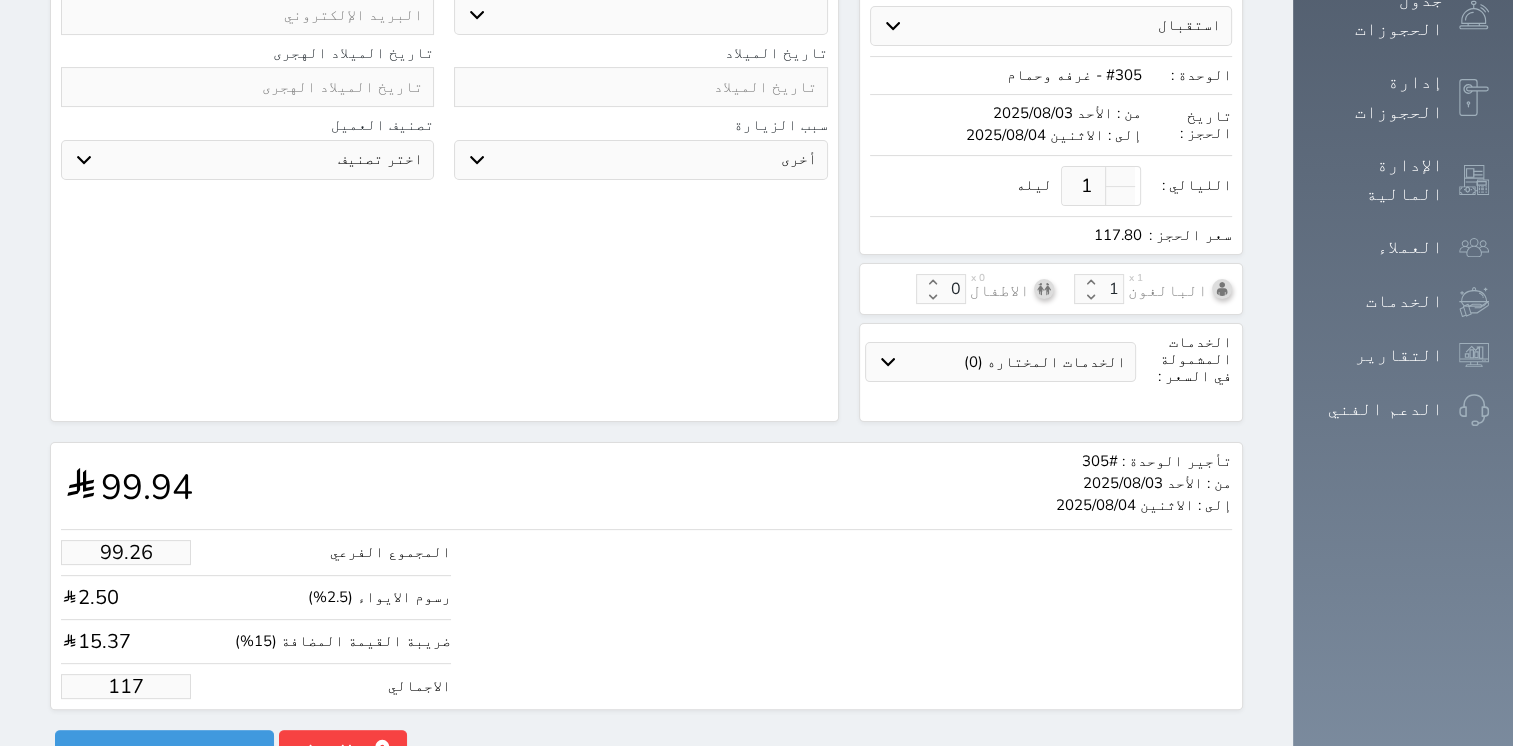 type on "9.33" 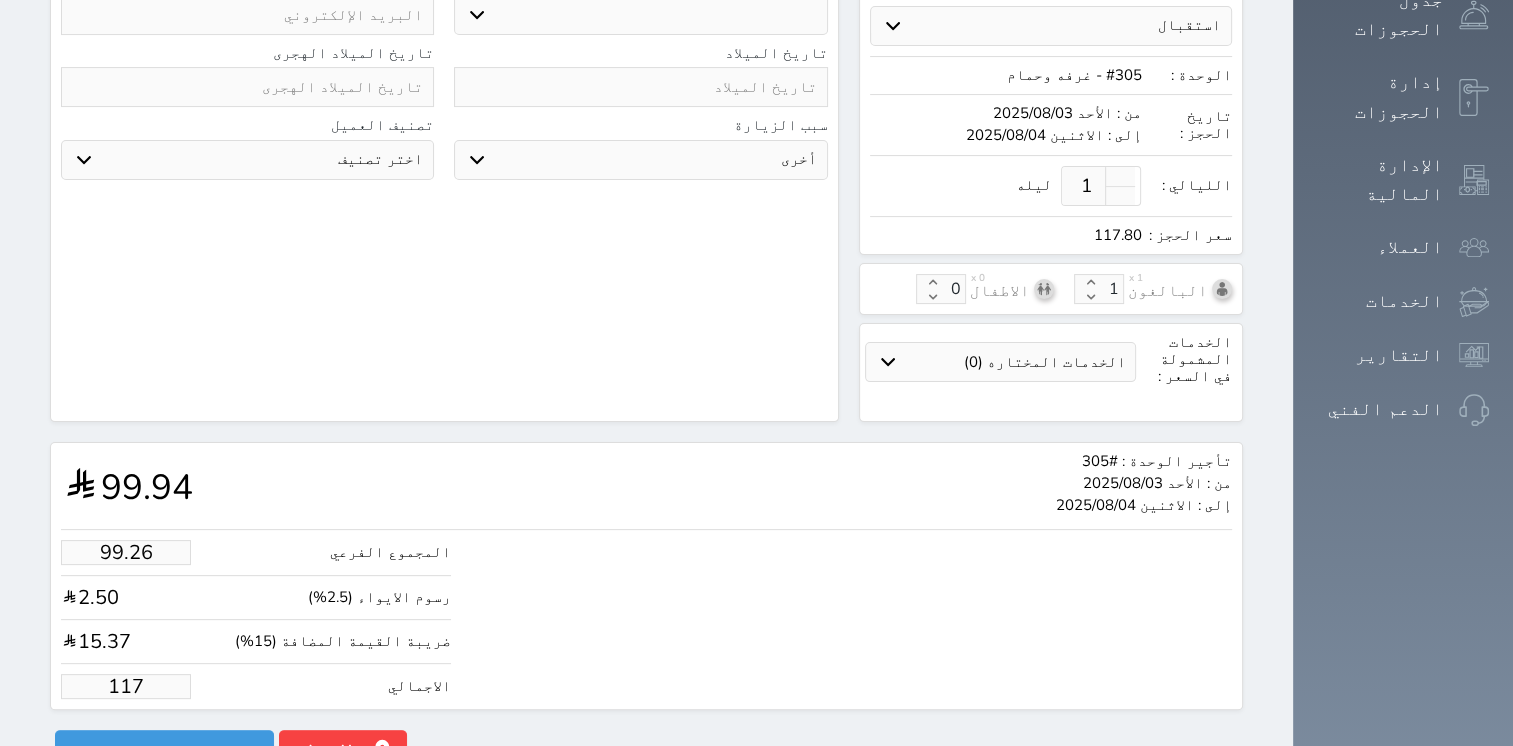type on "11" 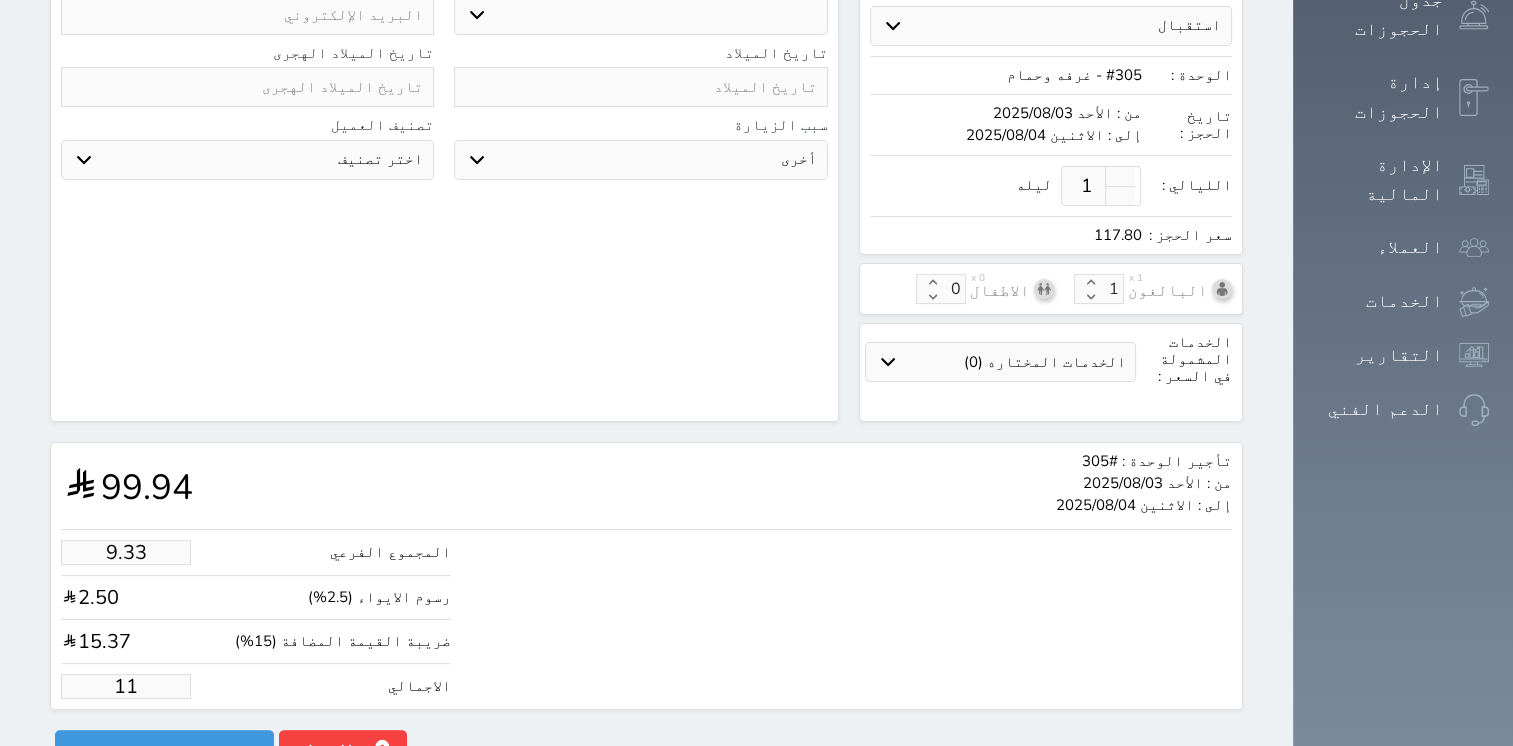 type on "1.00" 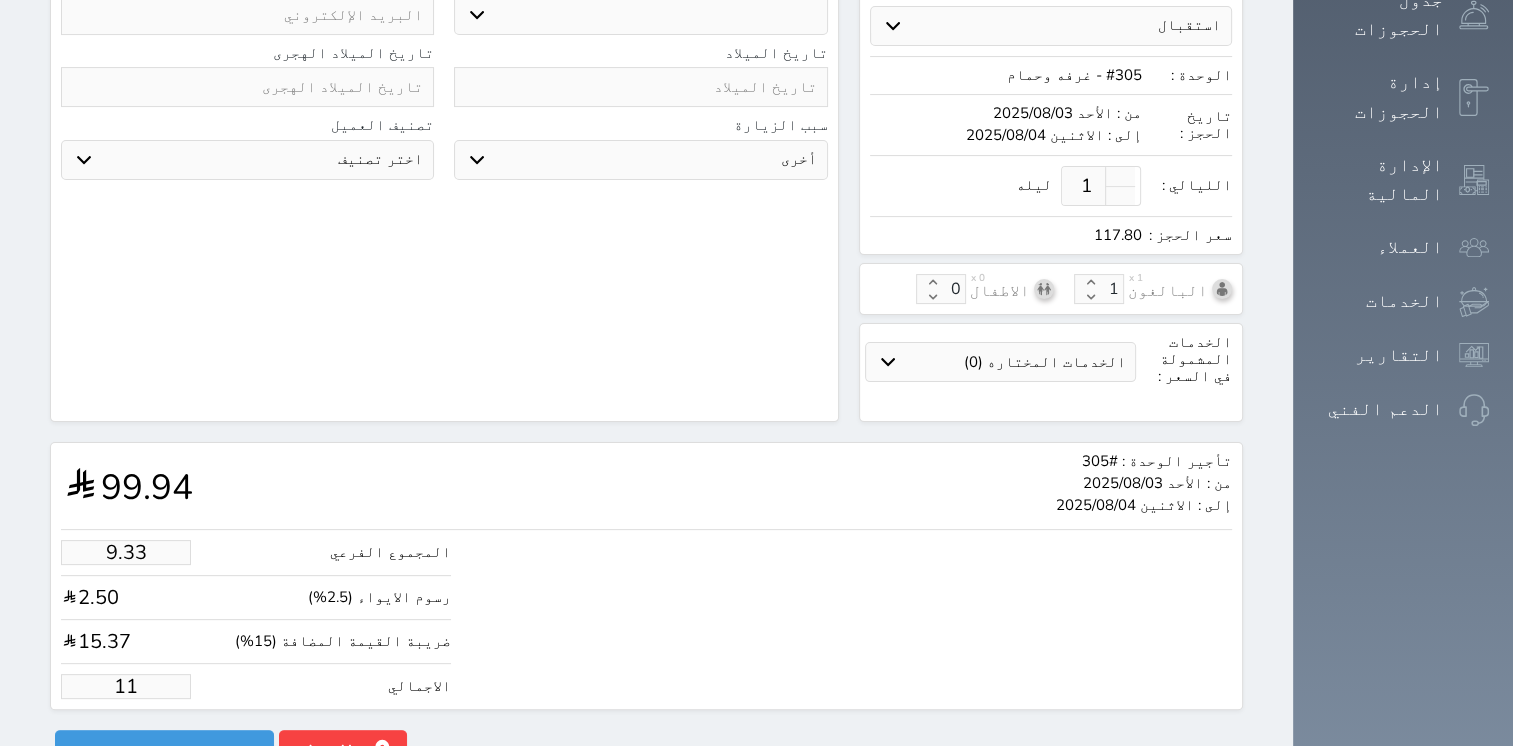type on "1.17875" 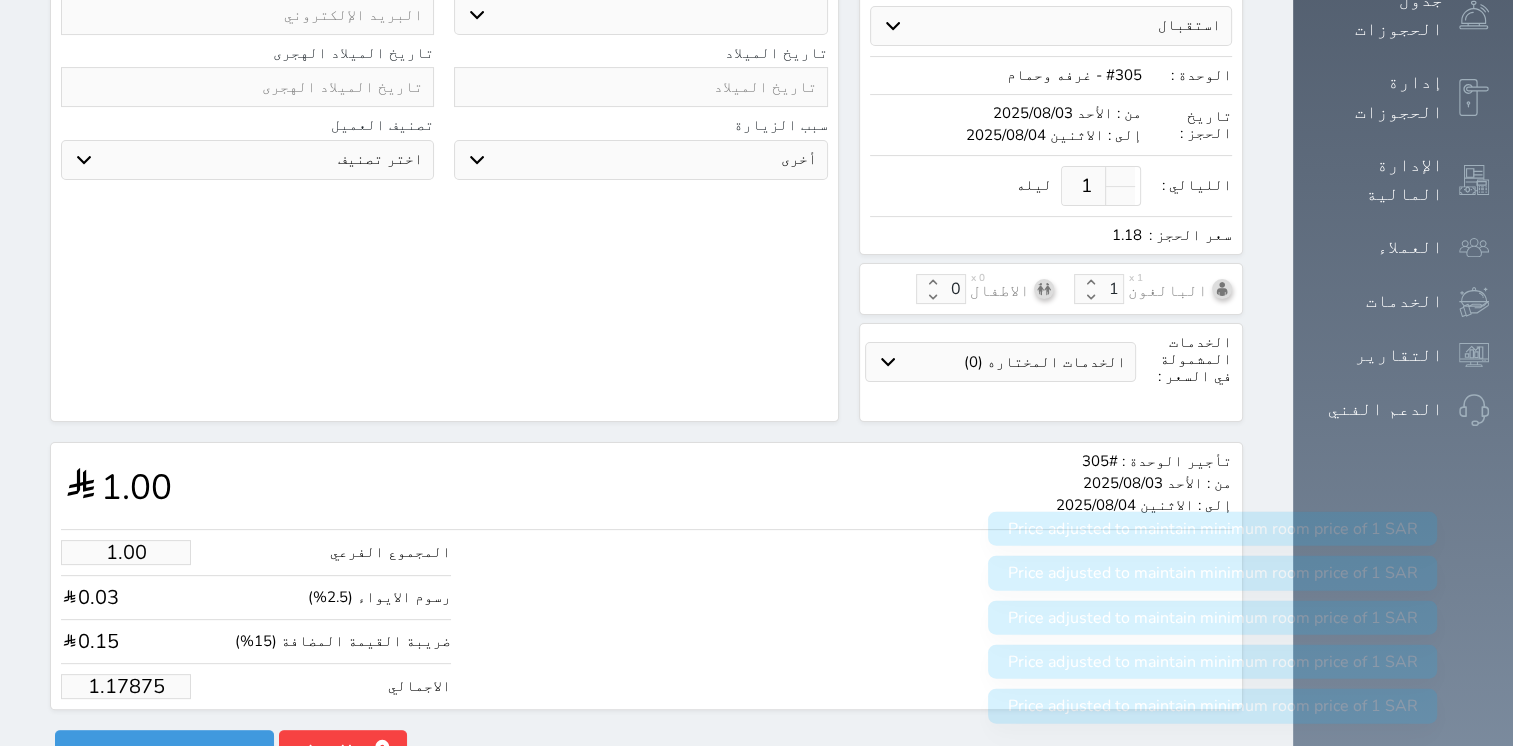 type on "1.1787" 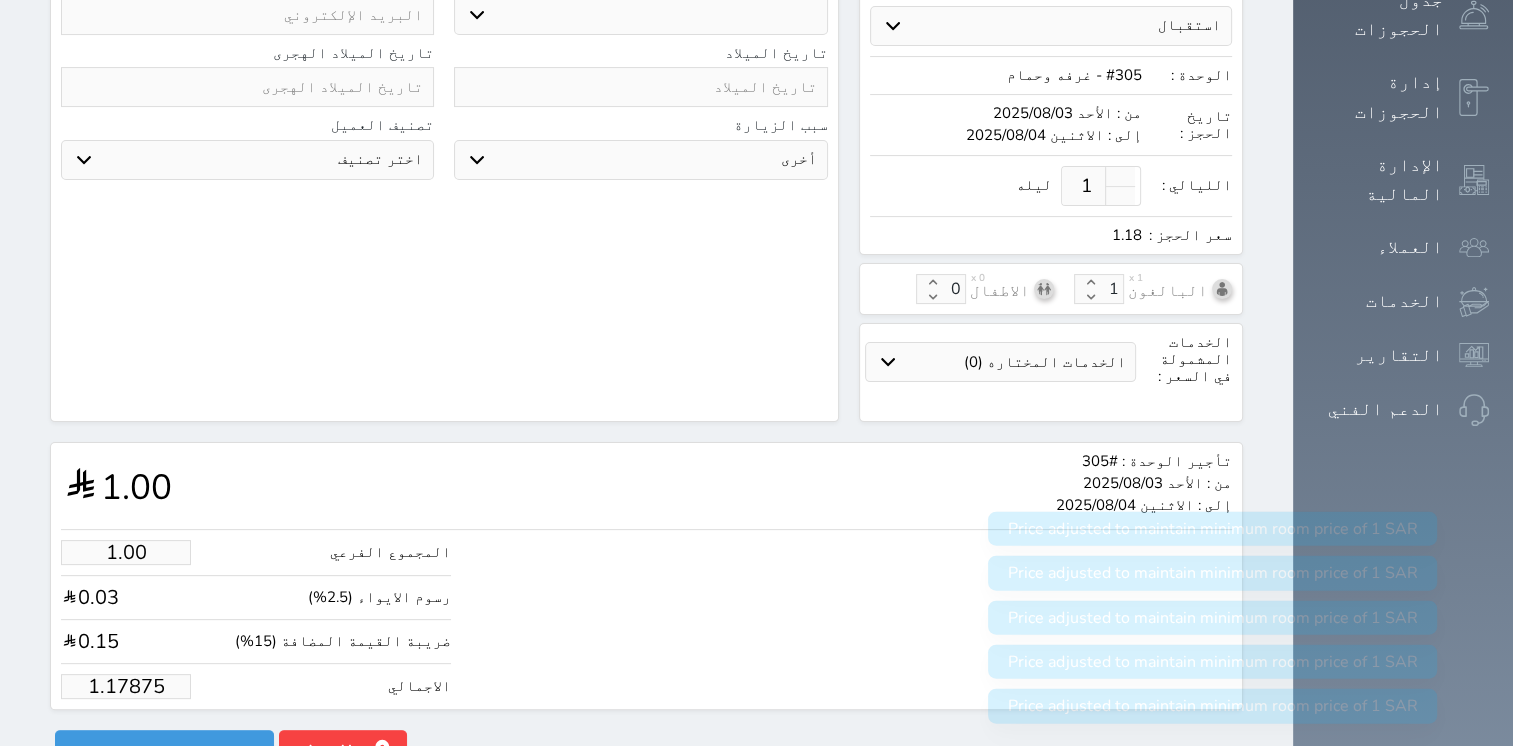 select 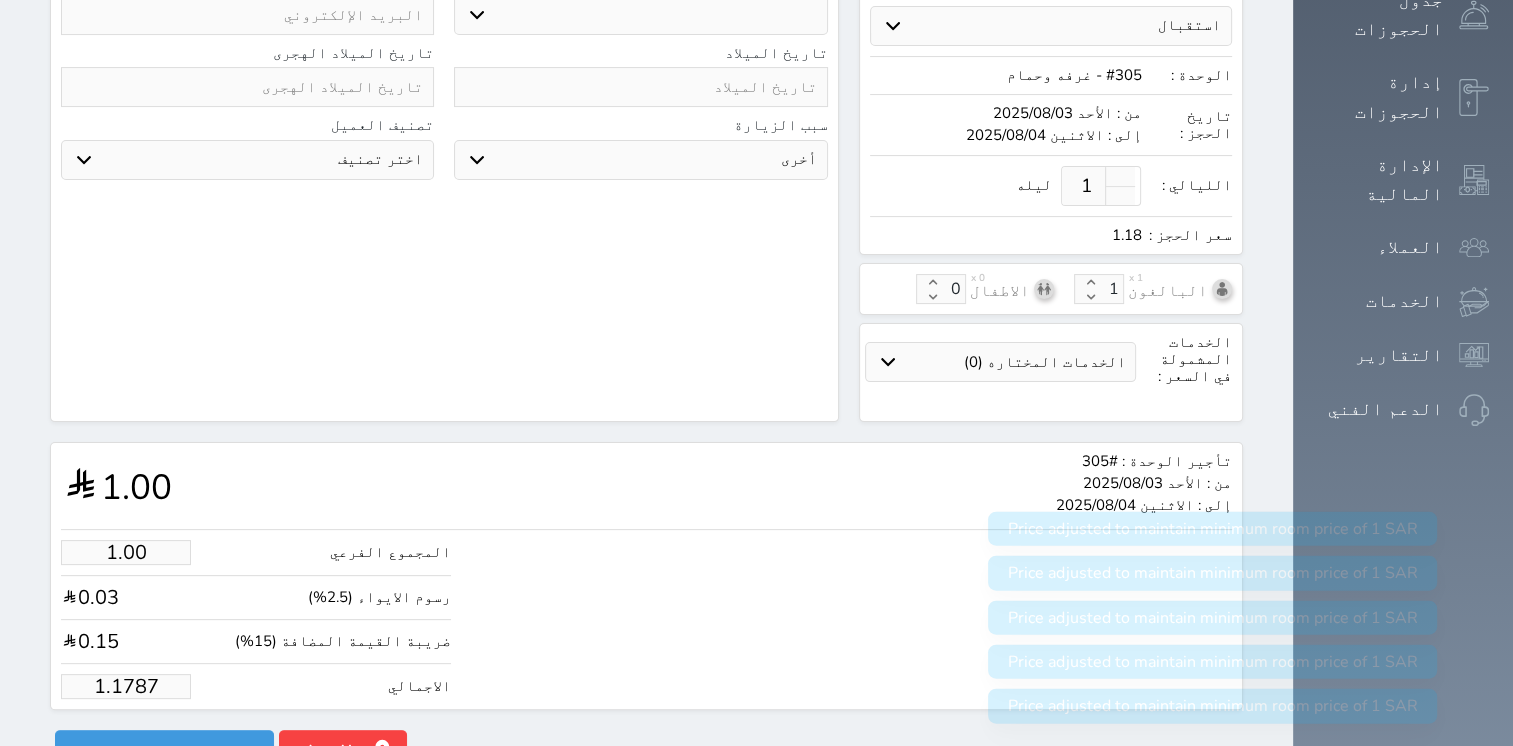 type on "1.178" 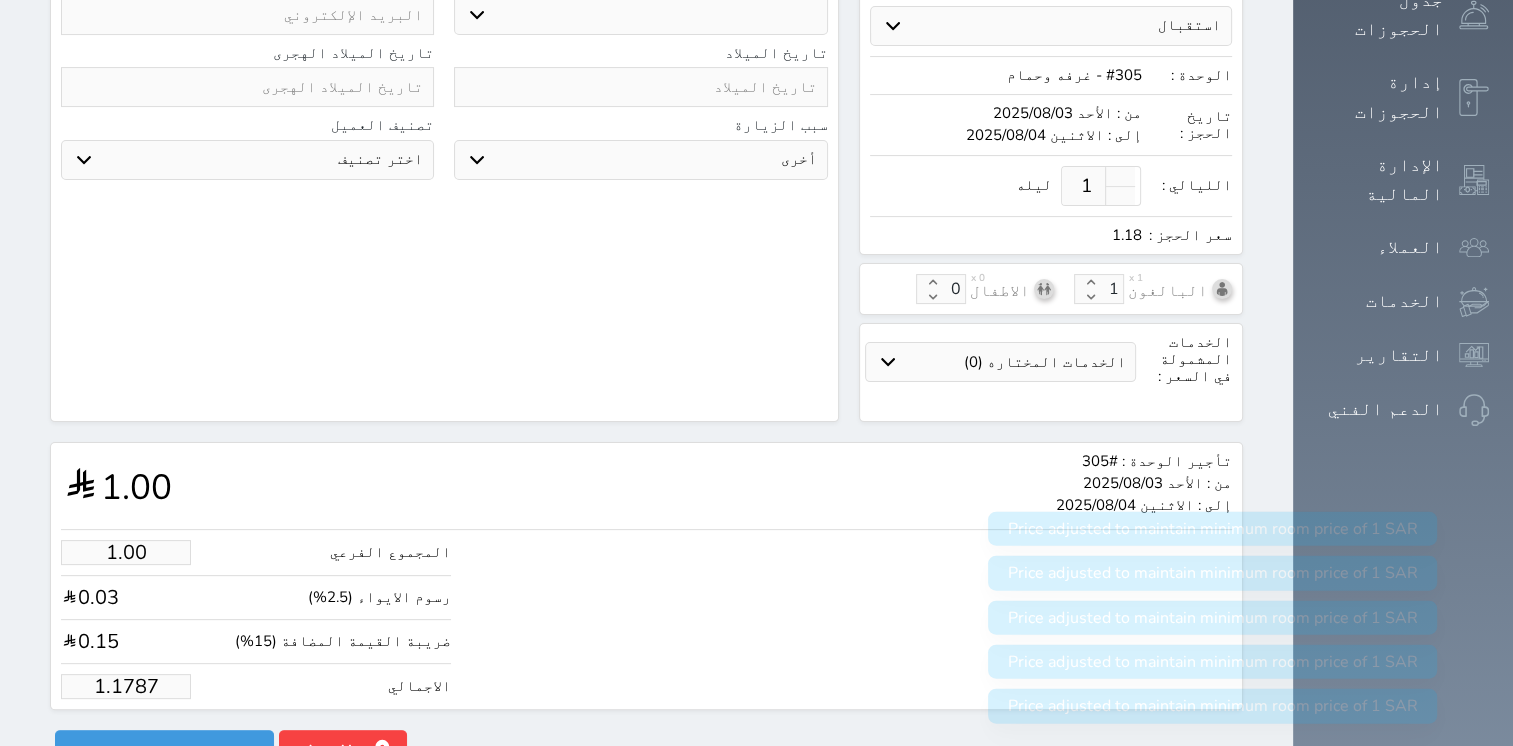 select 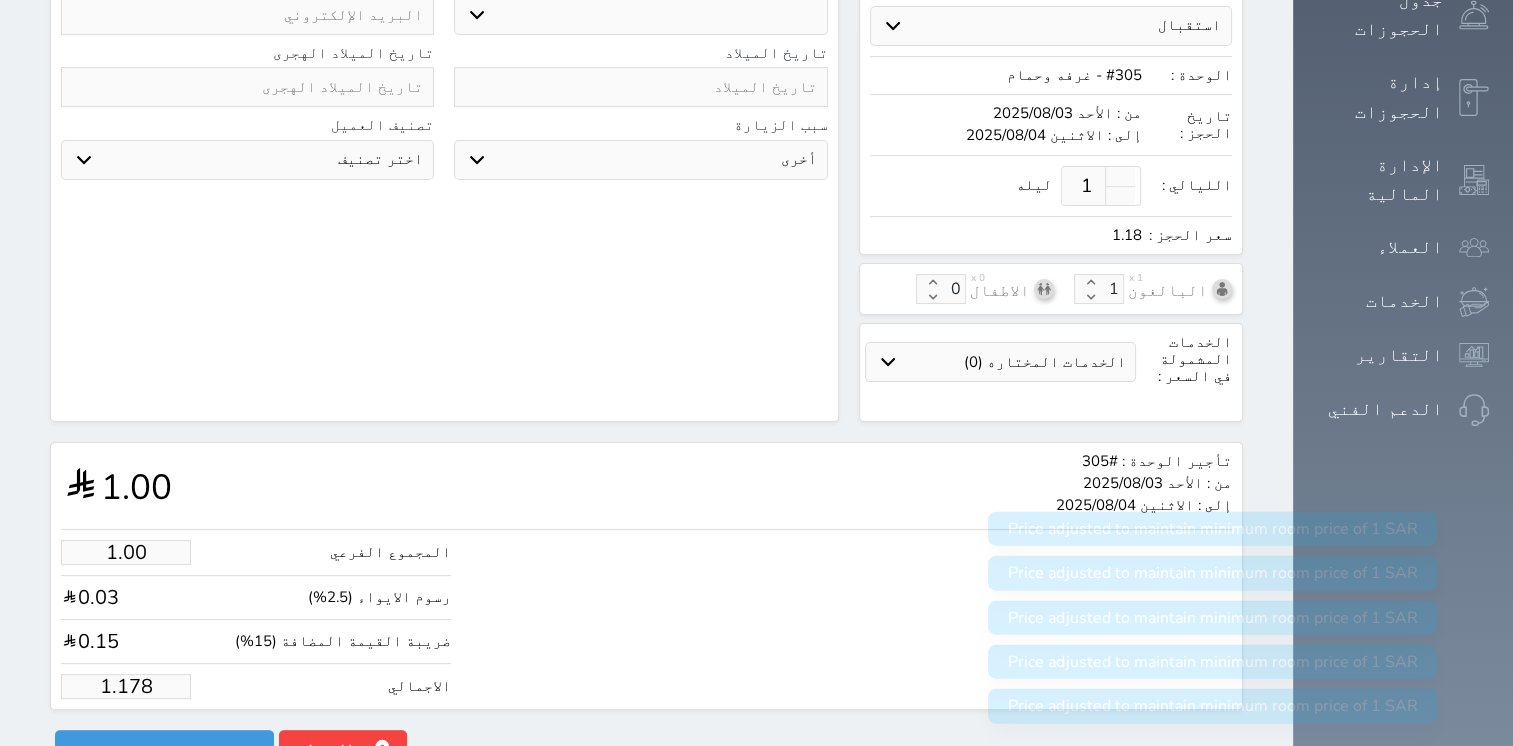 type on "1.17" 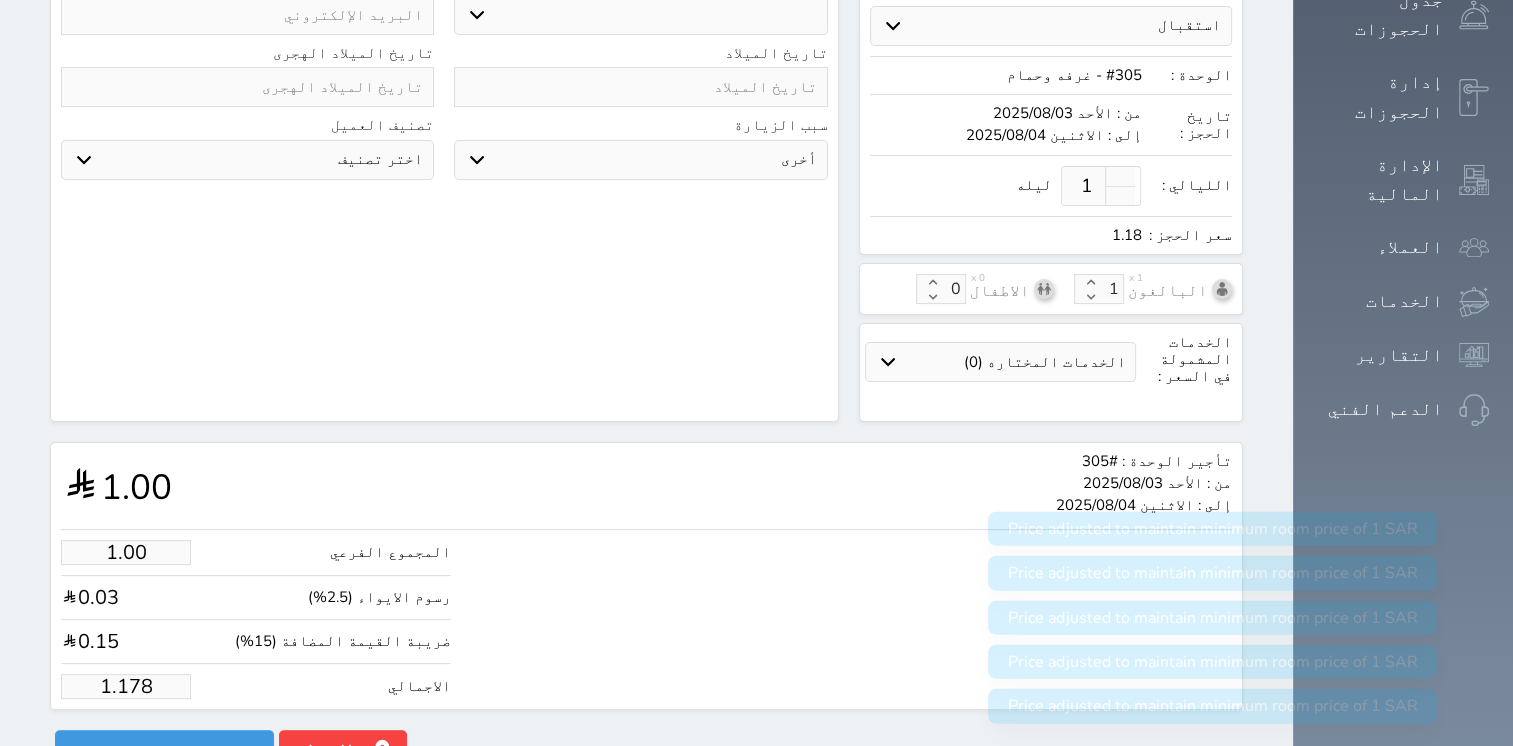 select 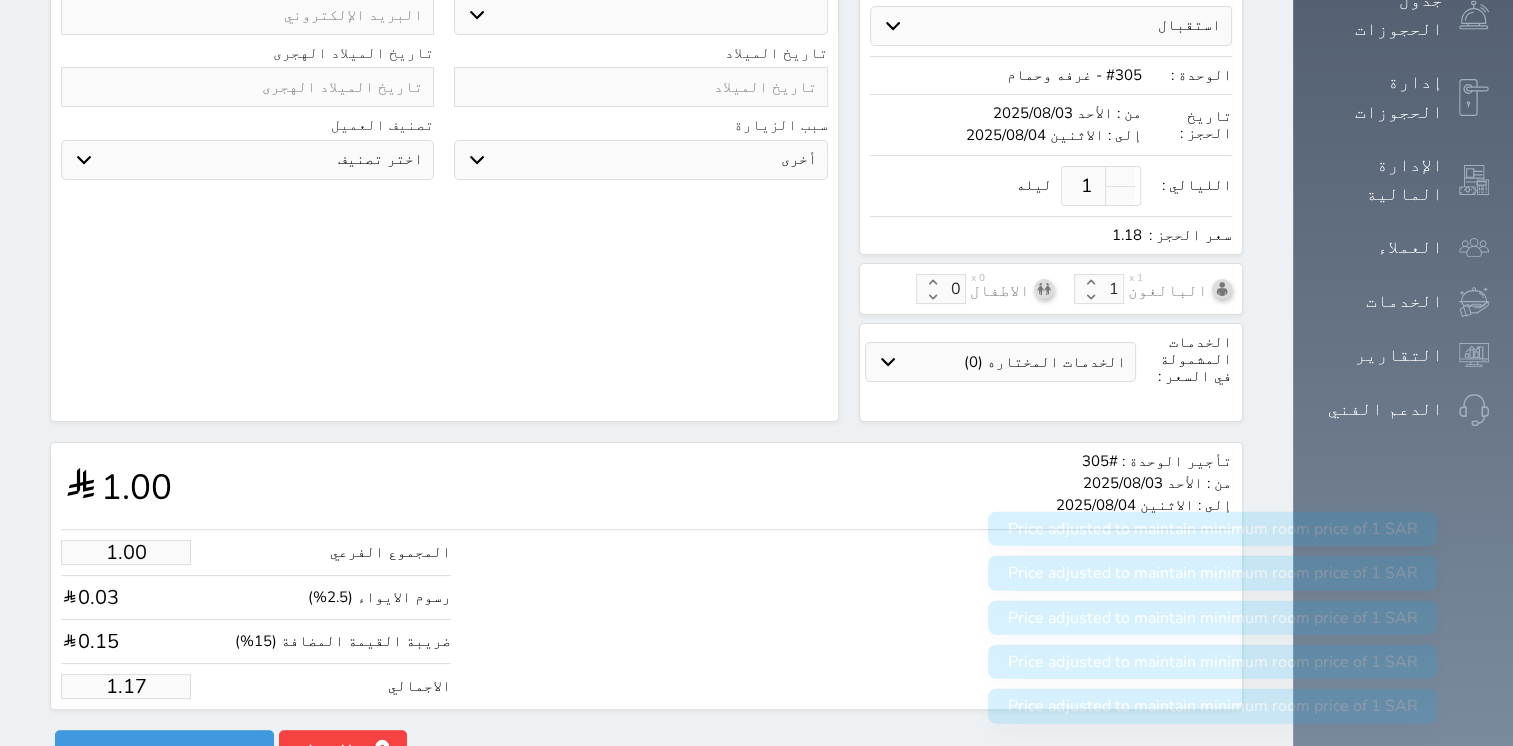 type on "1.1" 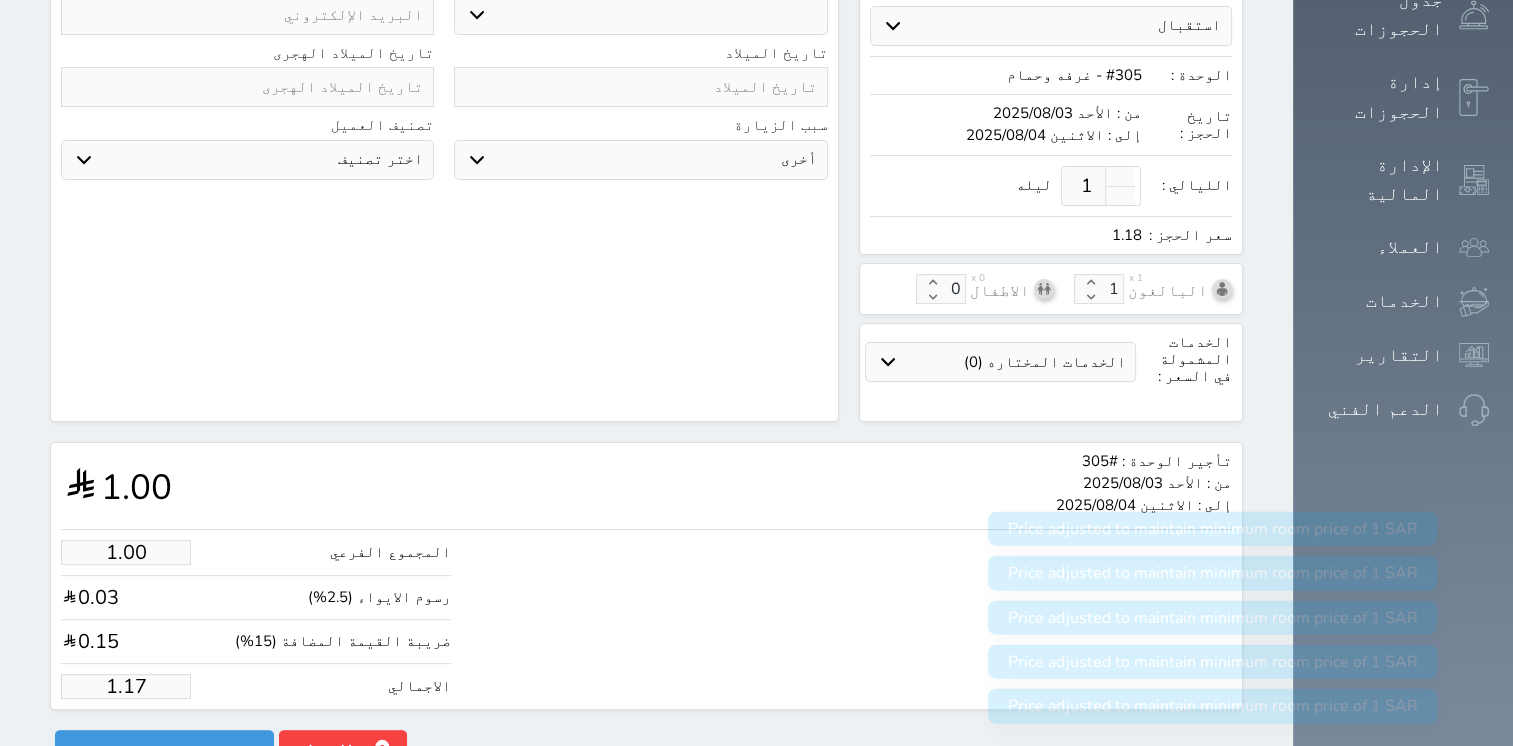select 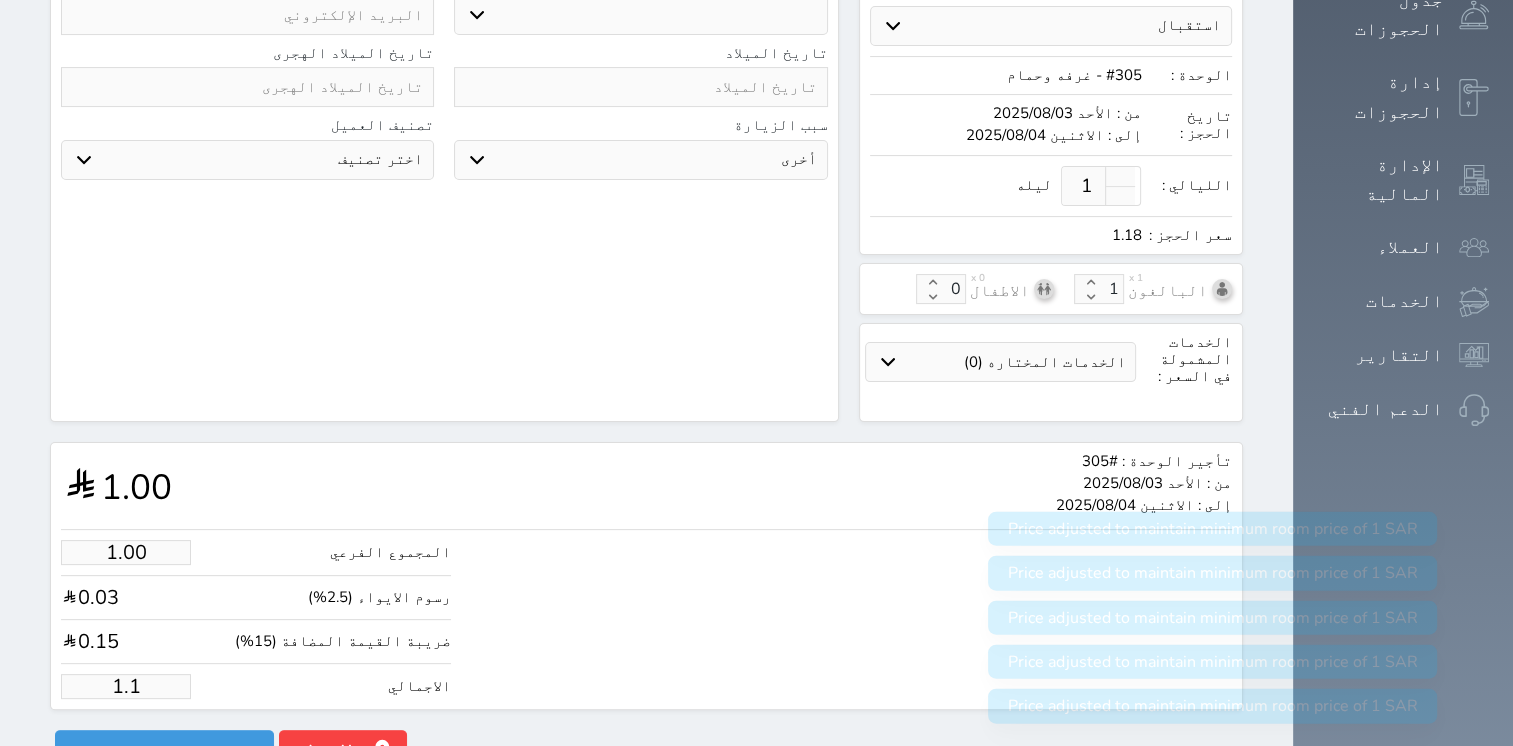 type on "1." 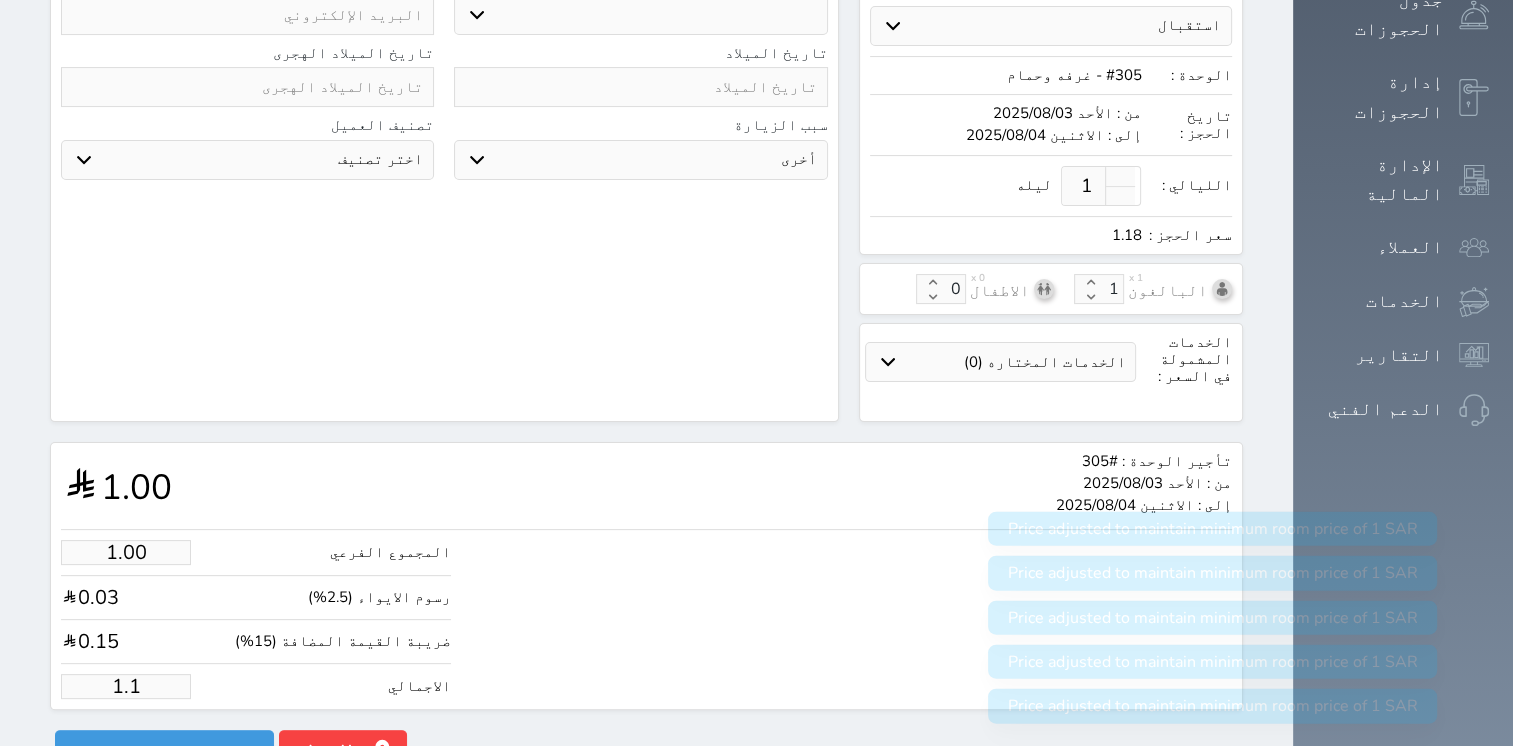 select 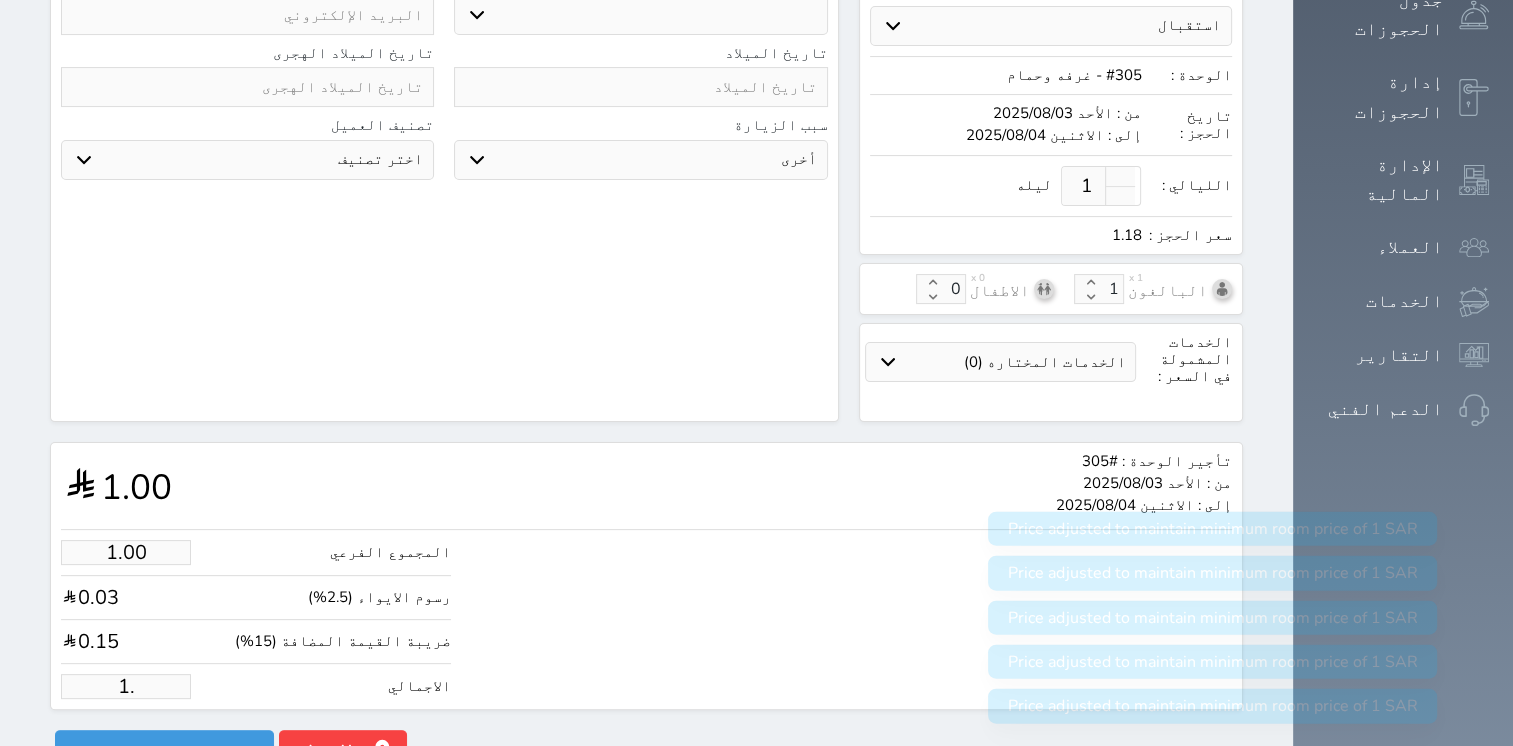 type on "1" 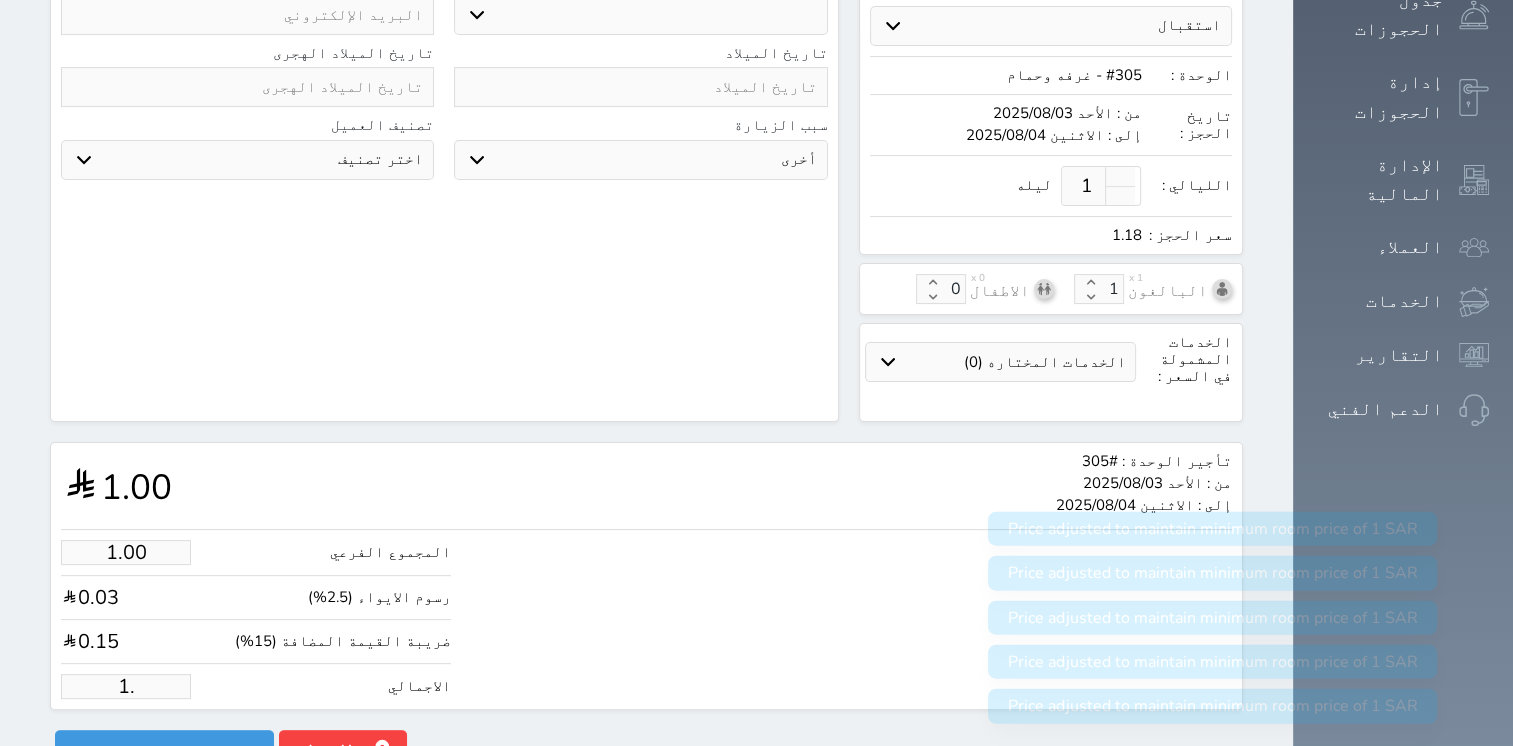 select 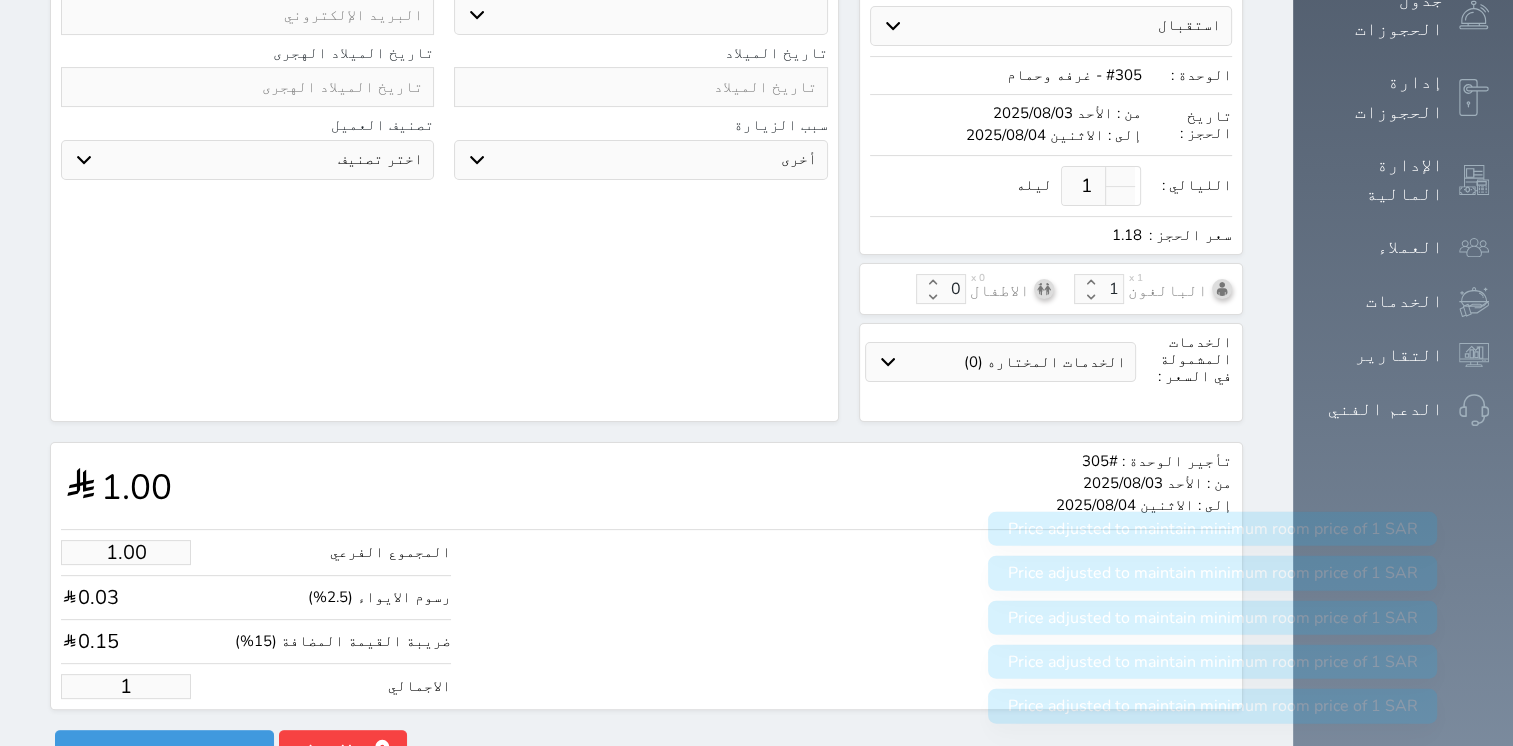 type 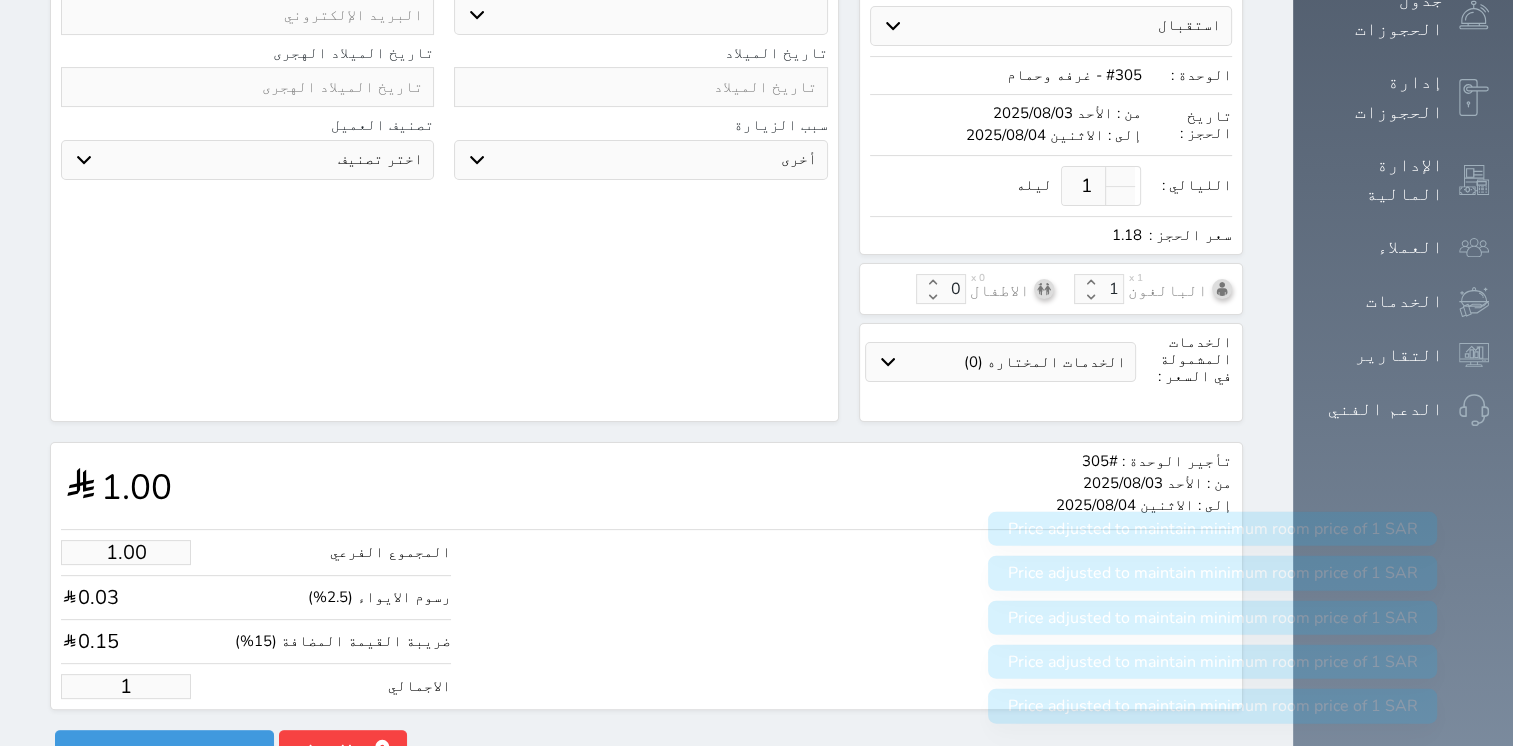 select 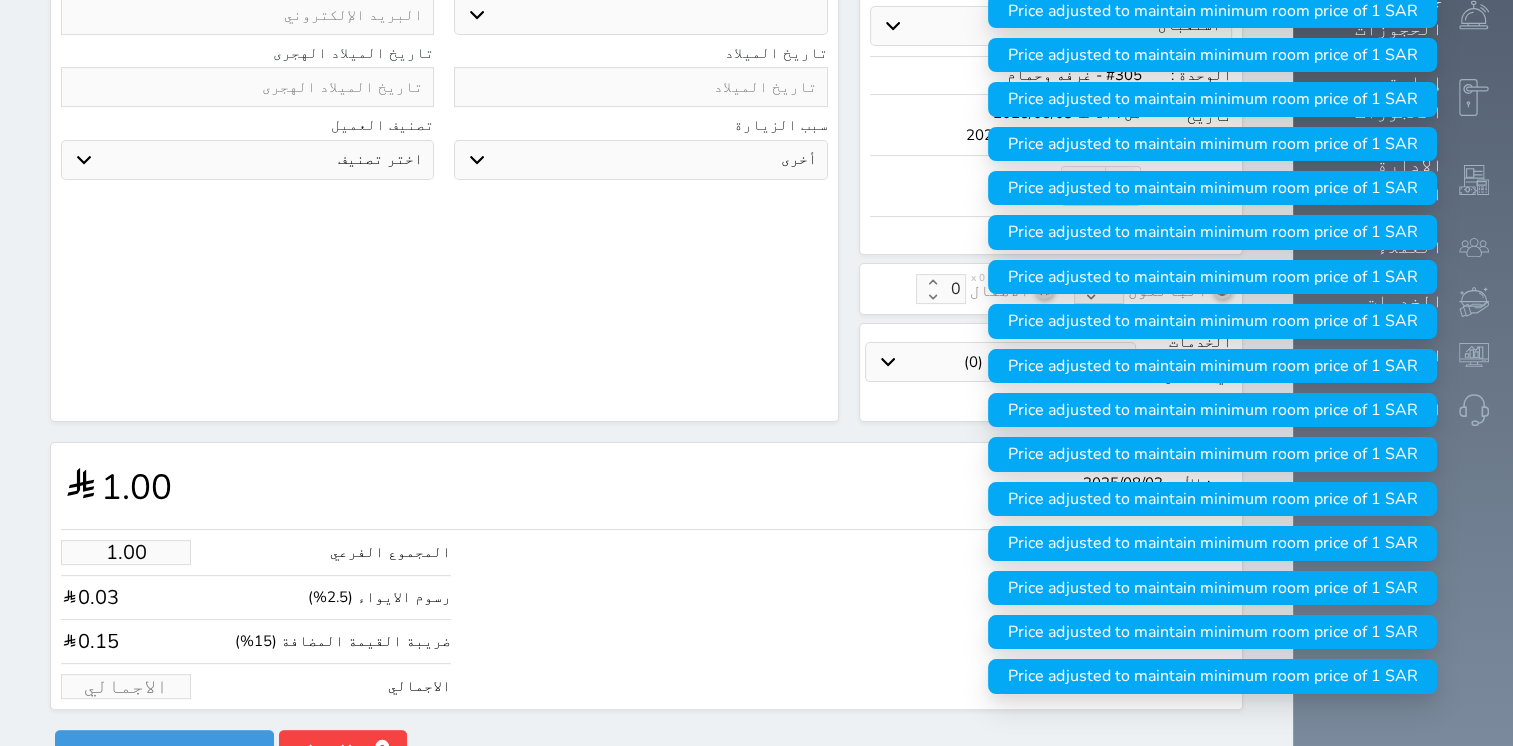 type on "1.70" 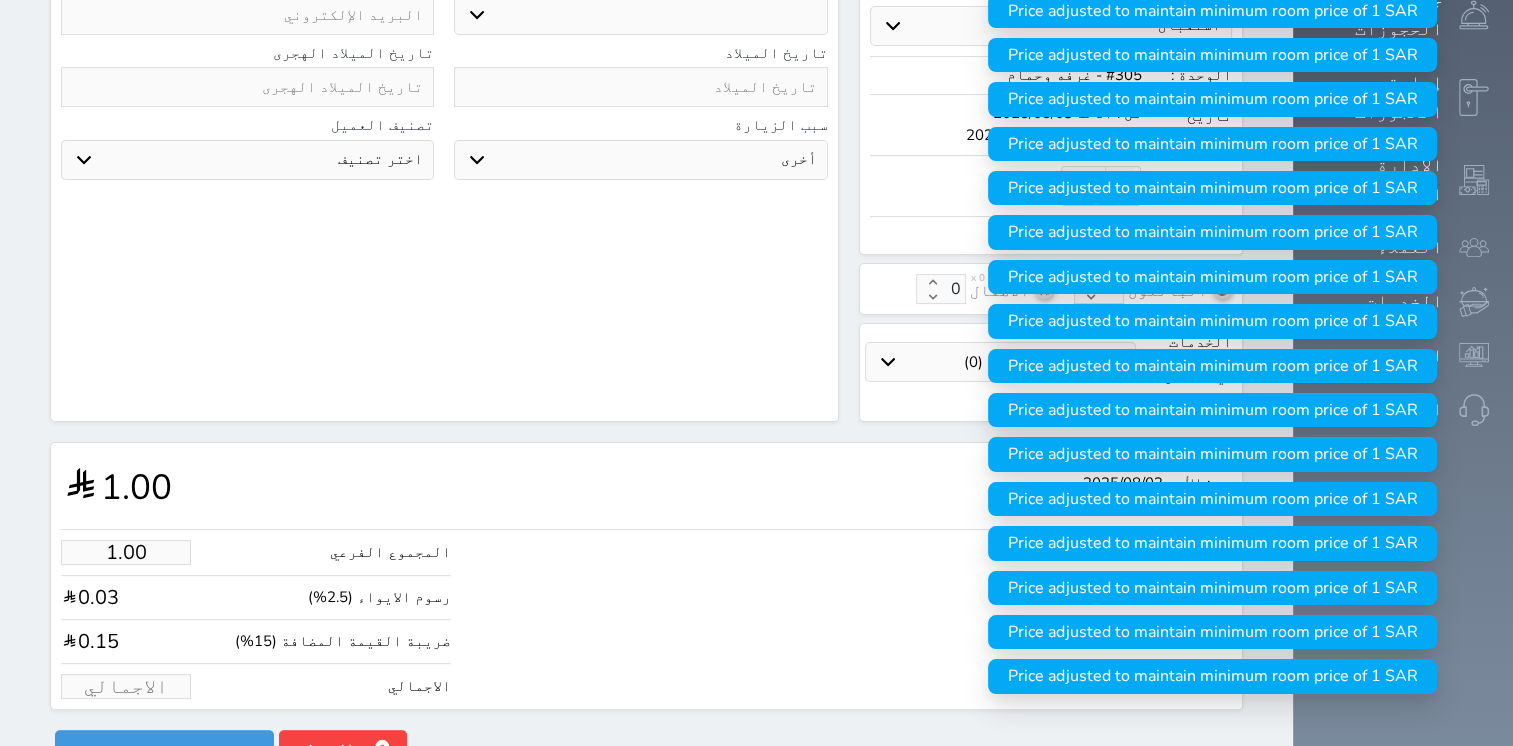 type on "2" 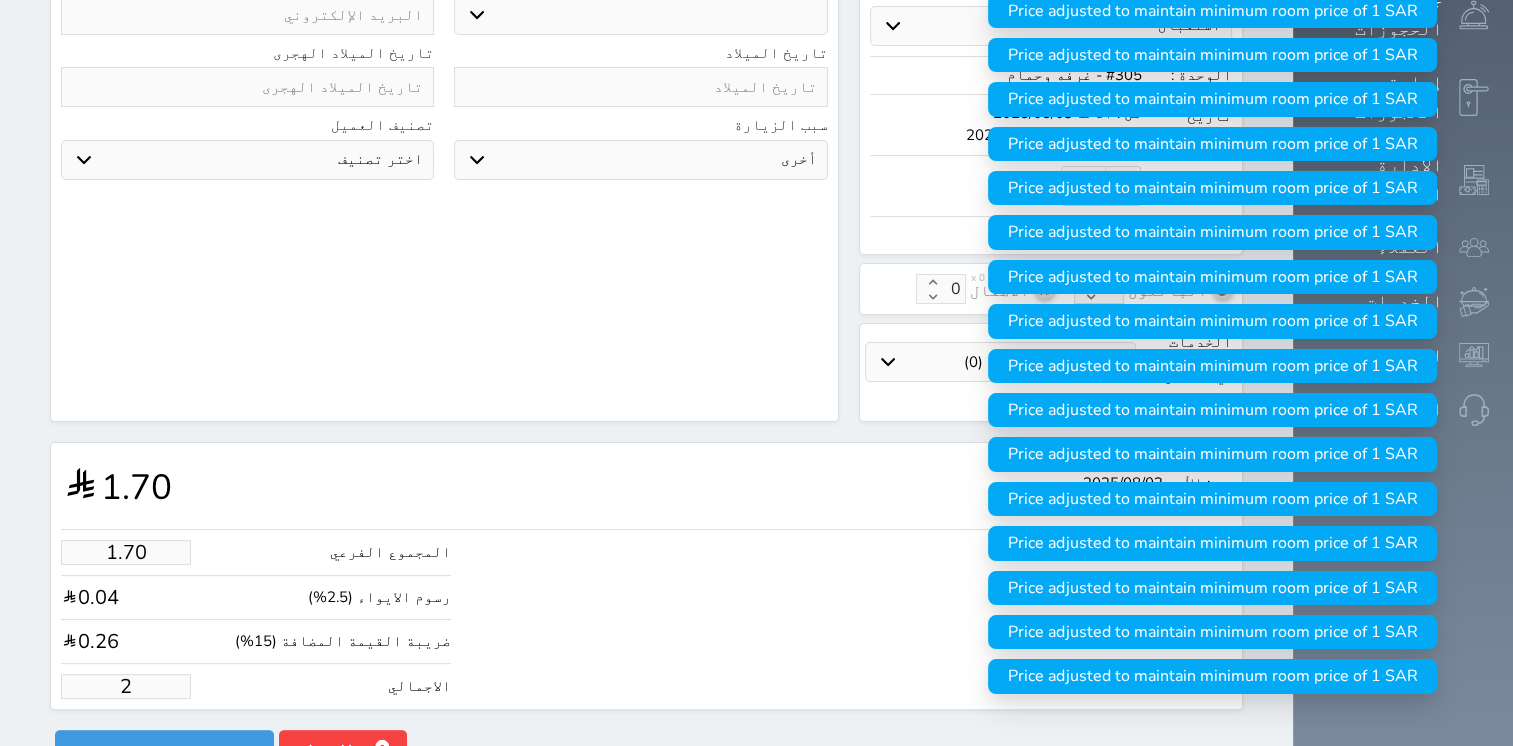 type on "16.97" 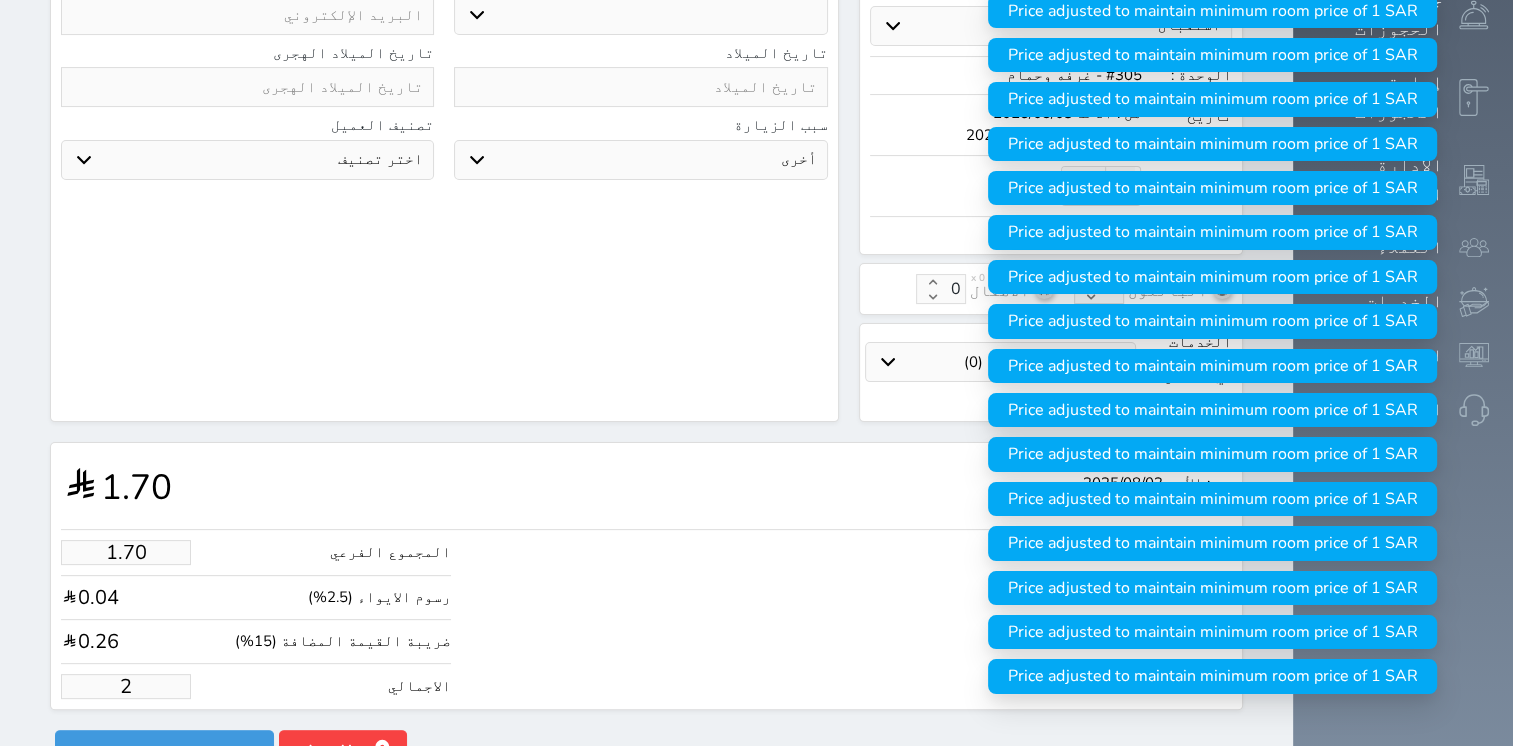 type on "20" 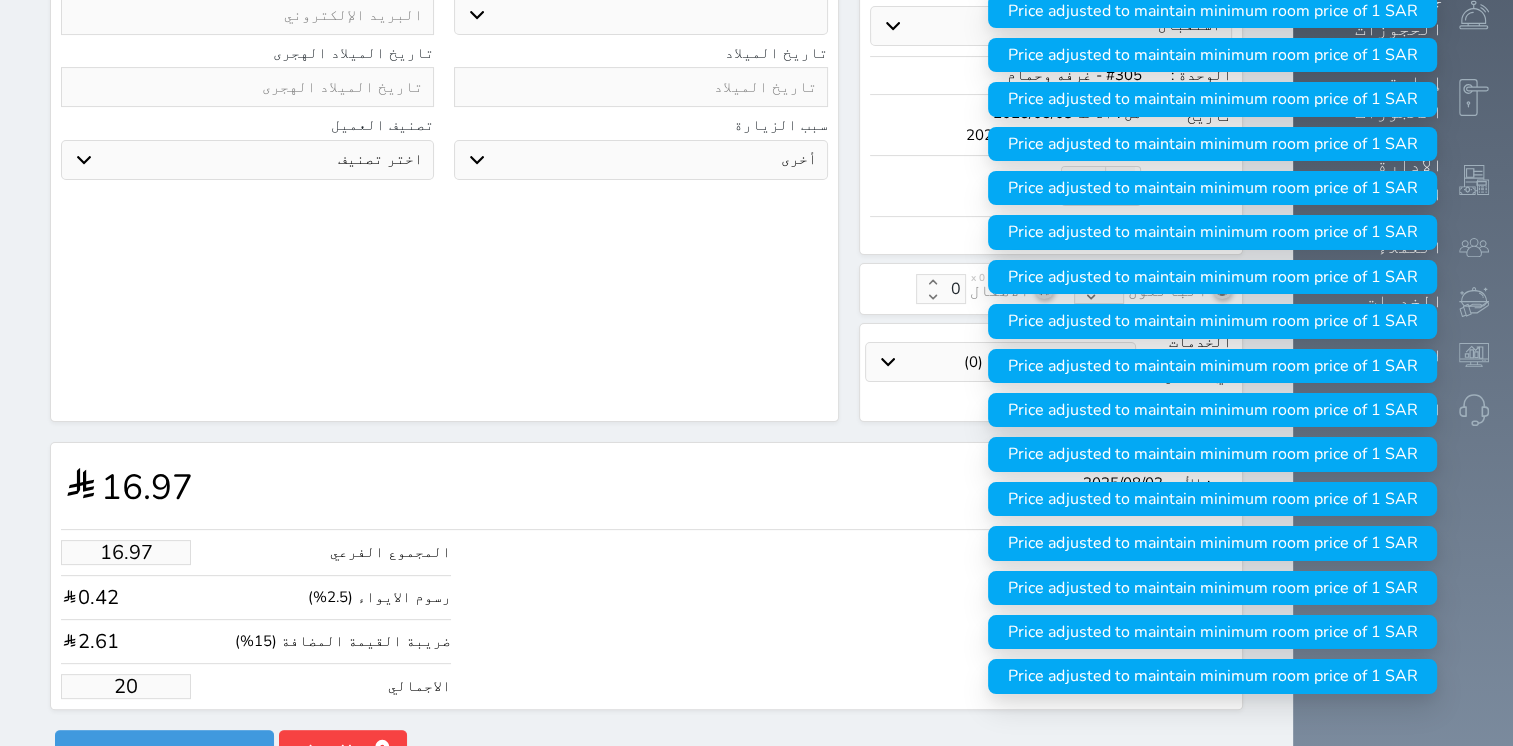 type on "169.67" 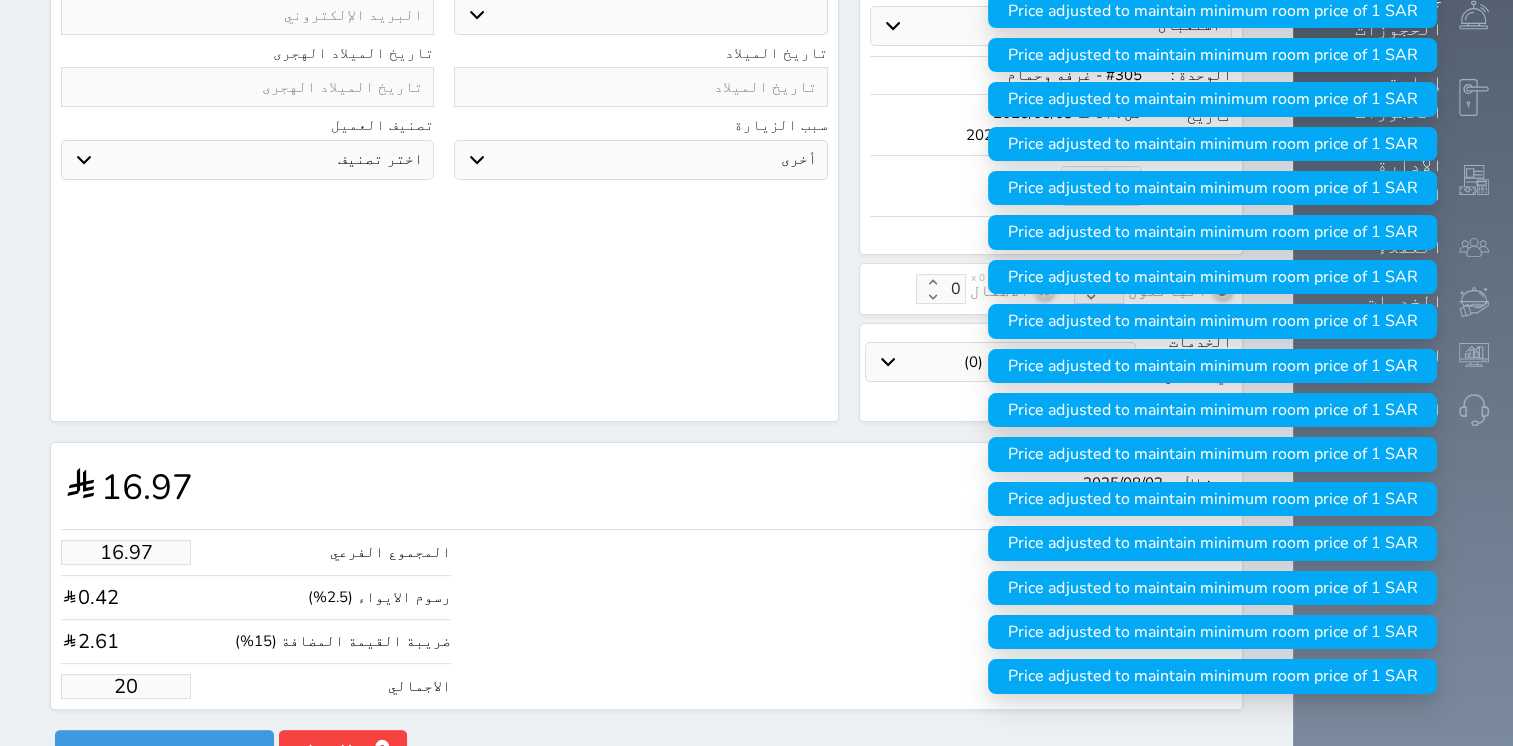 type on "200" 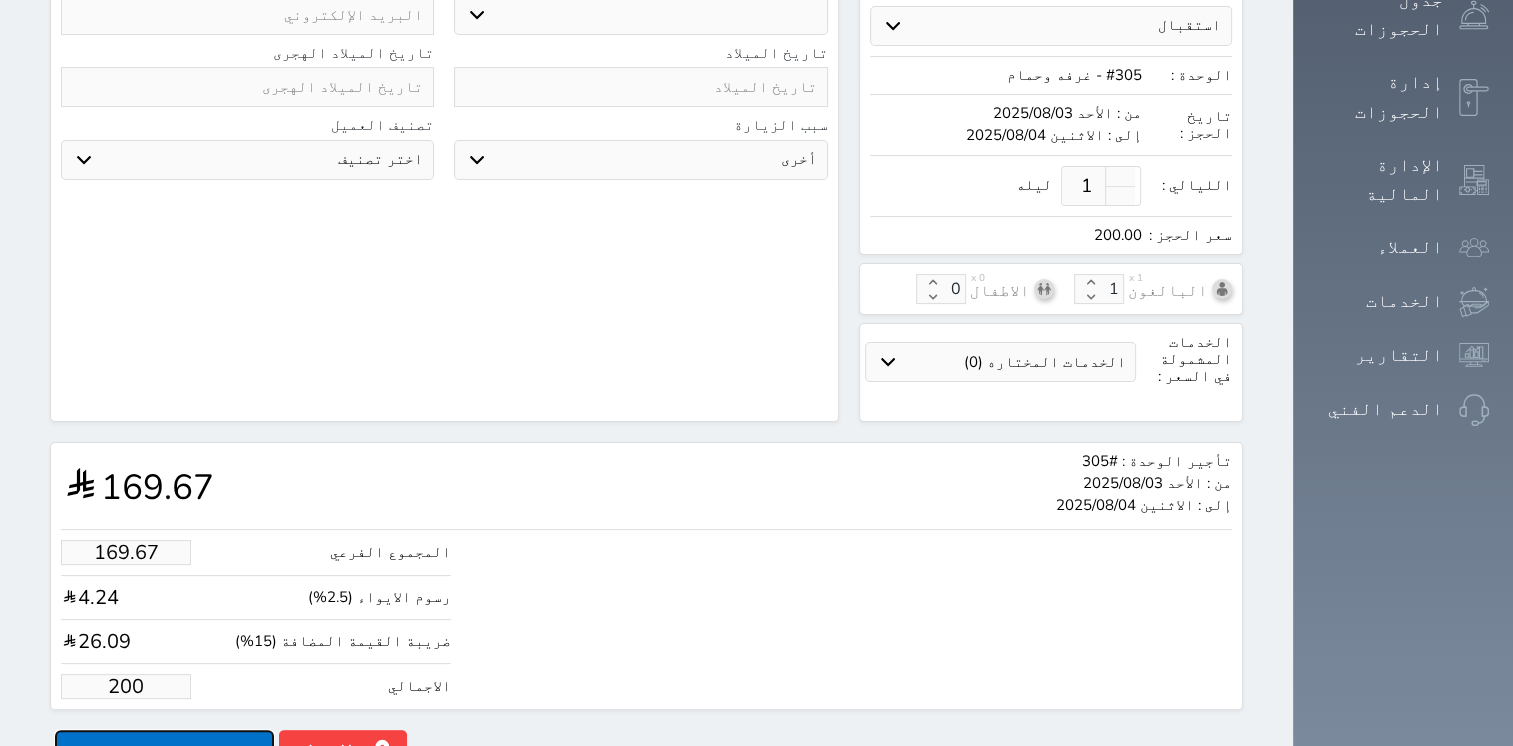 type on "200.00" 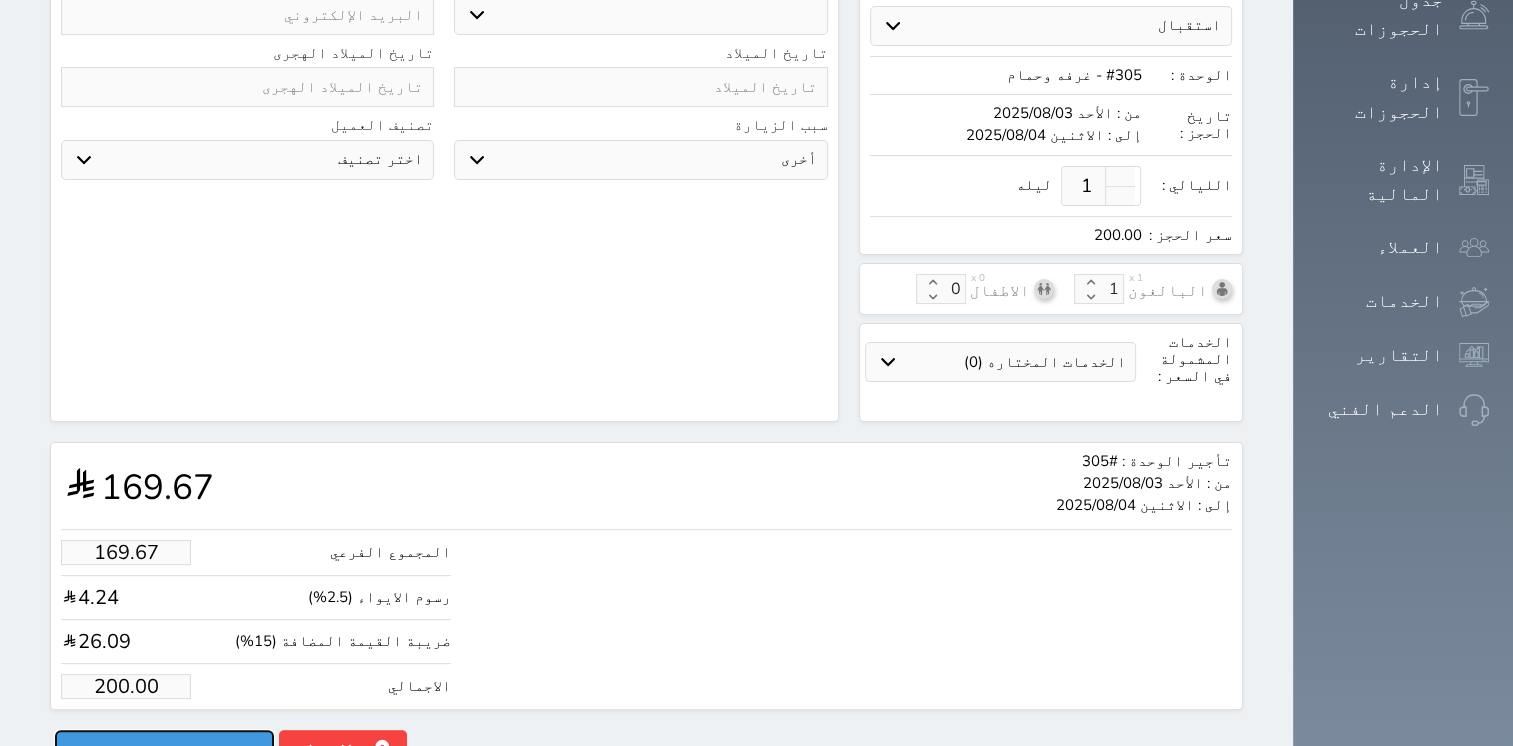 click on "حجز" at bounding box center [164, 747] 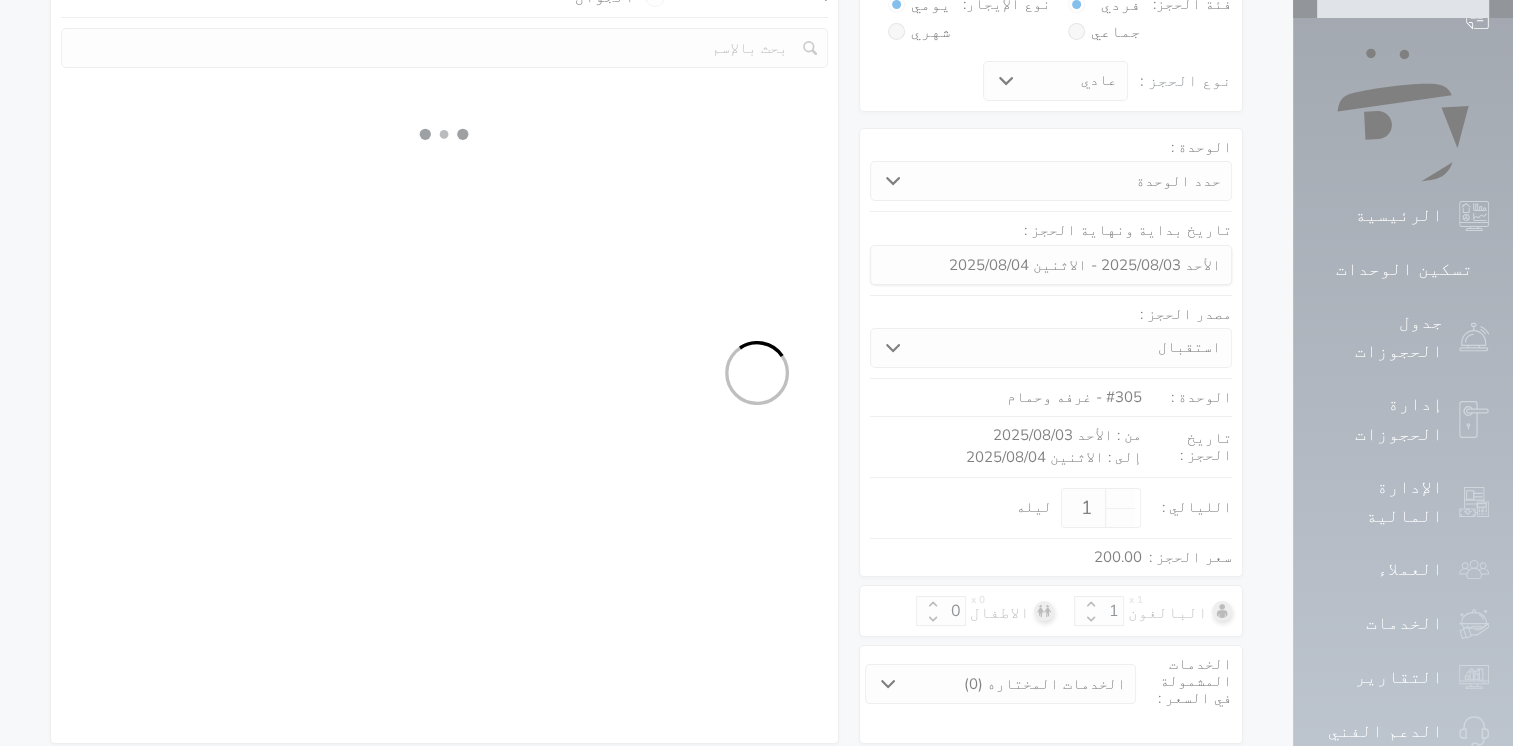 select on "1" 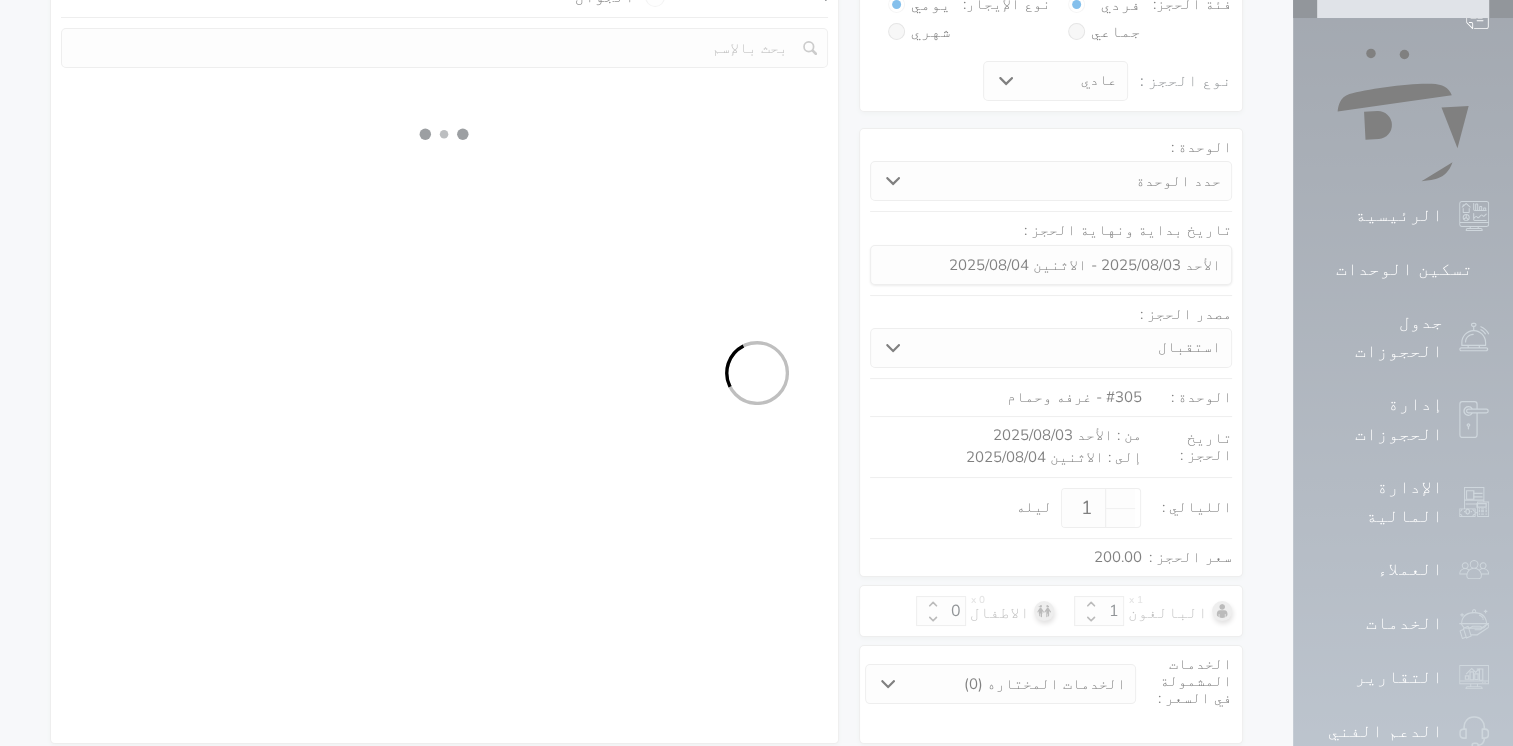 select on "113" 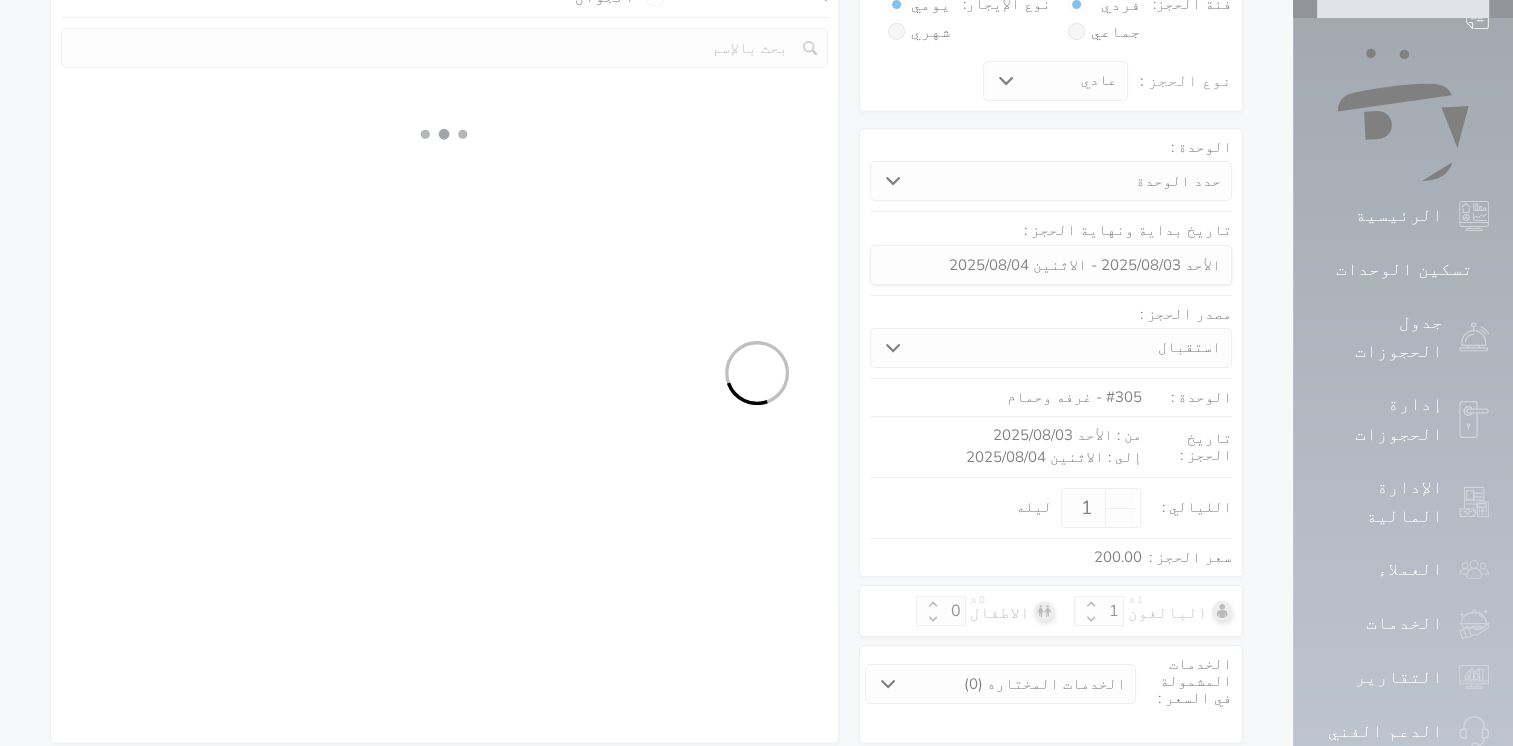 select on "1" 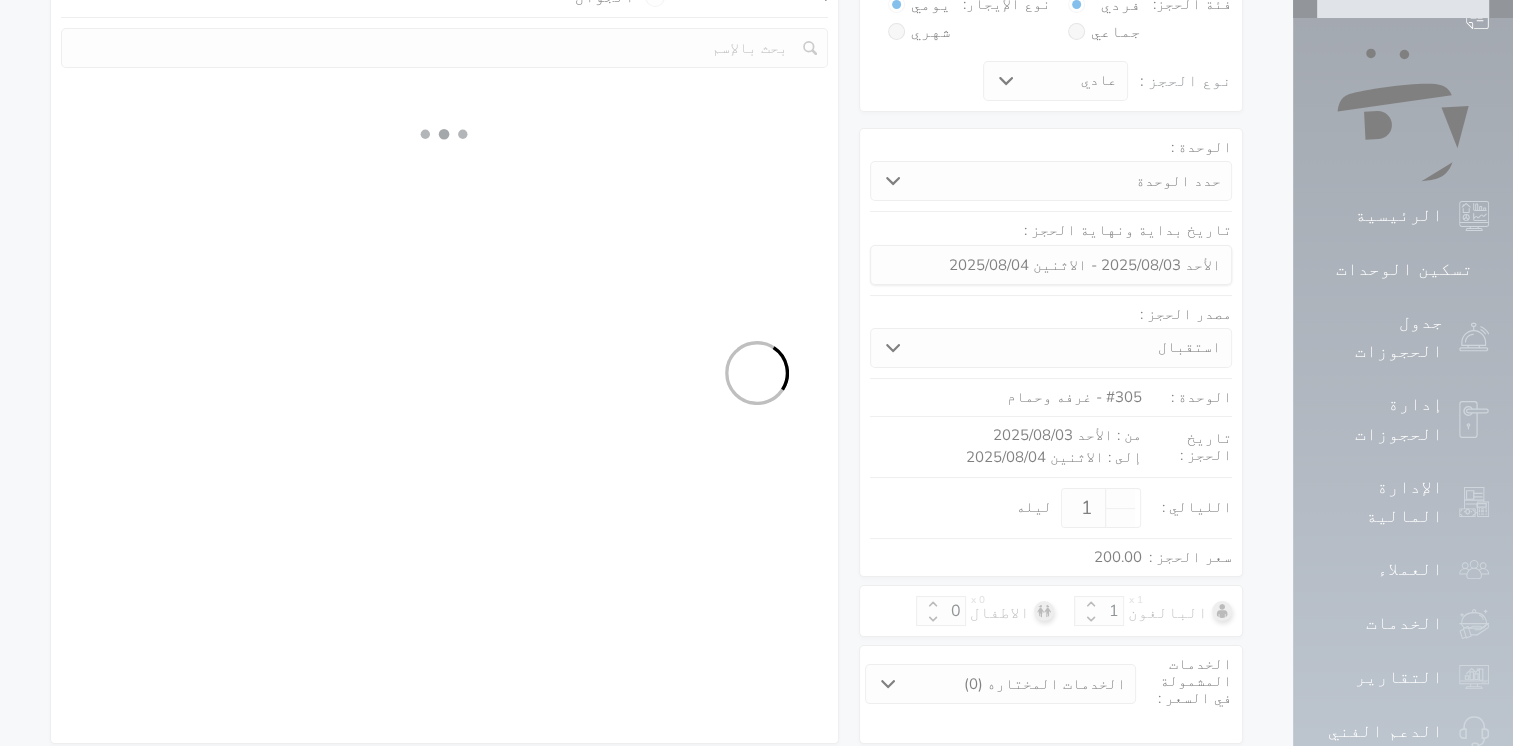 select 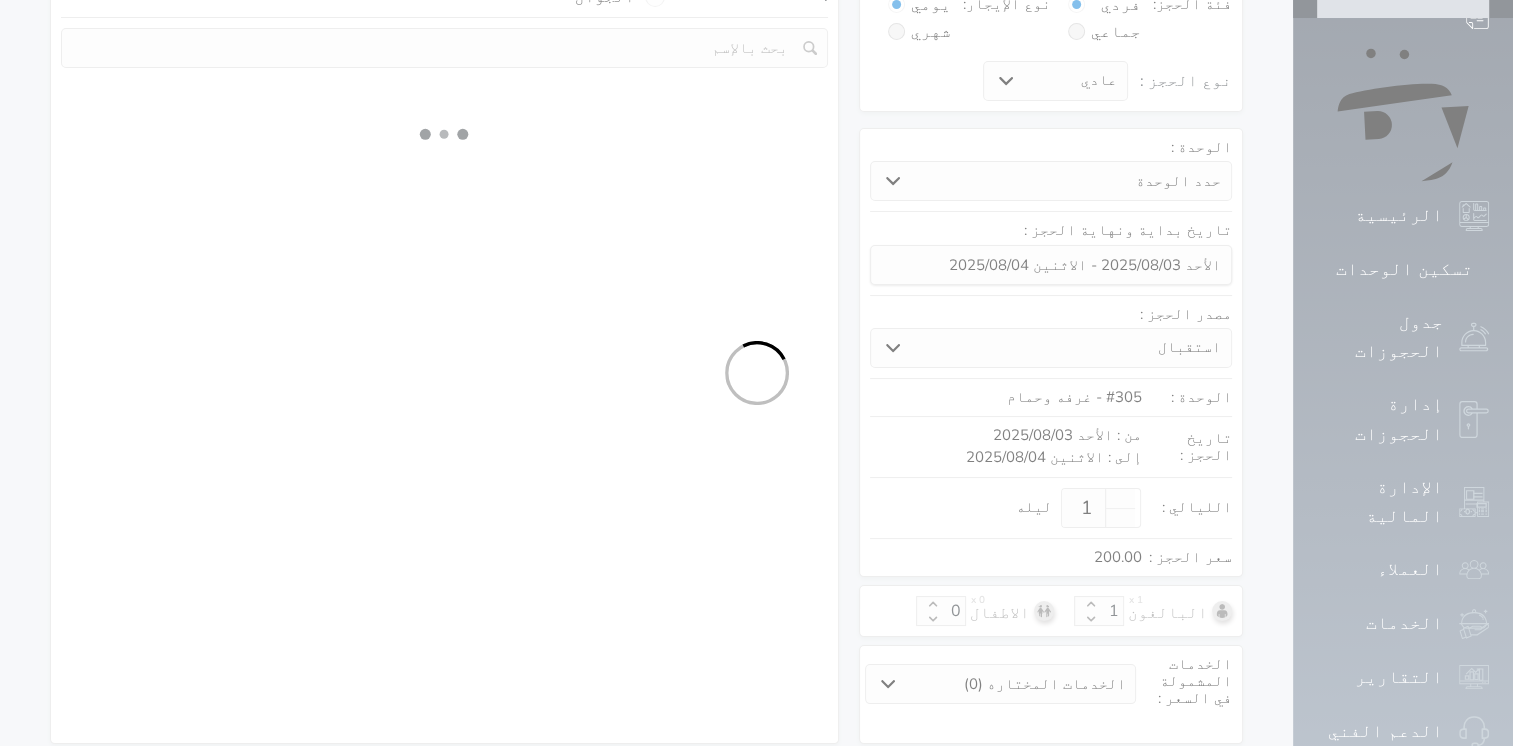 select on "7" 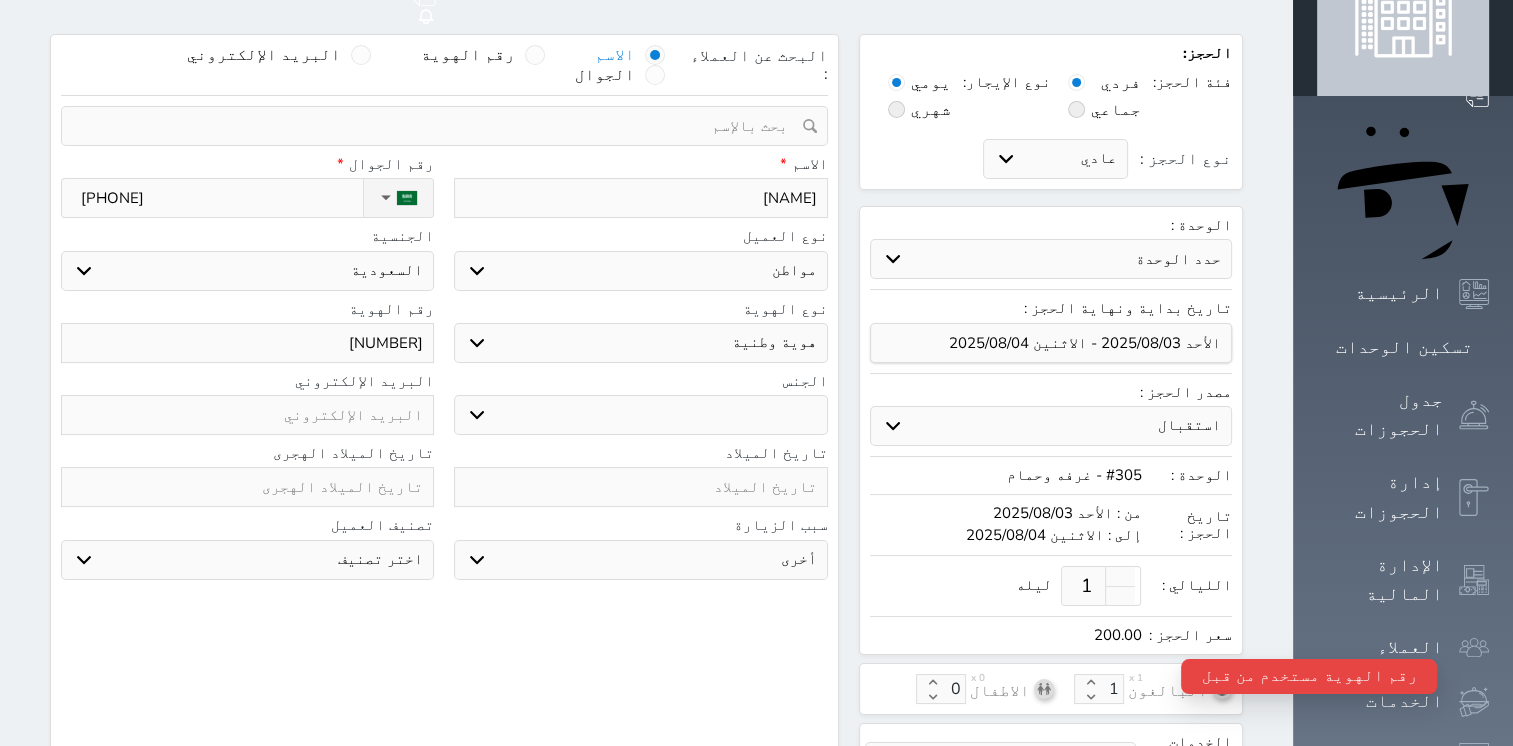 scroll, scrollTop: 0, scrollLeft: 0, axis: both 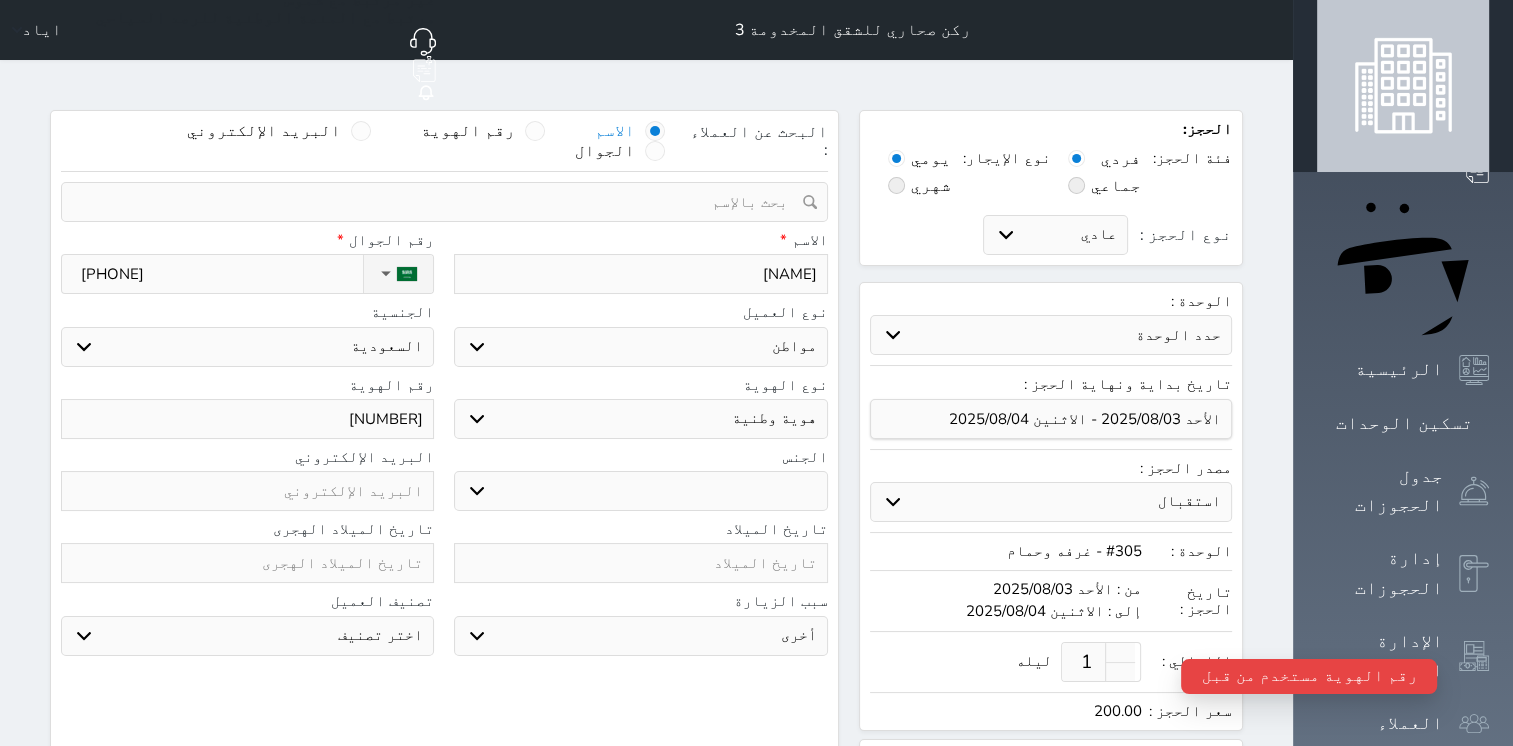 click on "[NUMBER]" at bounding box center [247, 419] 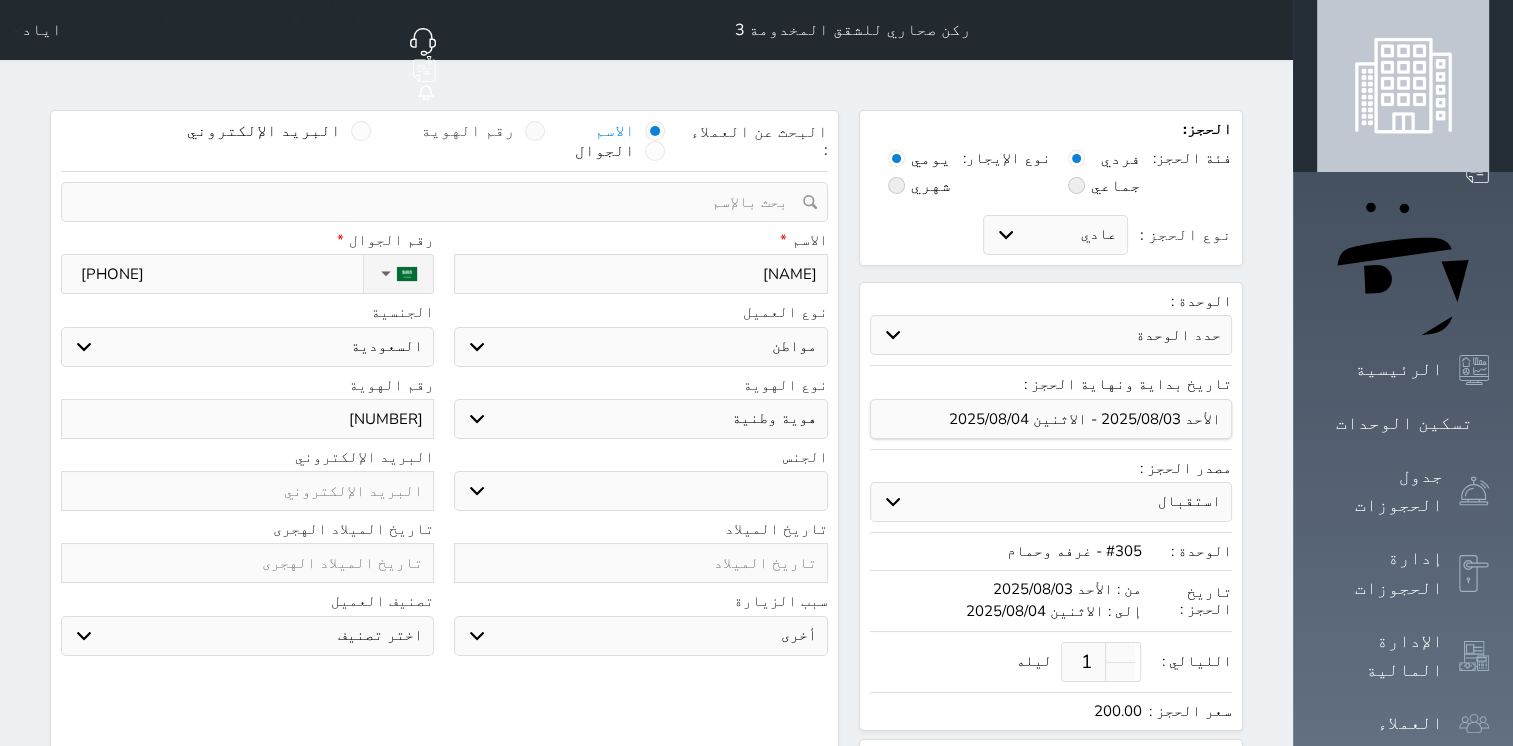 click at bounding box center [535, 131] 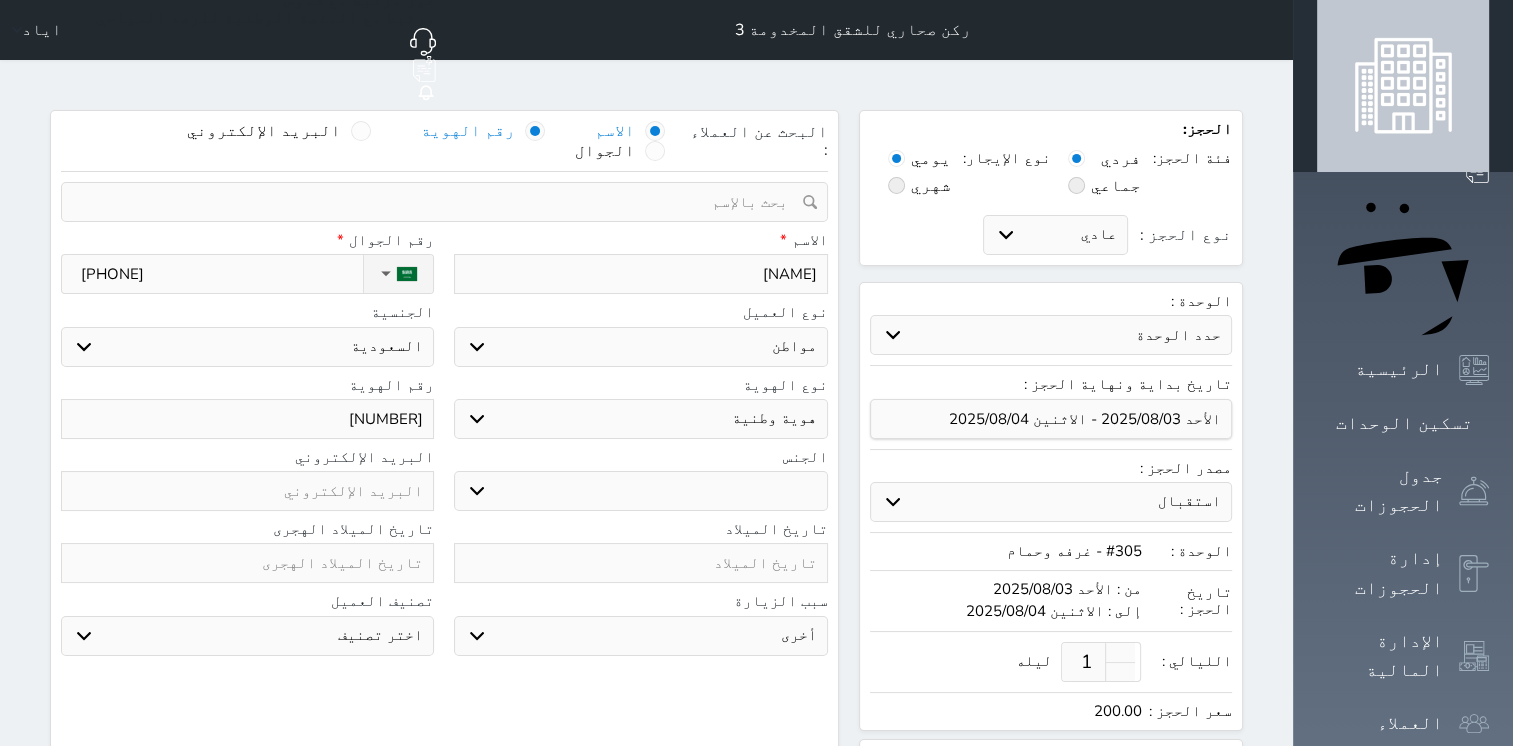 select 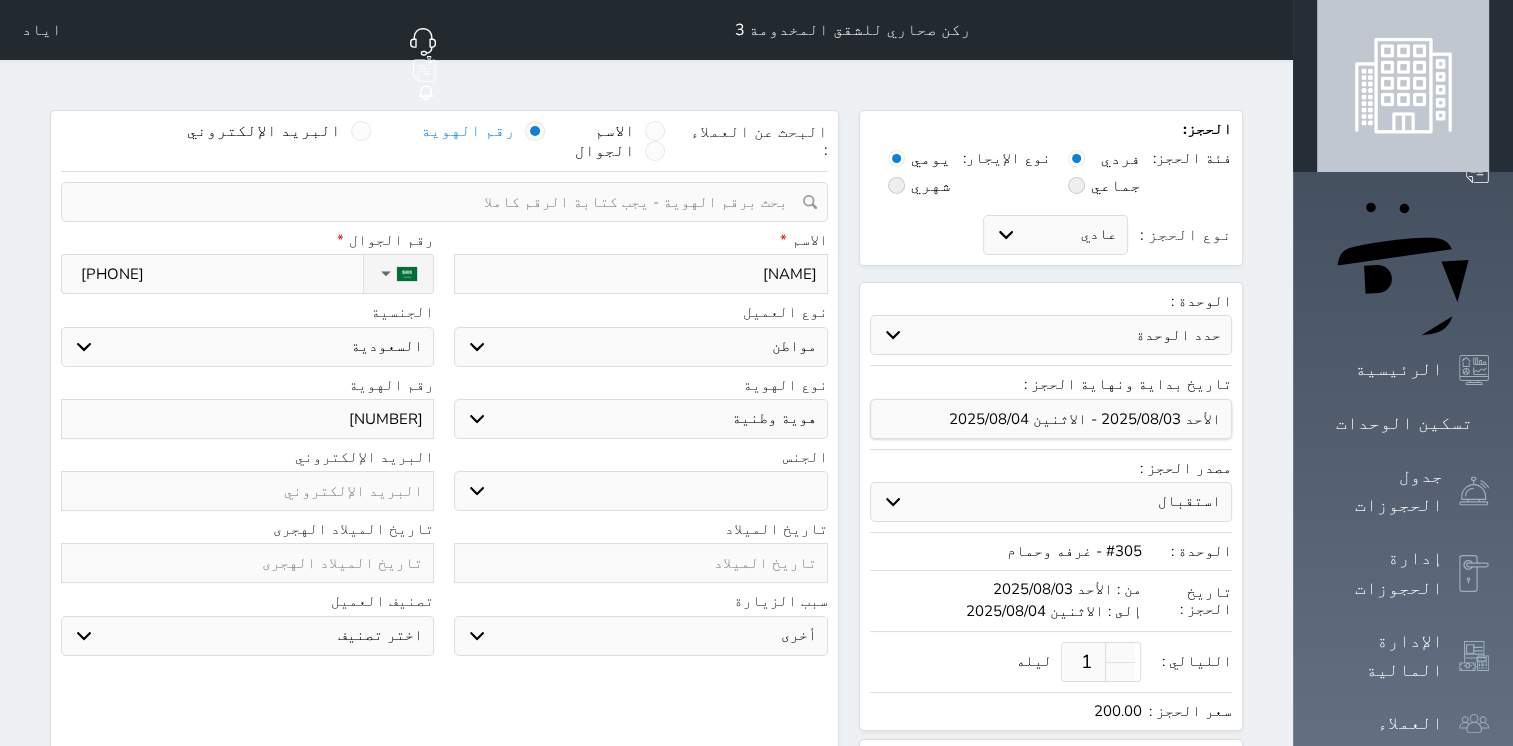 paste on "[NUMBER]" 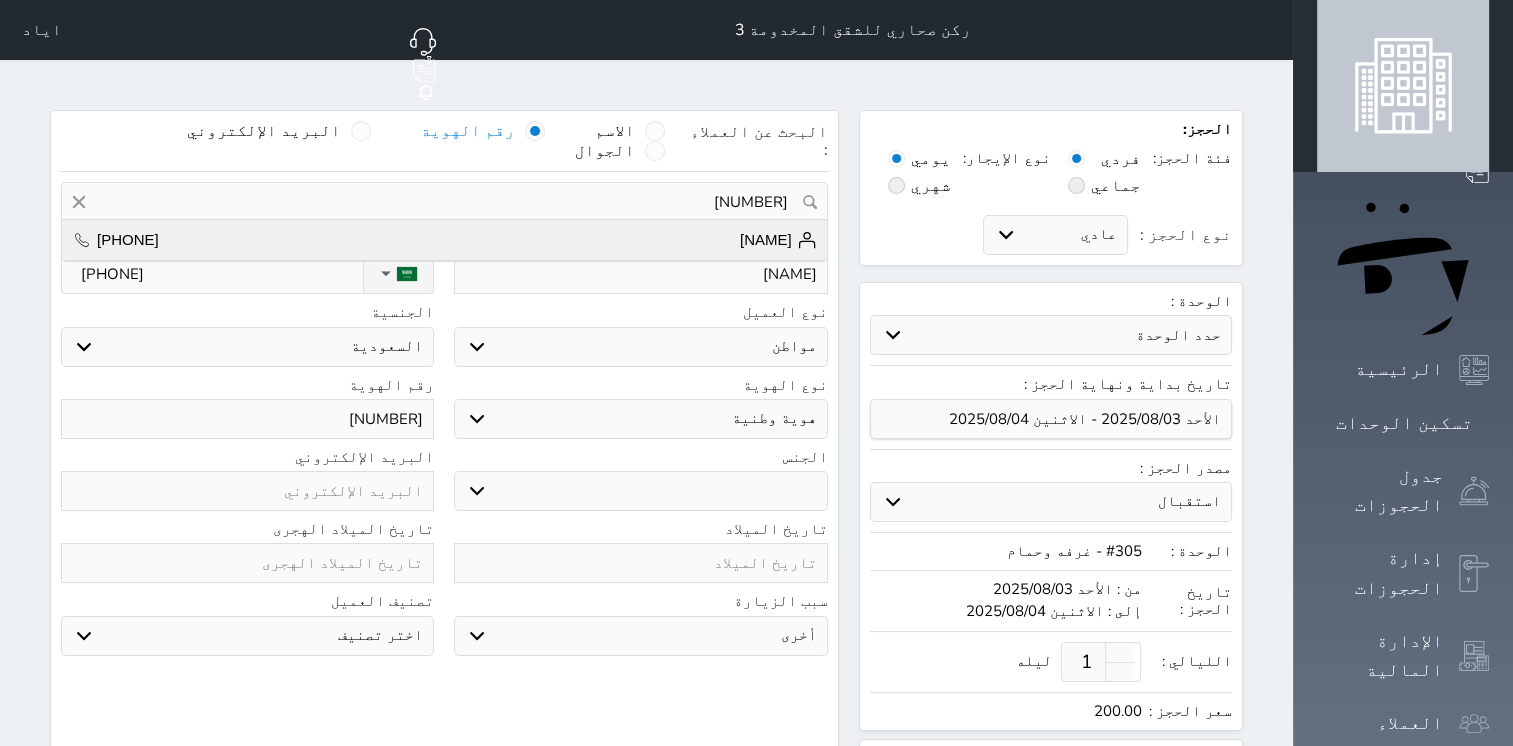 click on "[NAME]" at bounding box center (778, 240) 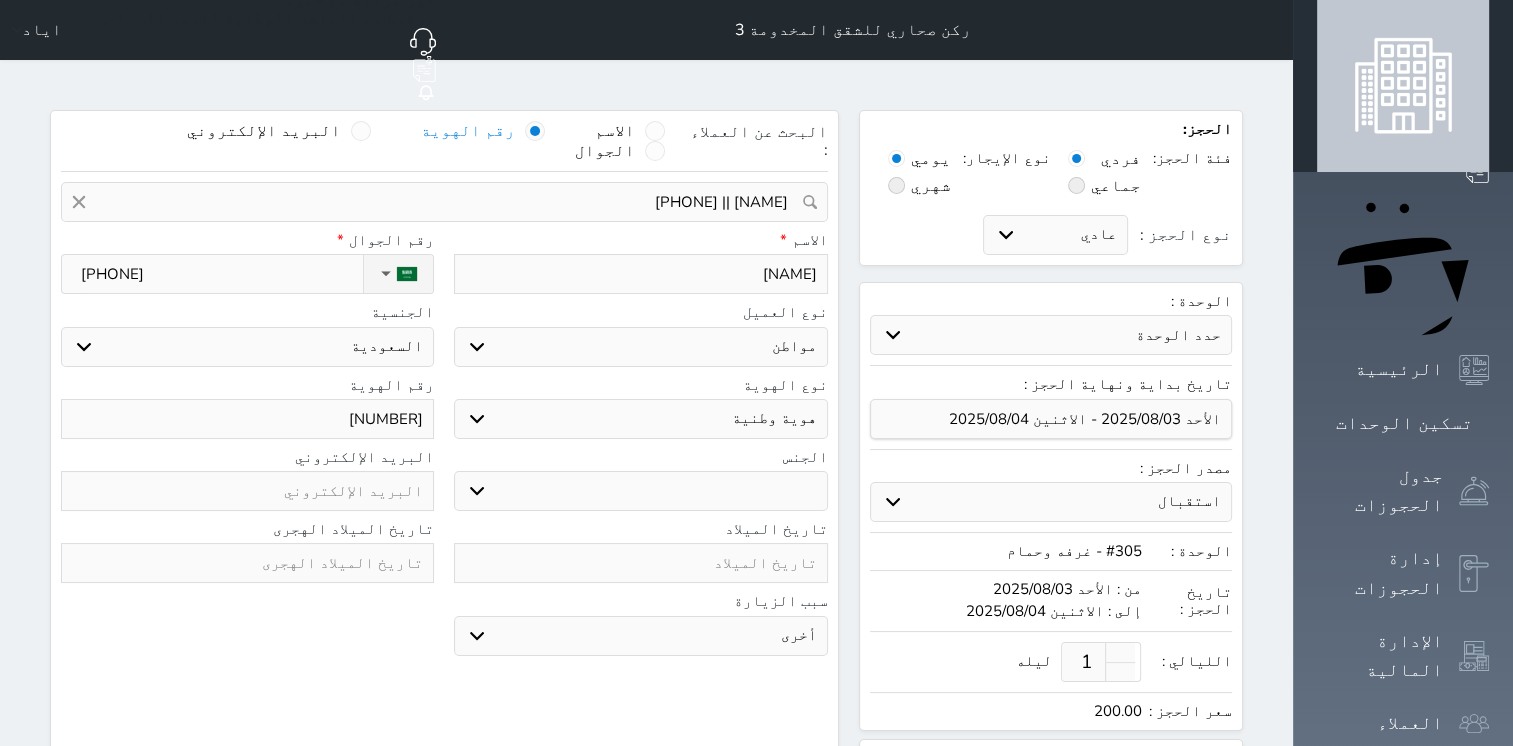select 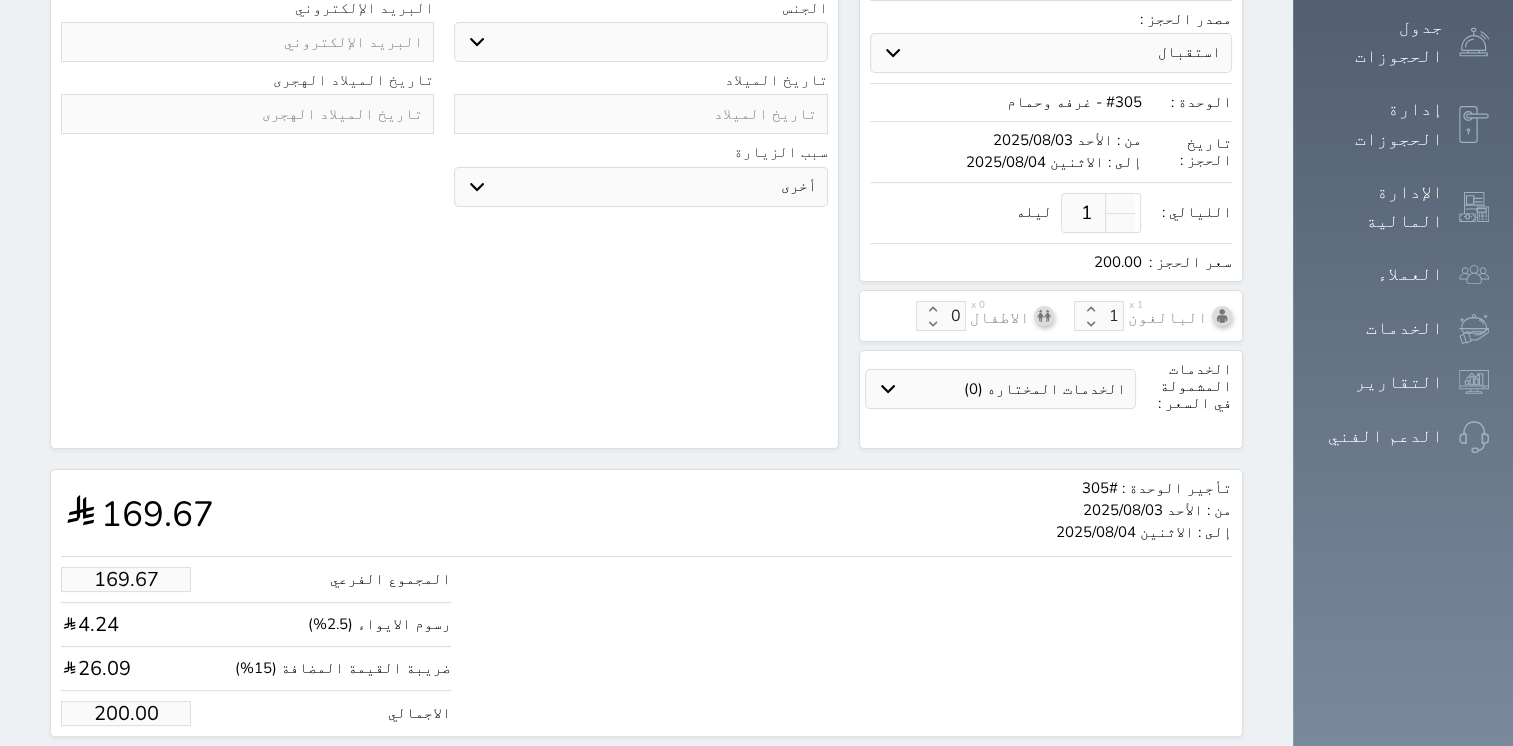 scroll, scrollTop: 476, scrollLeft: 0, axis: vertical 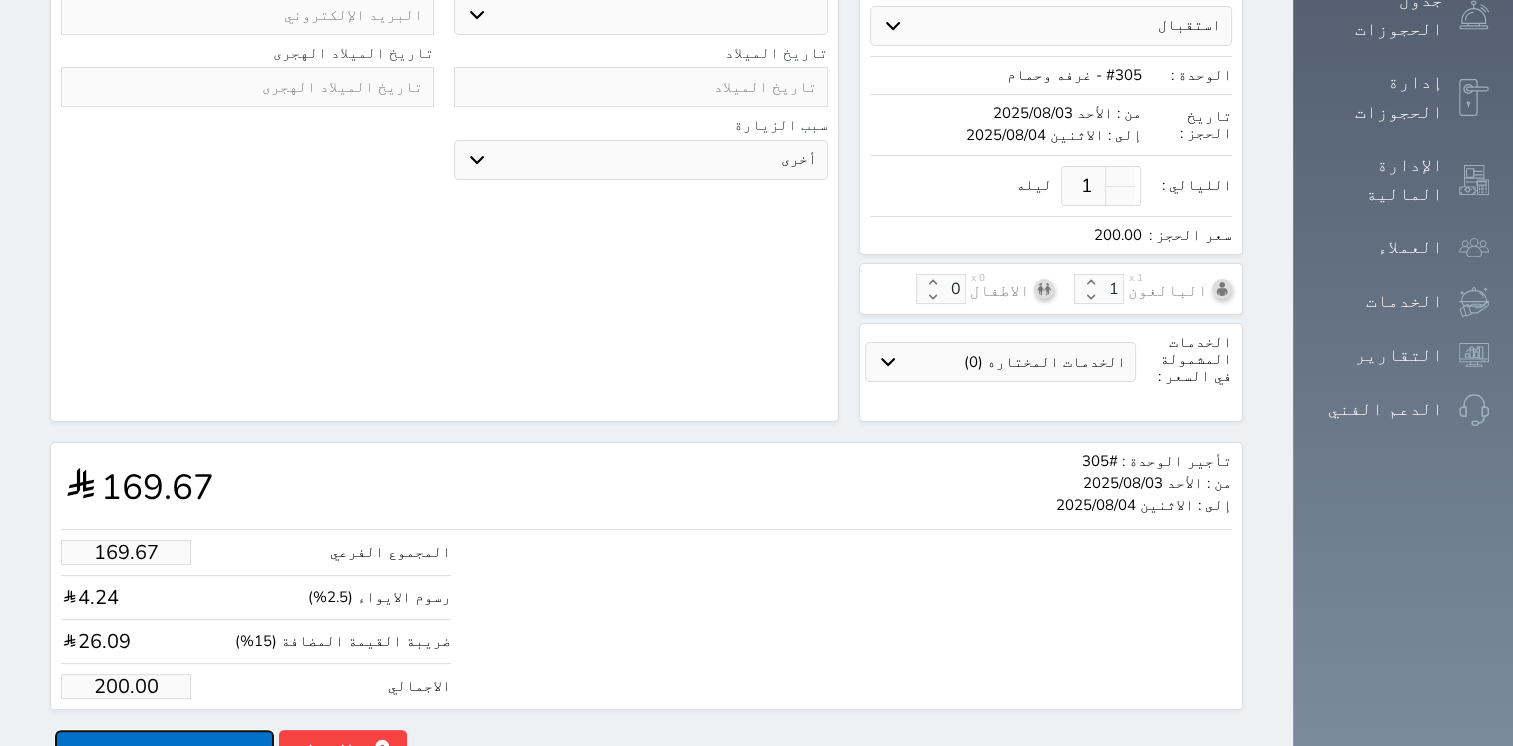 click on "حجز" at bounding box center [164, 747] 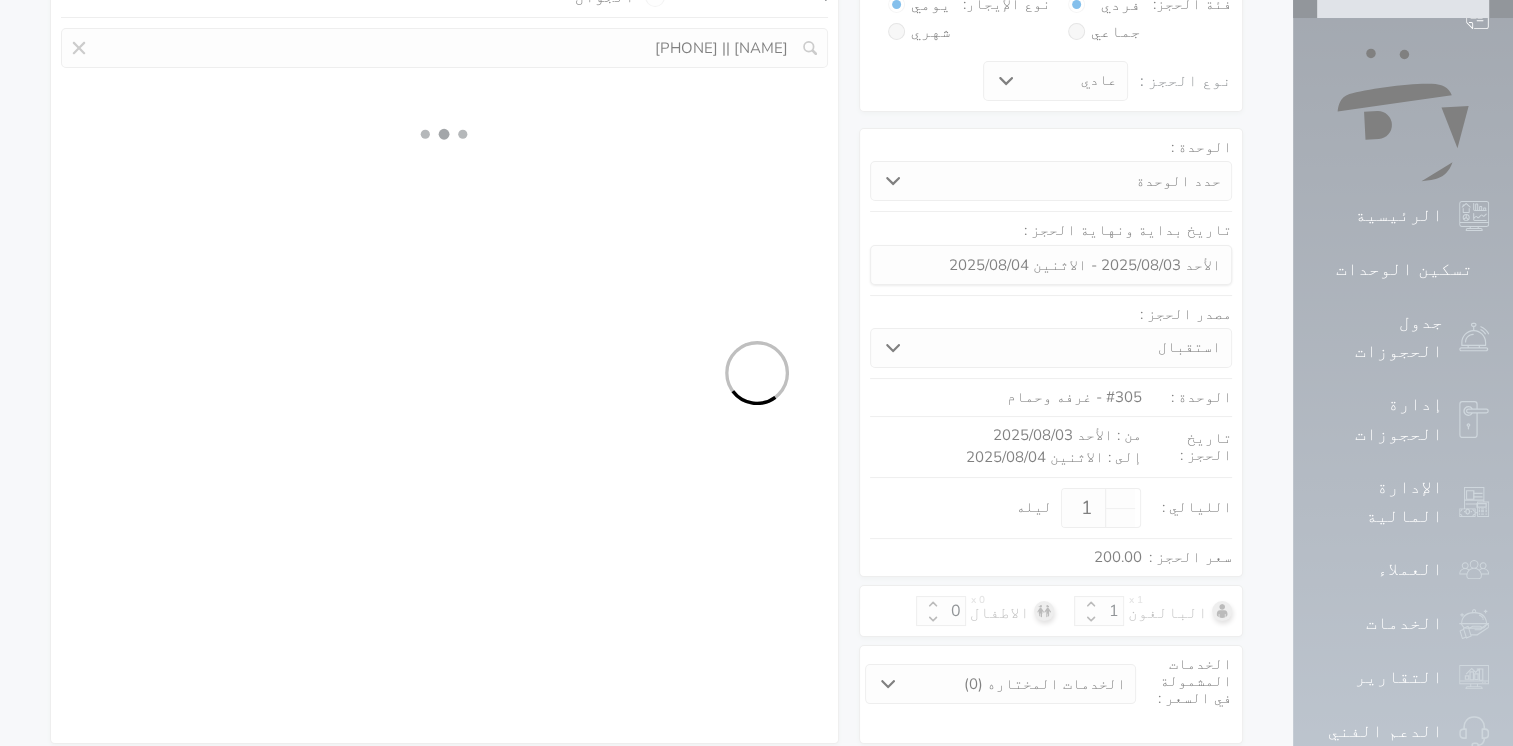 select on "1" 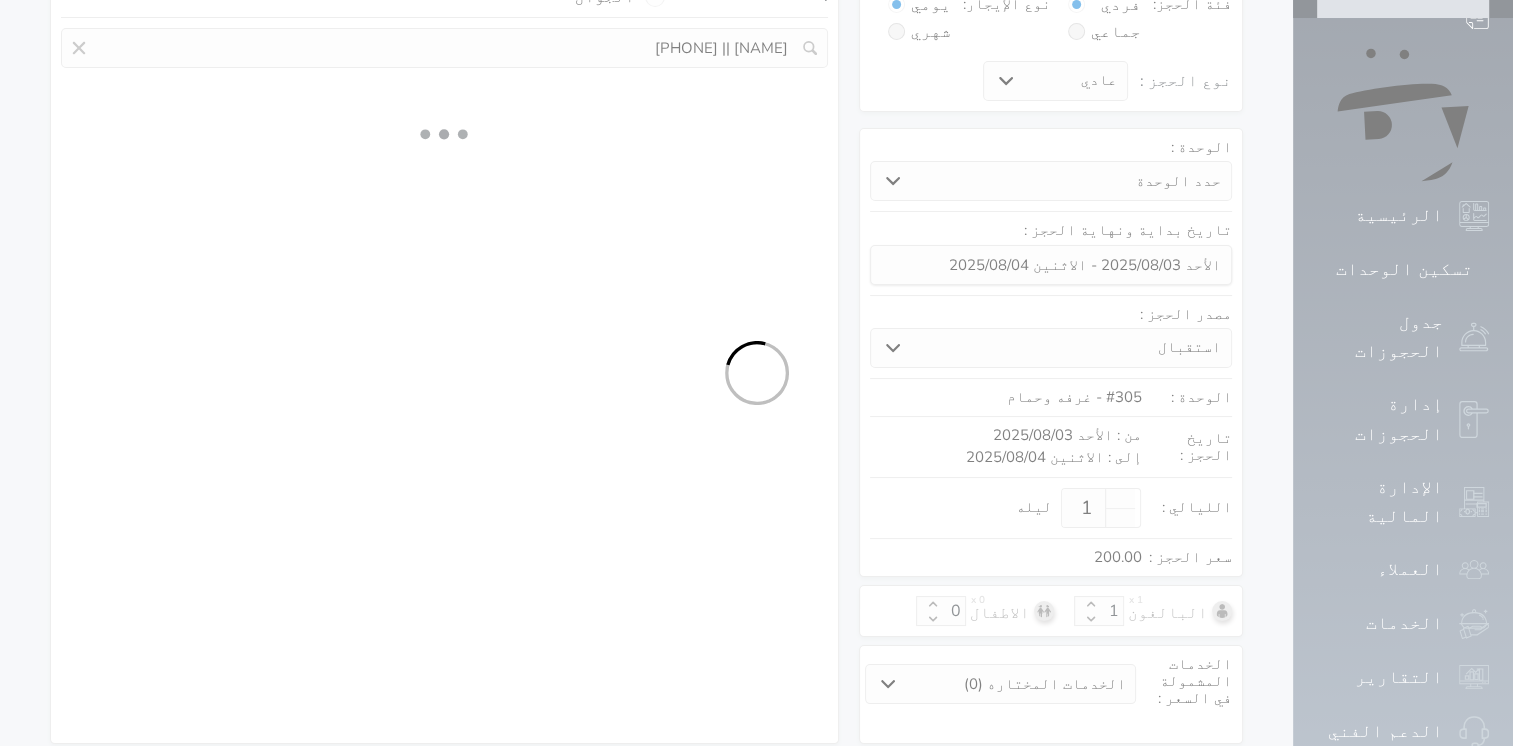 select on "113" 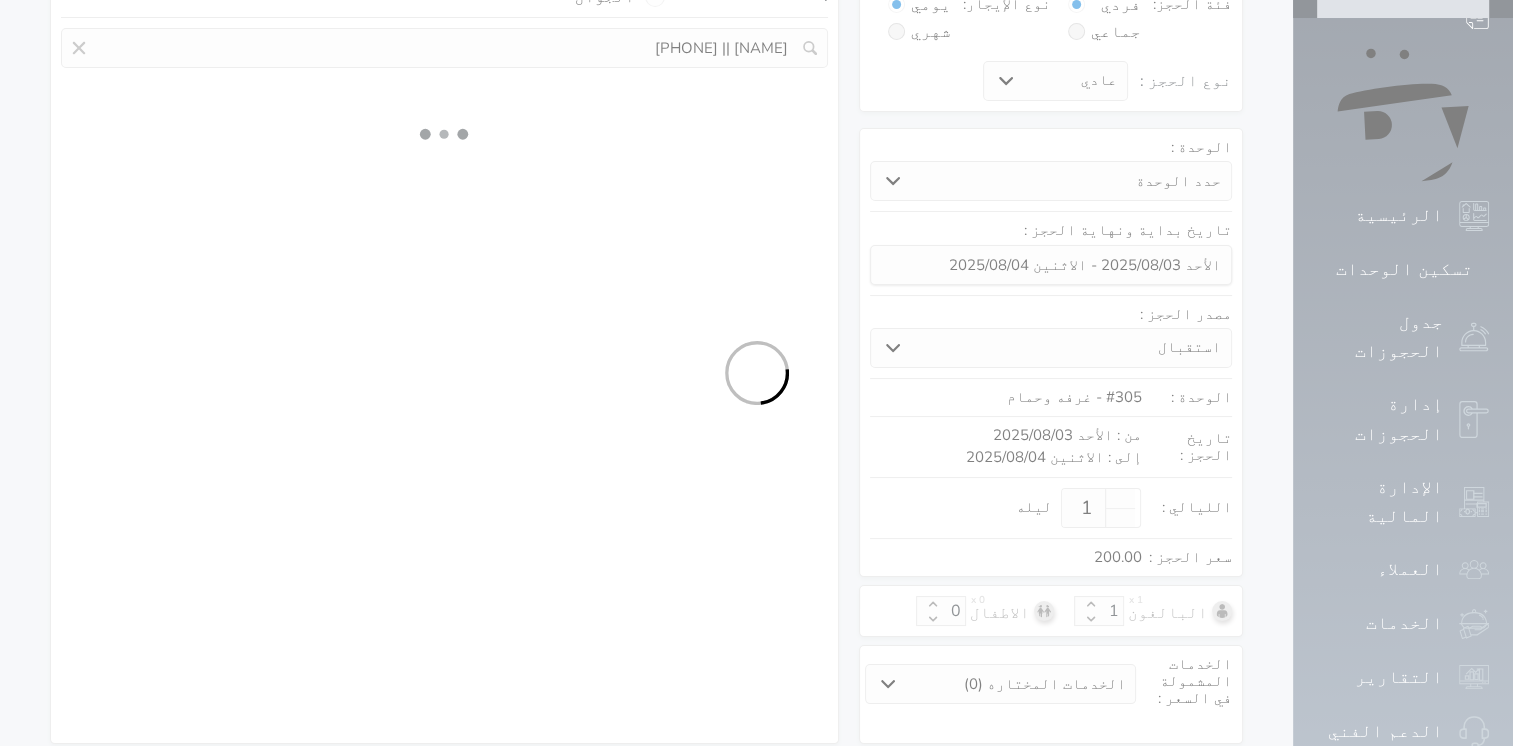 select on "1" 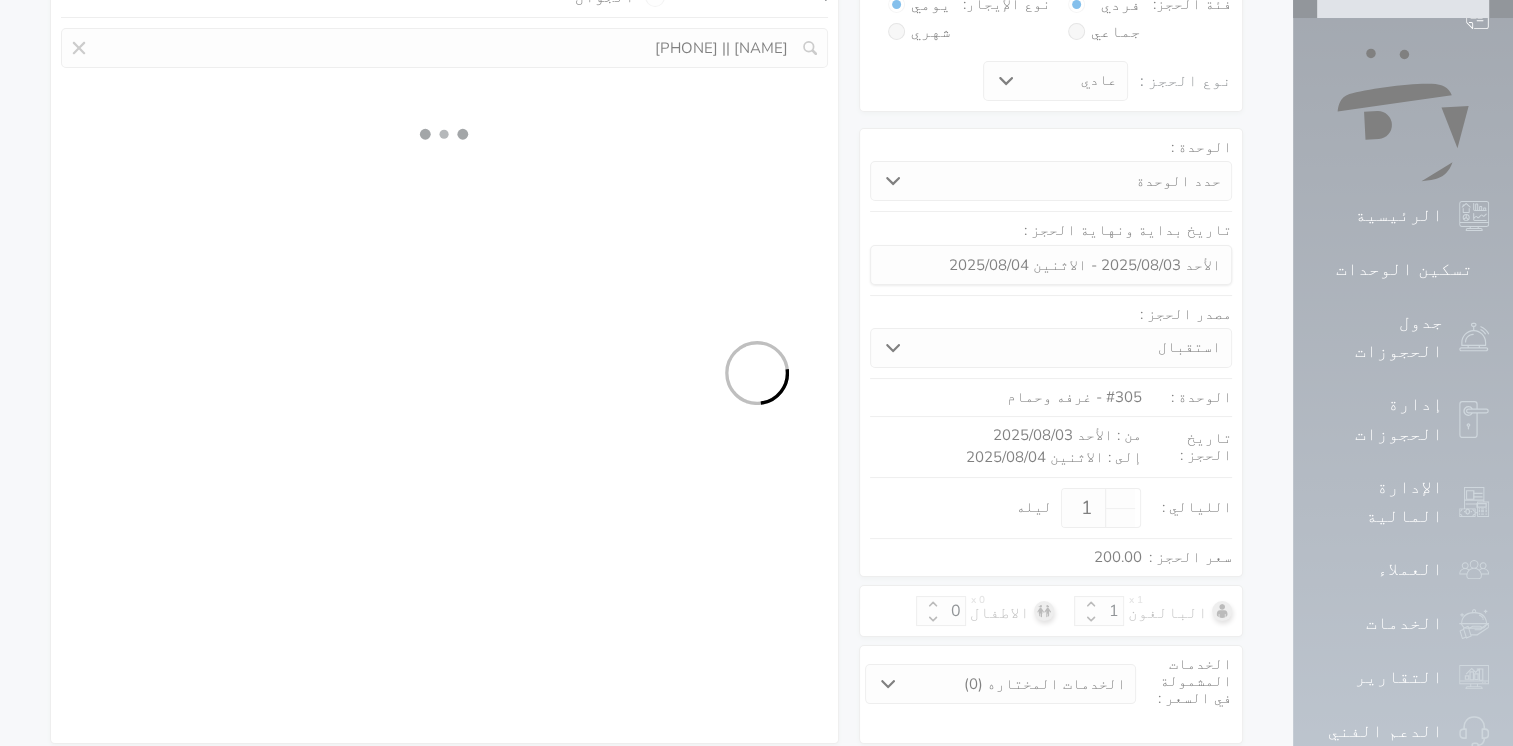 select 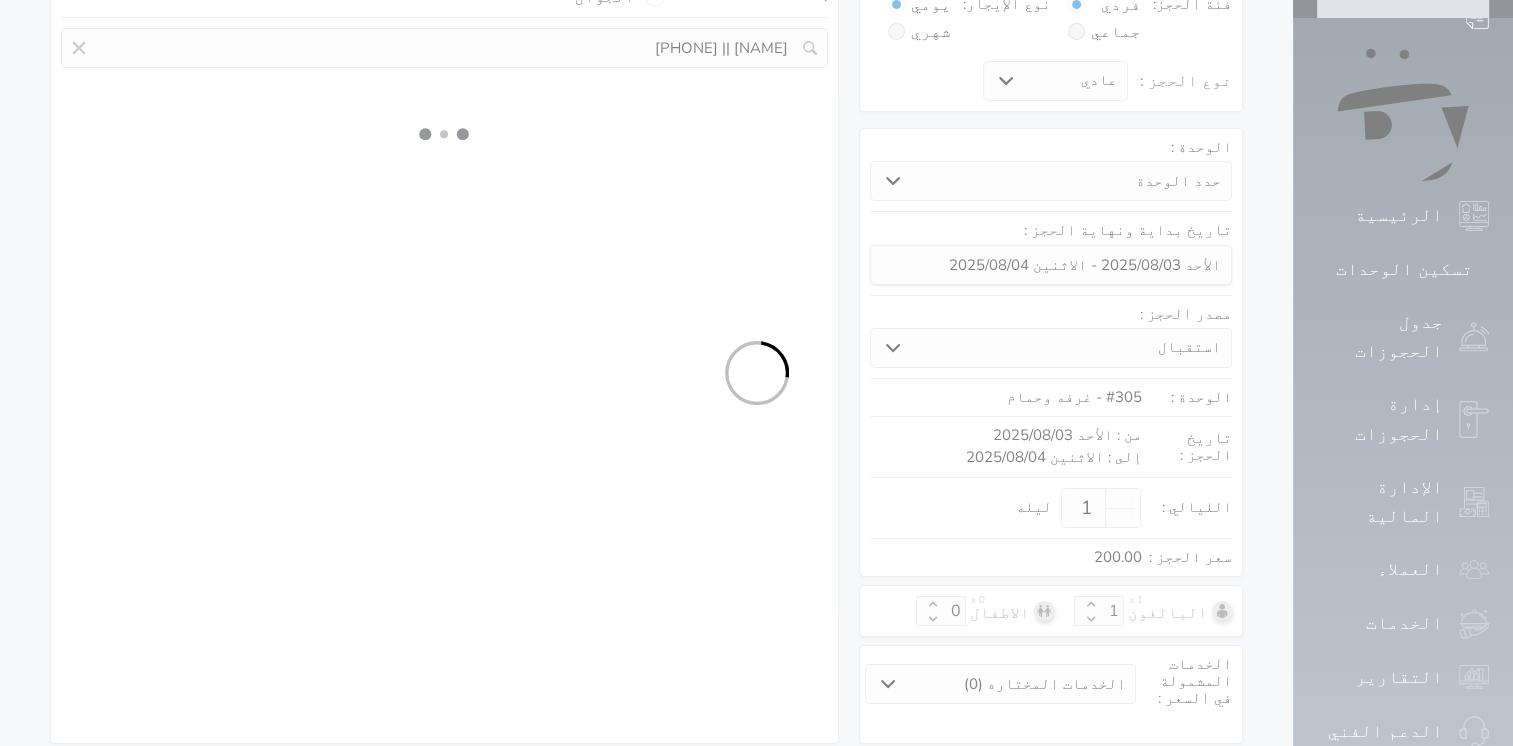 select on "7" 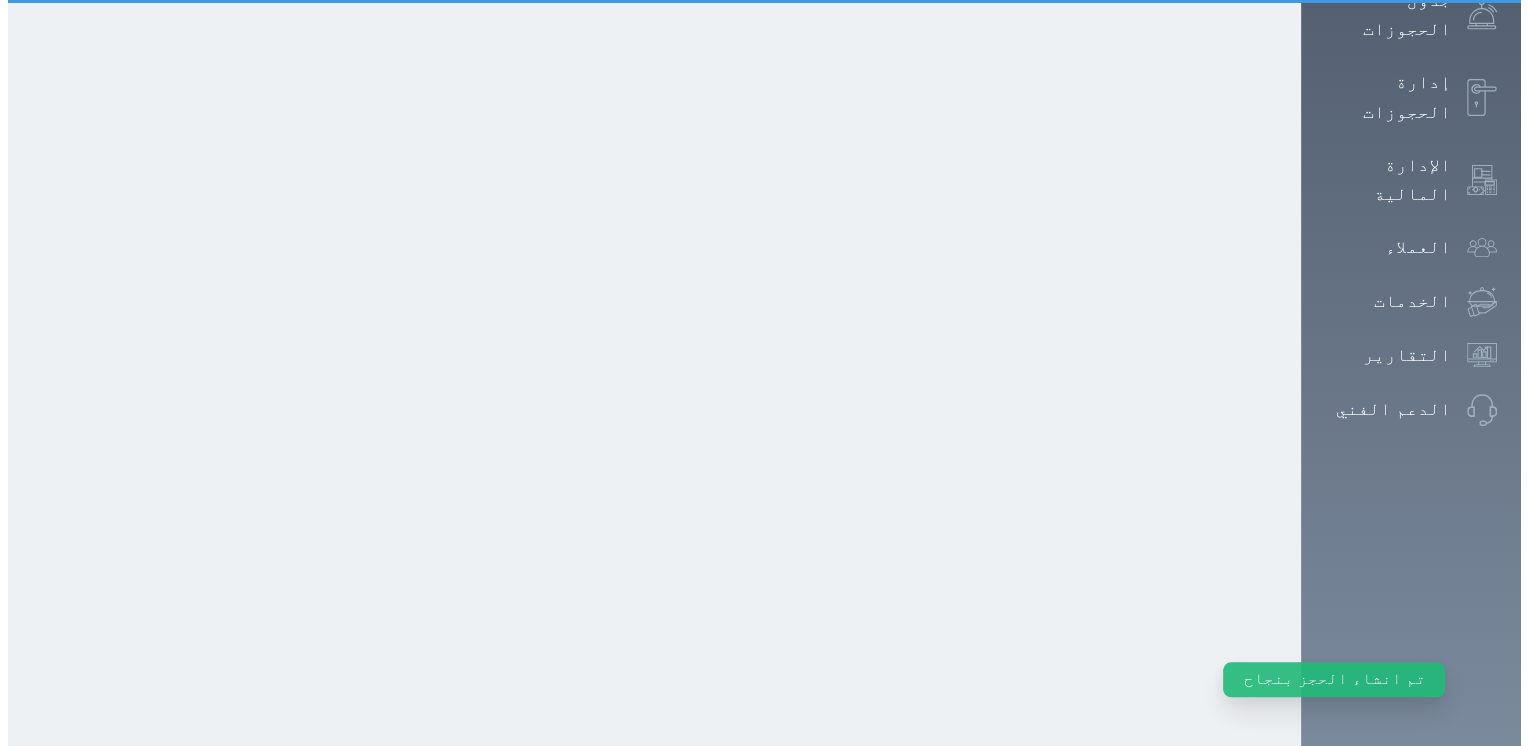 scroll, scrollTop: 0, scrollLeft: 0, axis: both 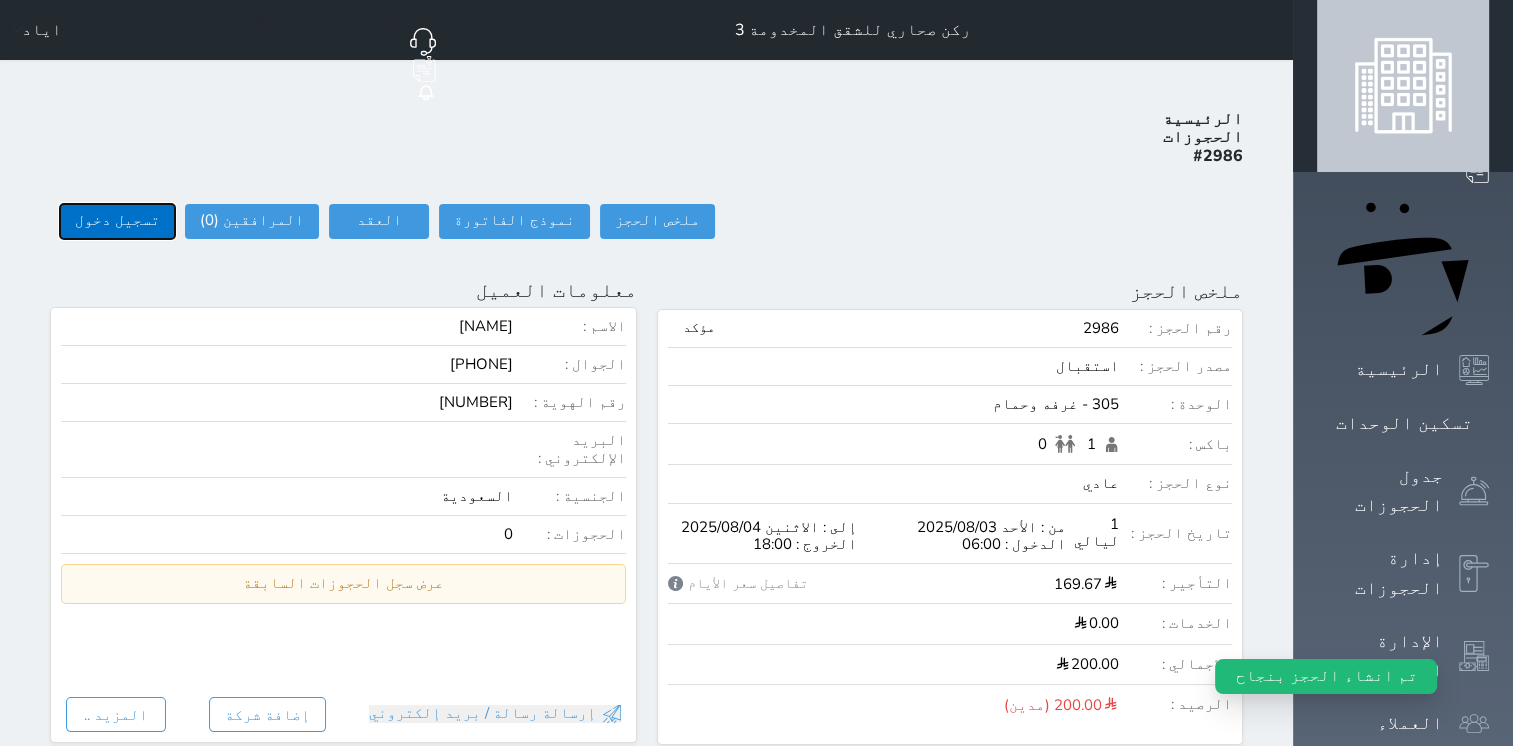 click on "تسجيل دخول" at bounding box center (117, 221) 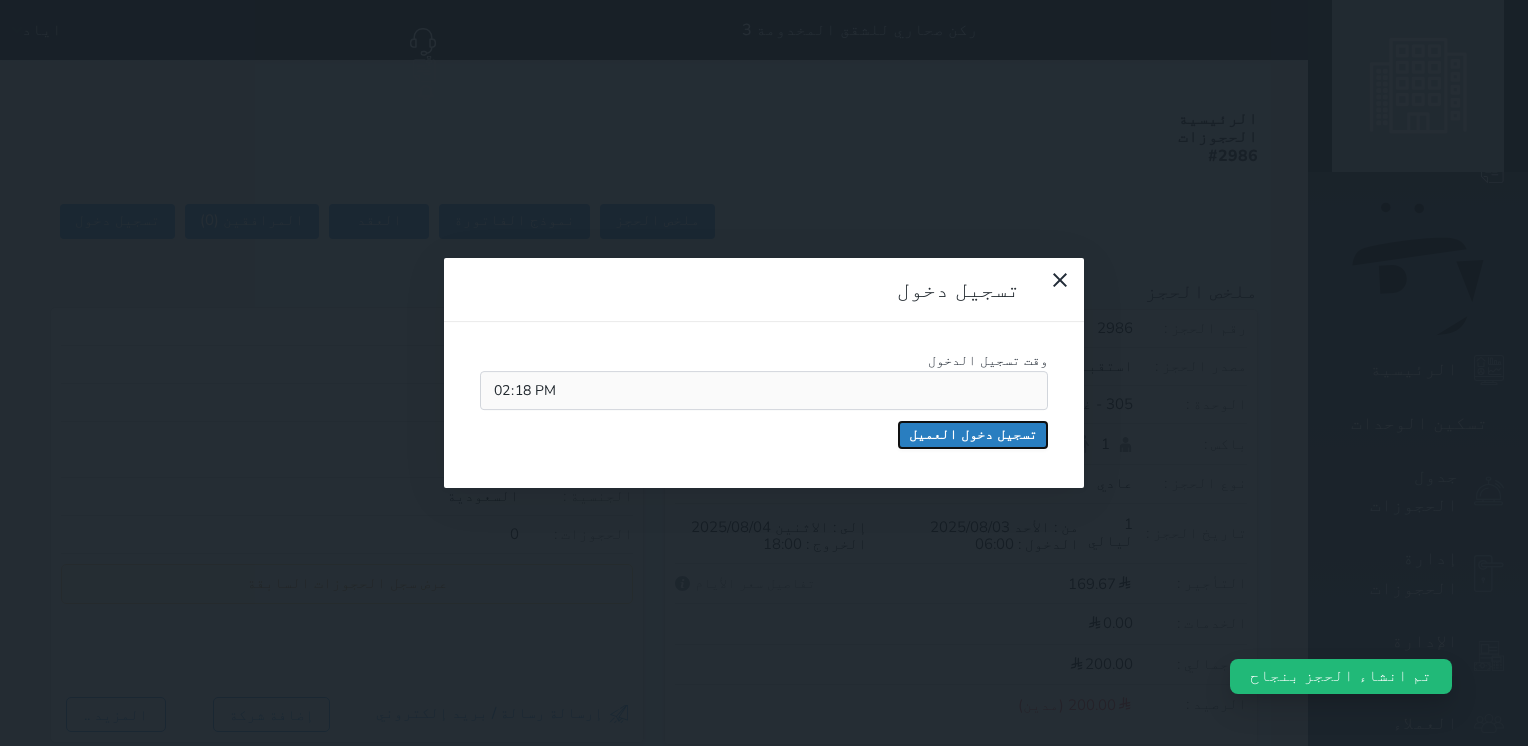 click on "تسجيل دخول العميل" at bounding box center [973, 435] 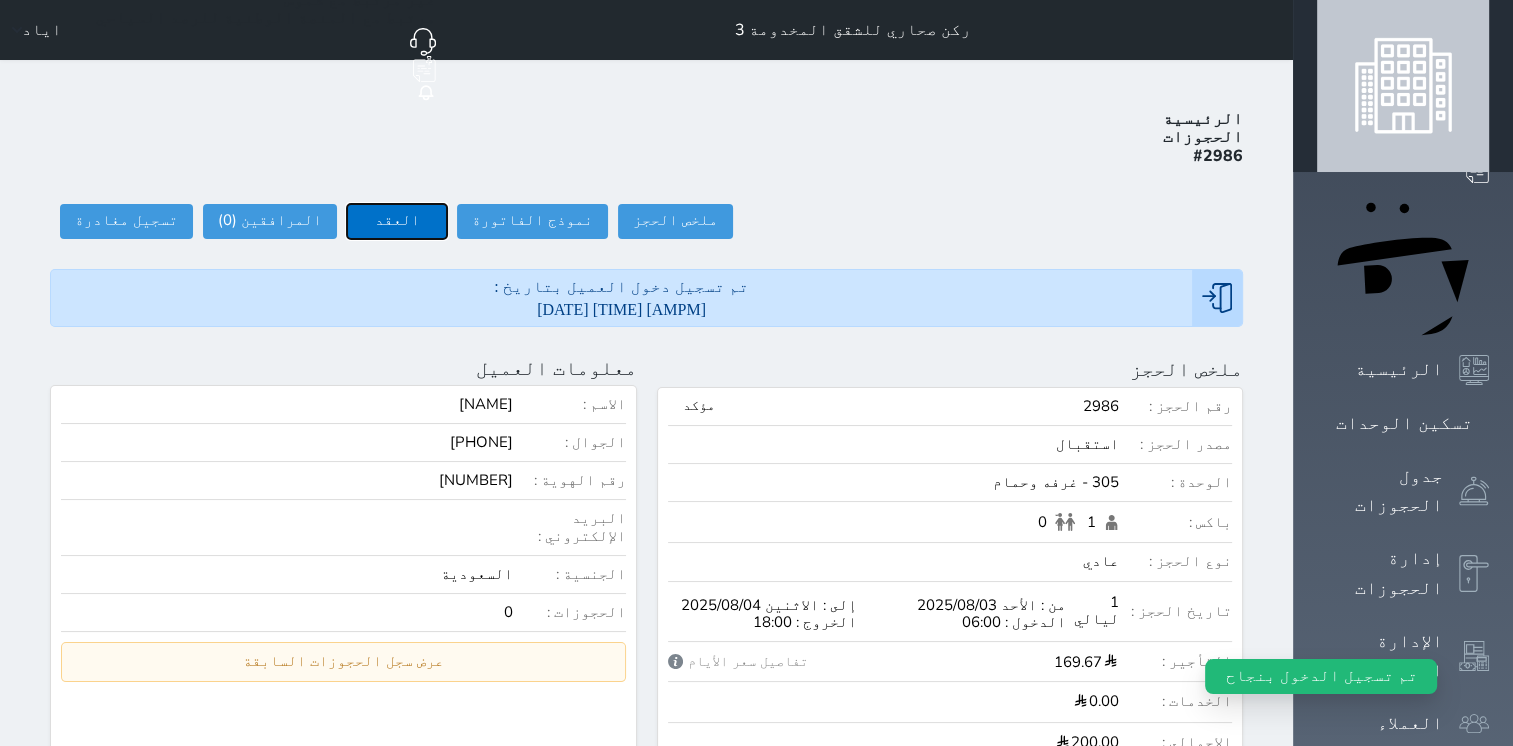 click on "العقد" at bounding box center [397, 221] 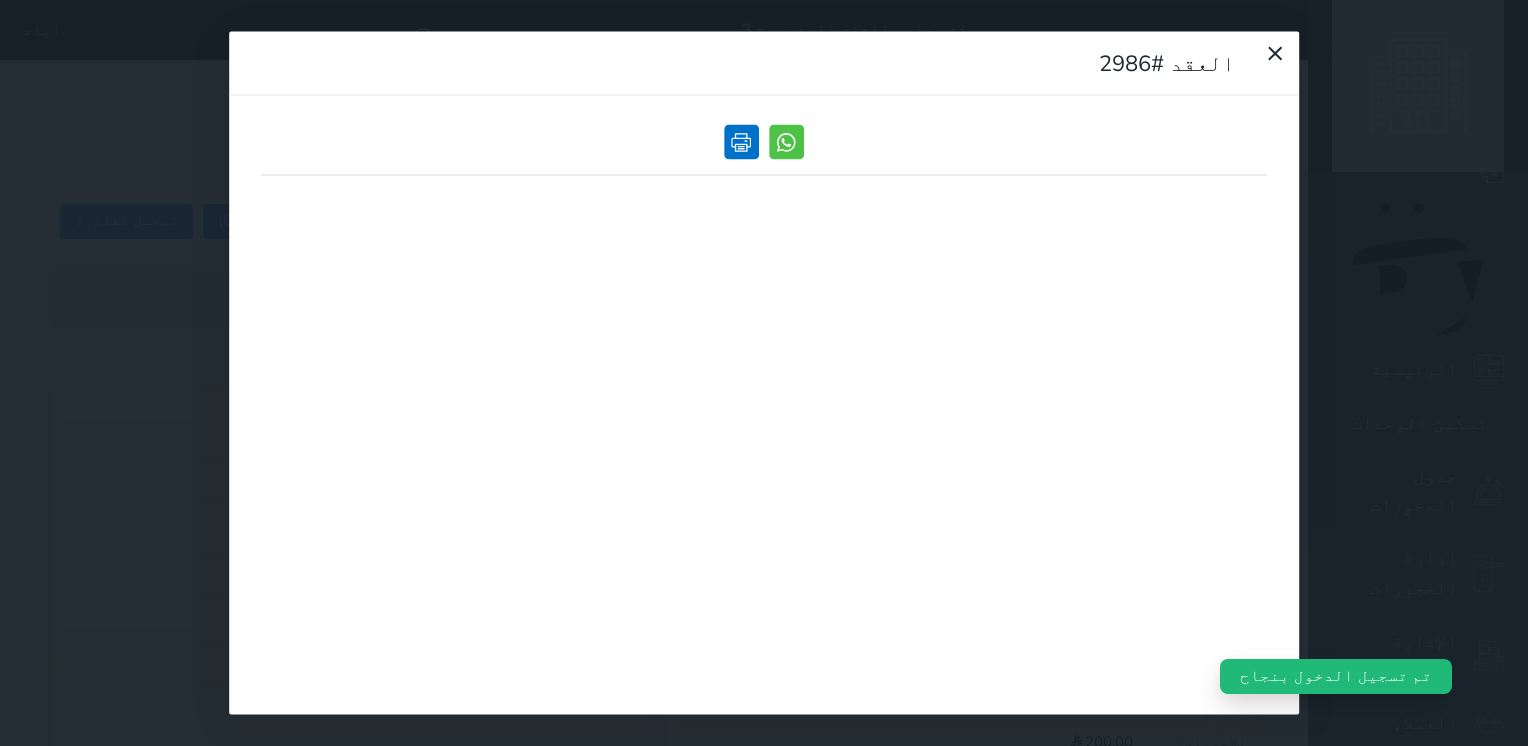click at bounding box center (741, 142) 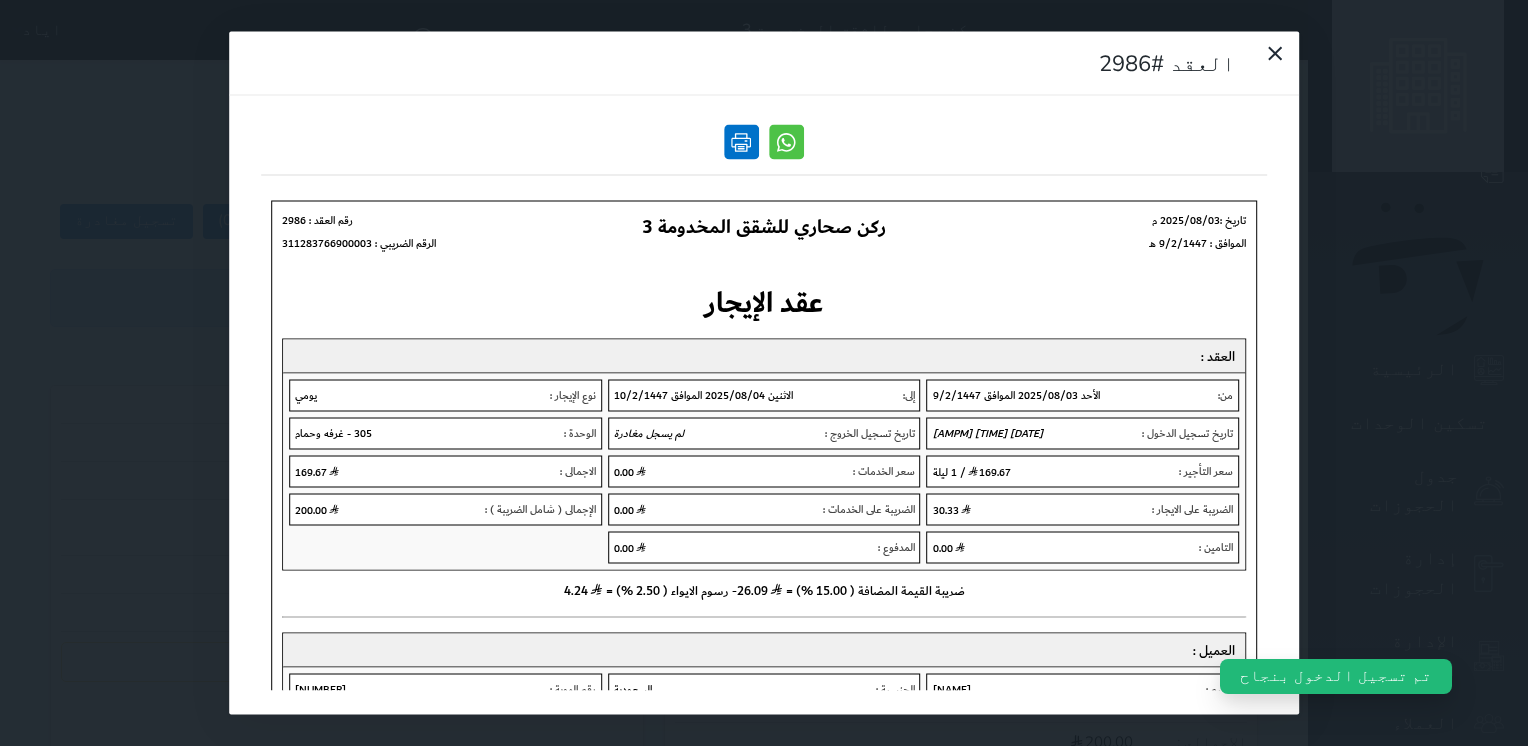 scroll, scrollTop: 0, scrollLeft: 0, axis: both 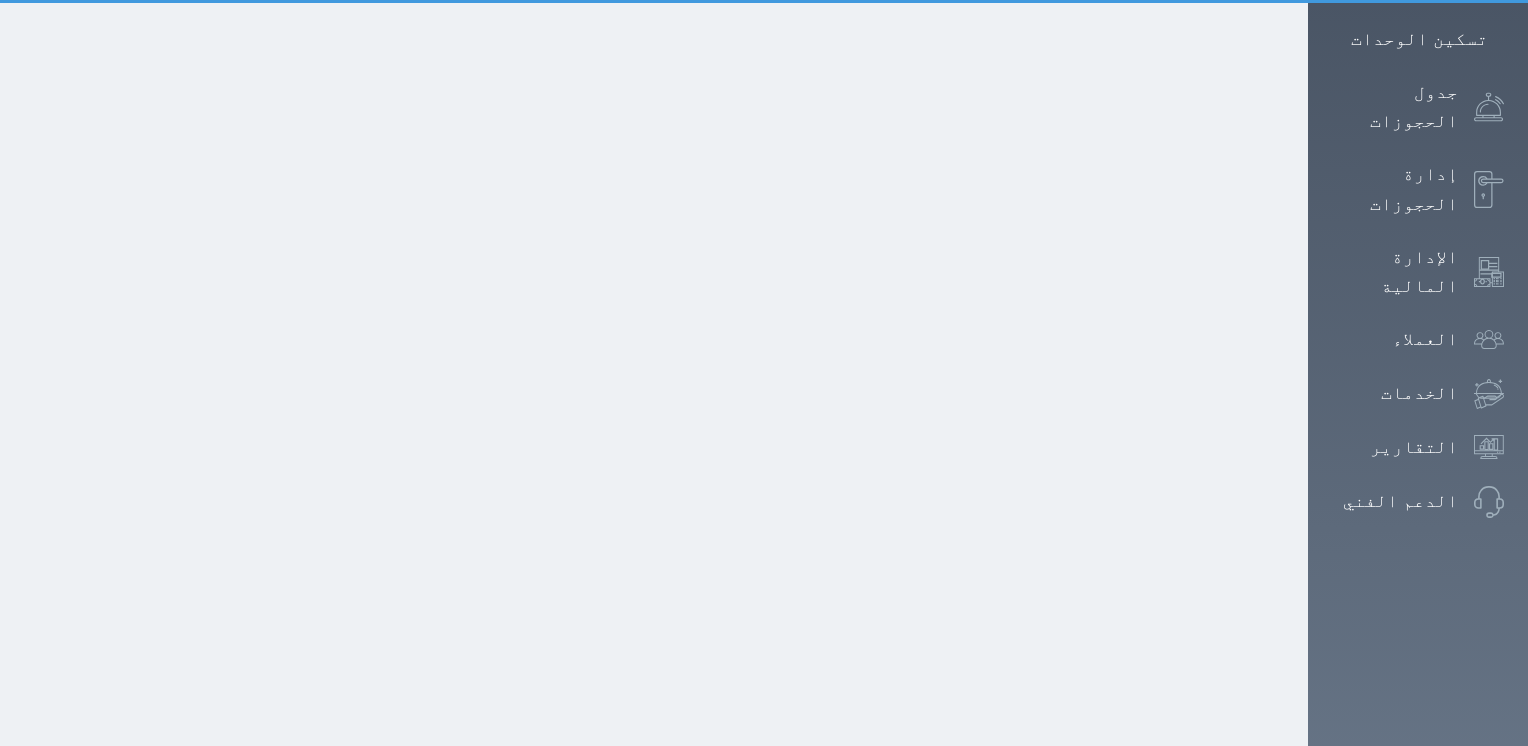 select on "1" 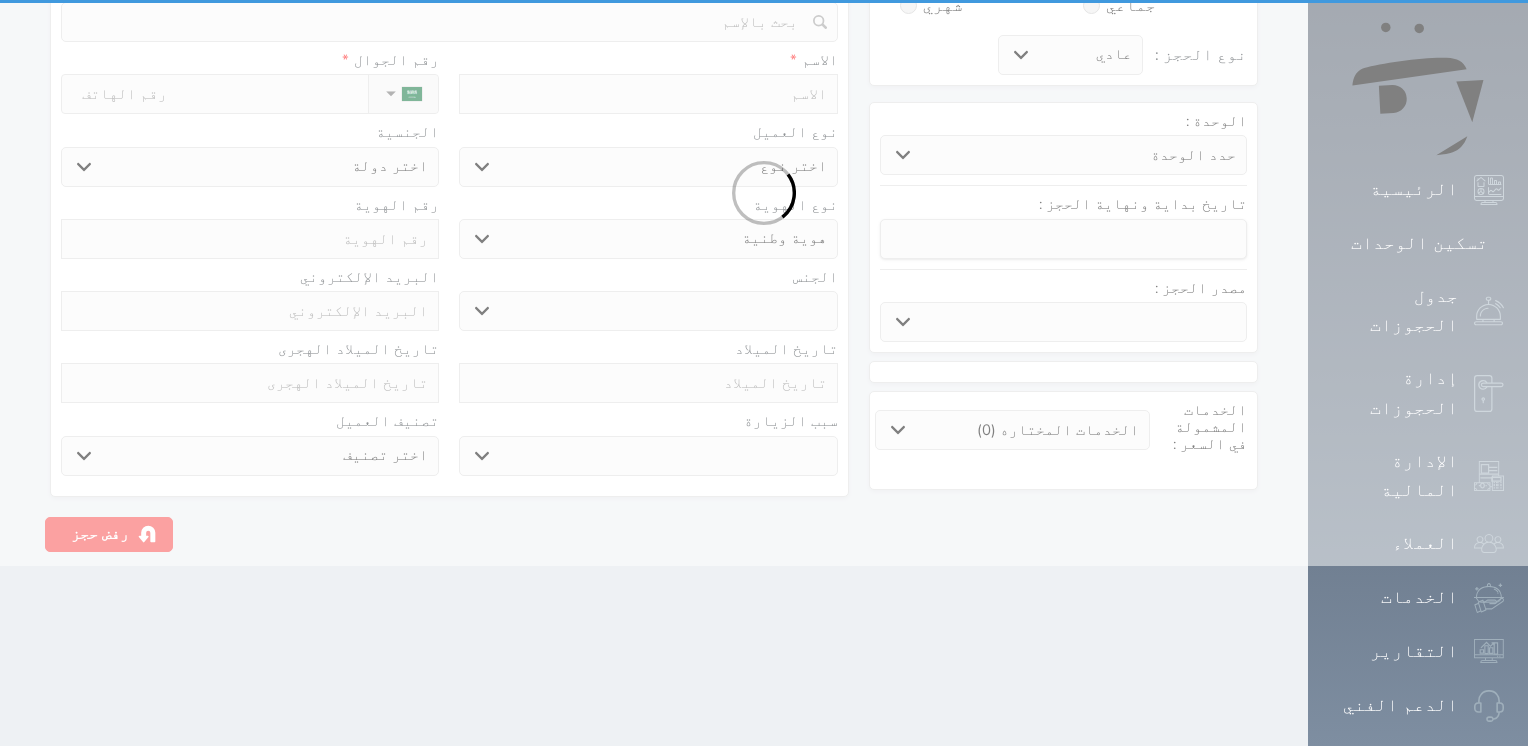 scroll, scrollTop: 0, scrollLeft: 0, axis: both 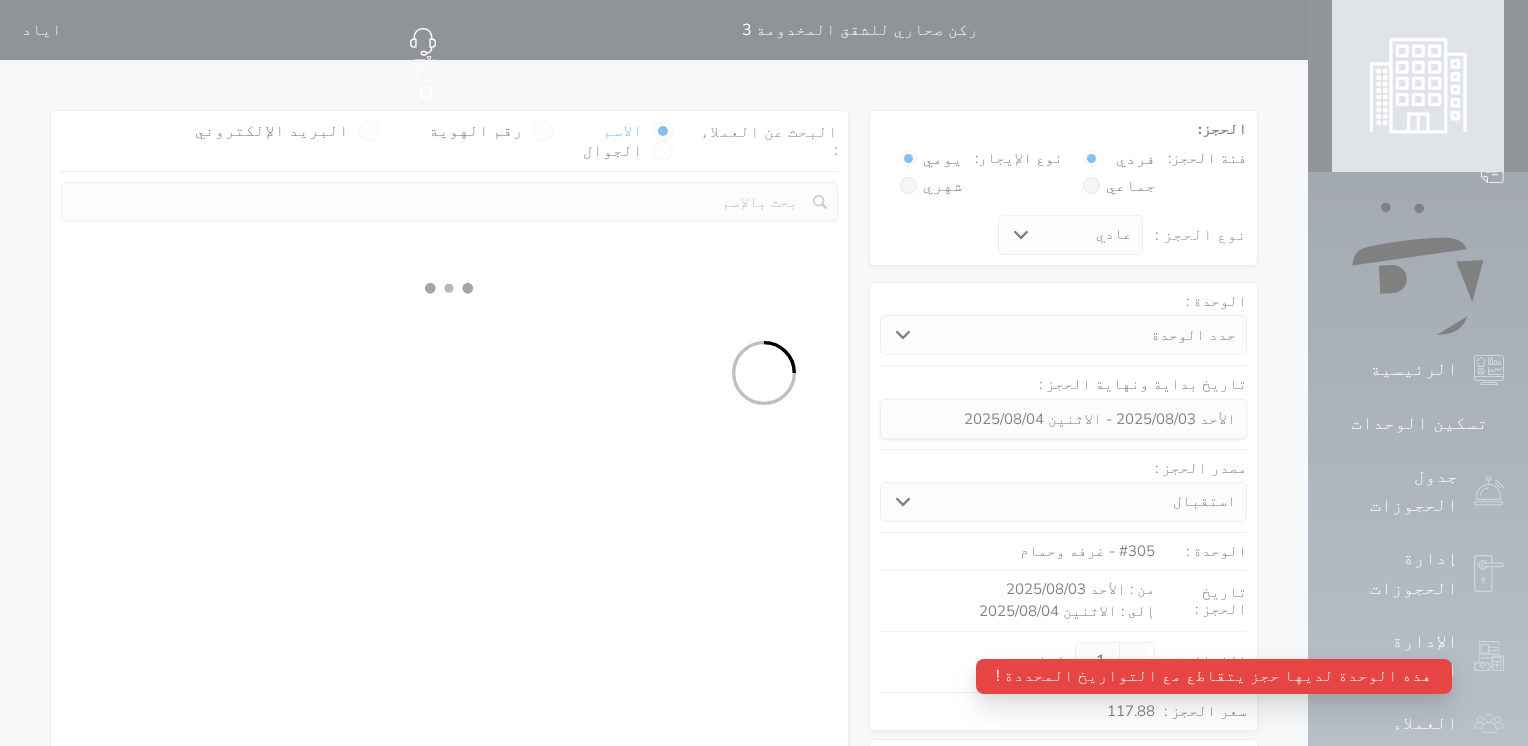 select 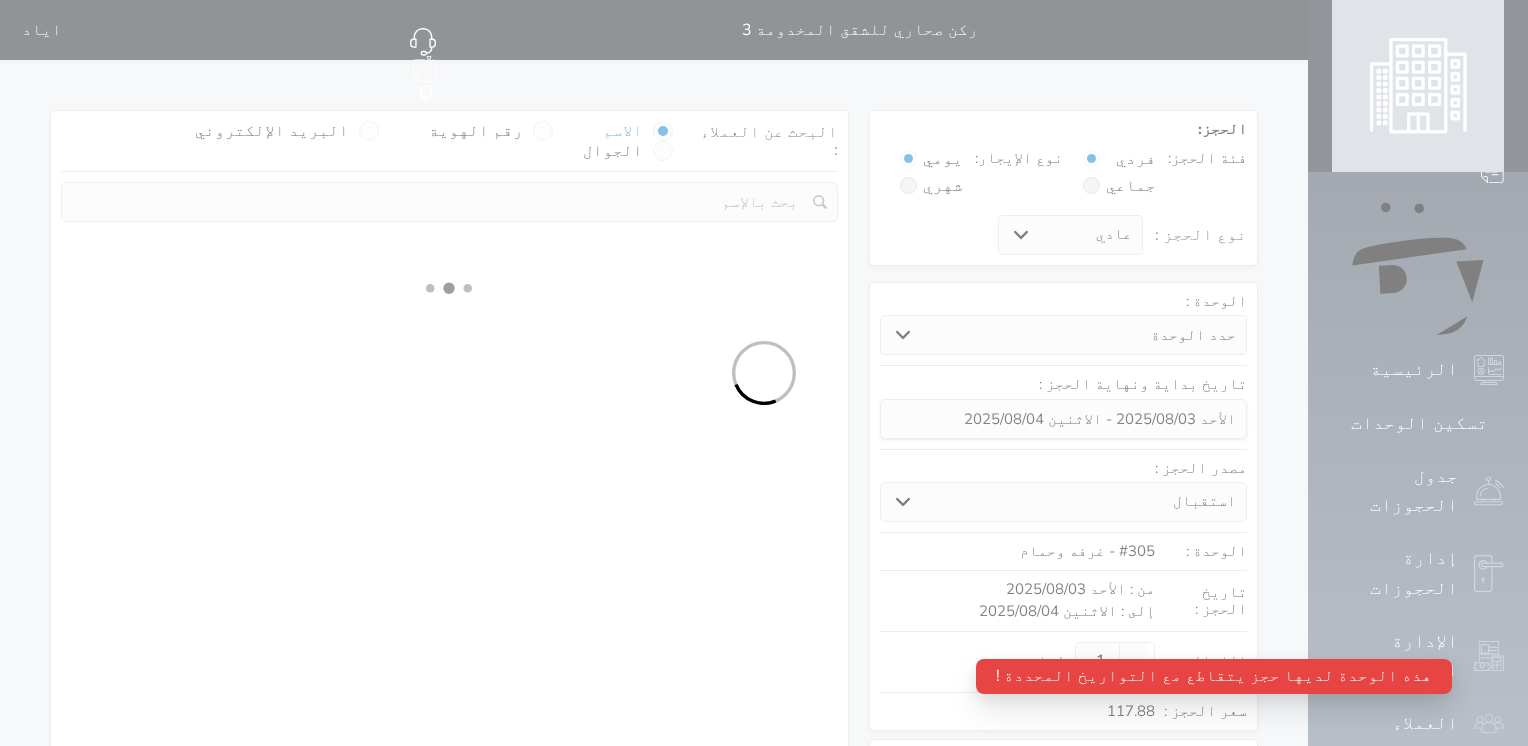 select on "1" 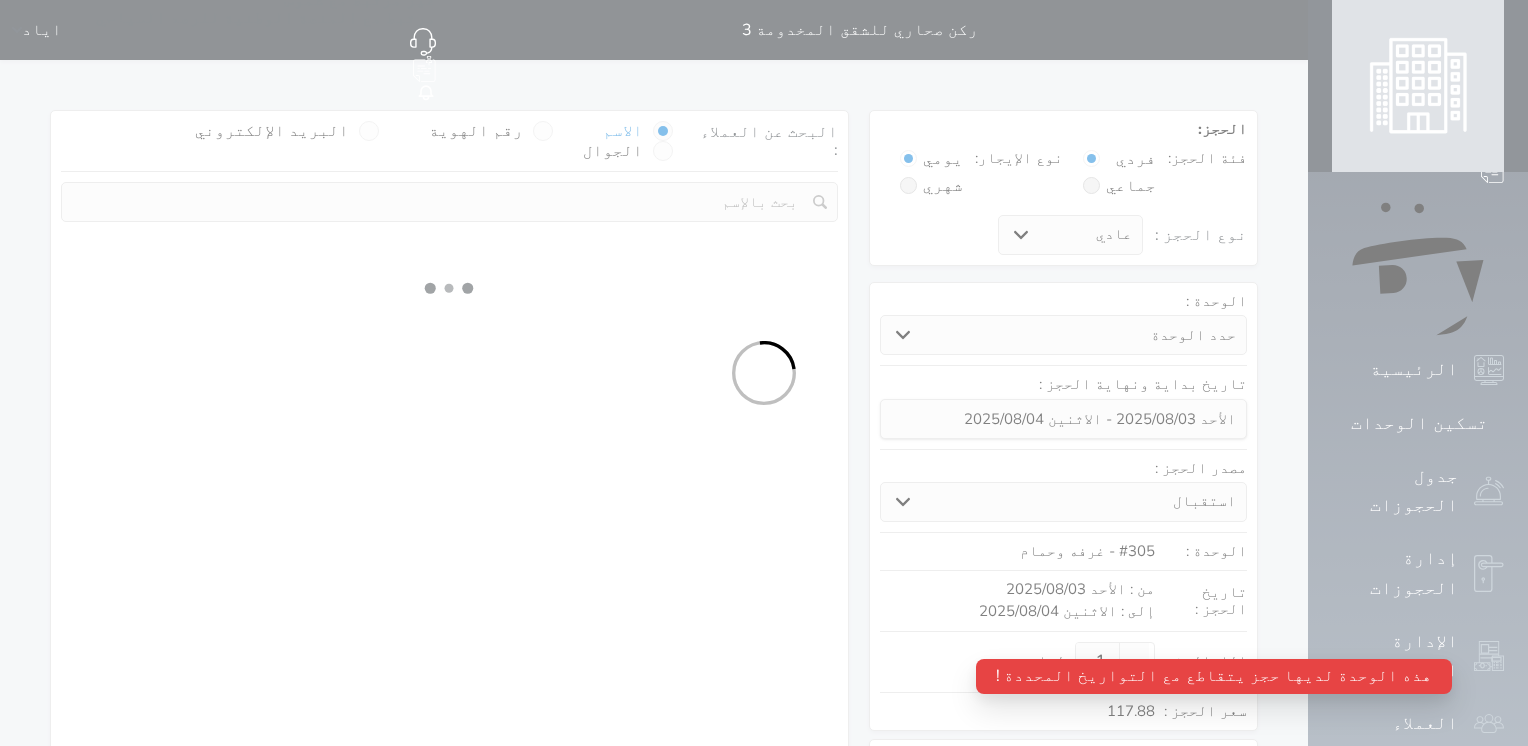 select on "113" 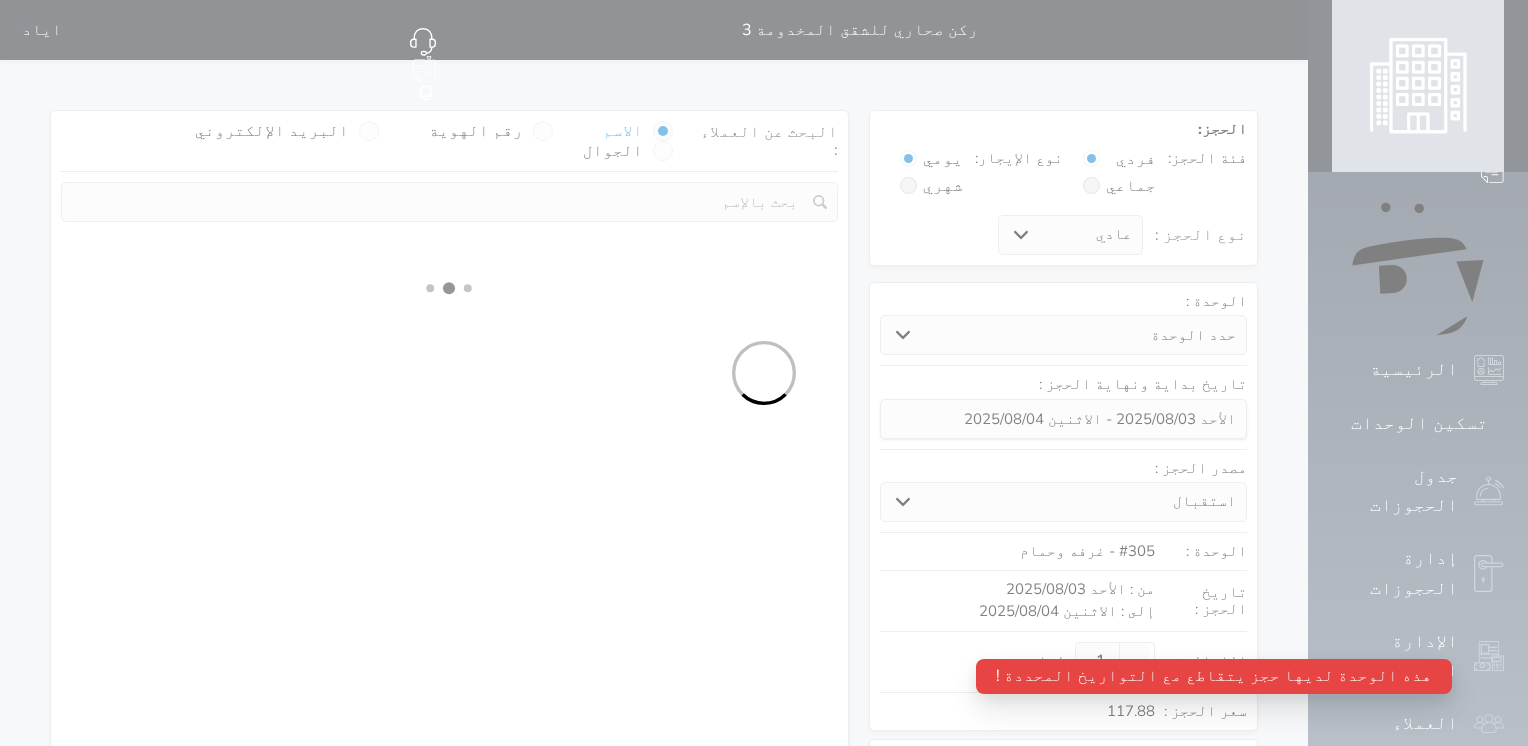 select on "1" 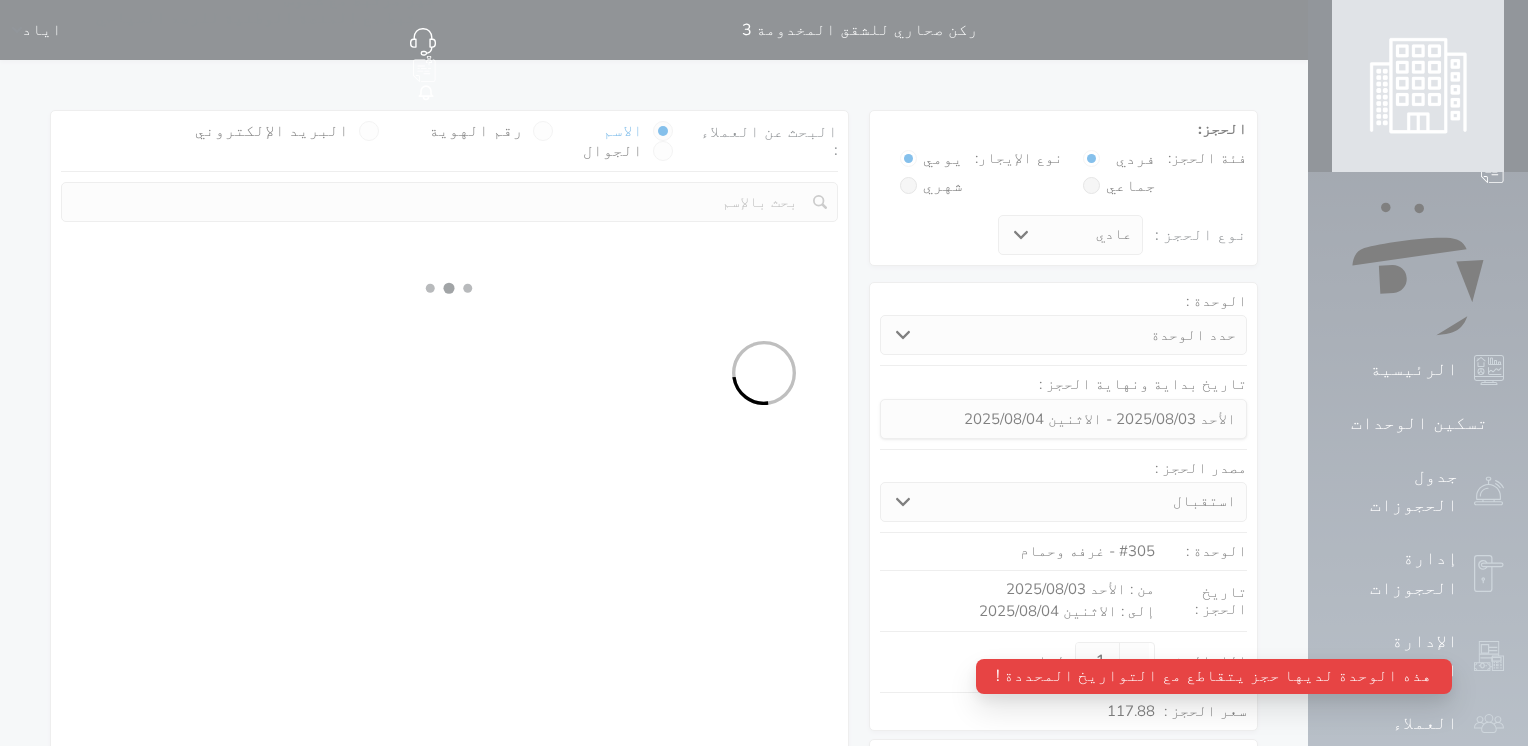 select 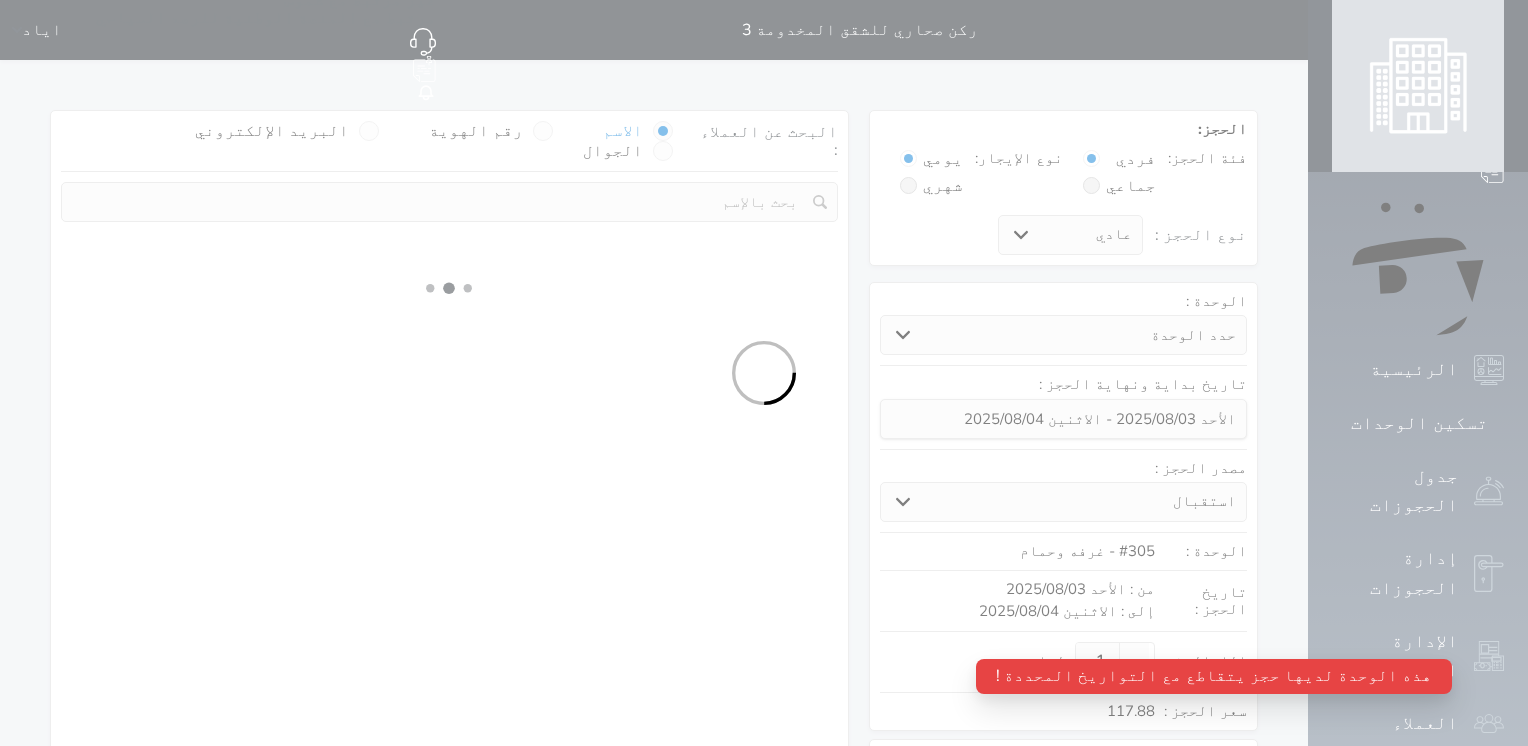 select on "7" 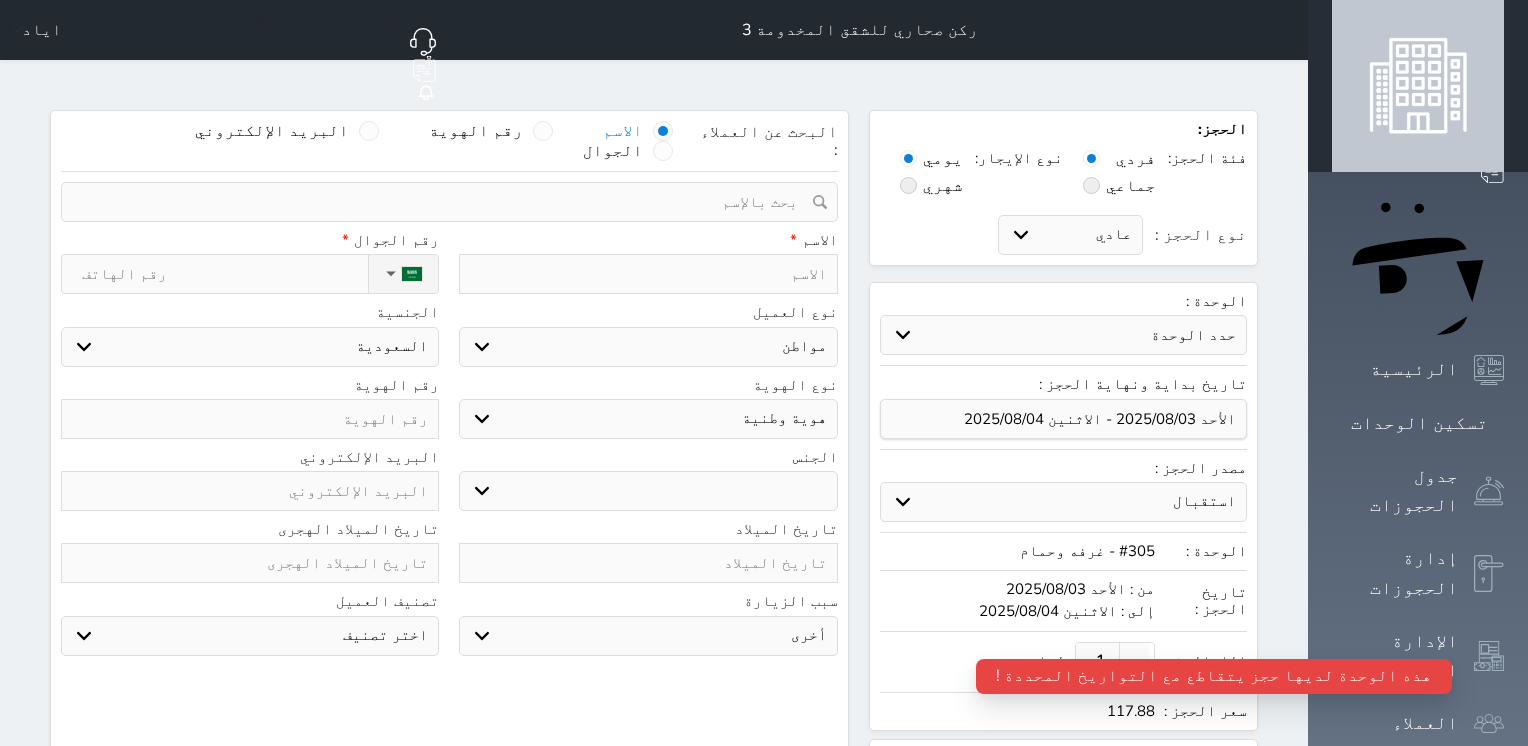 select 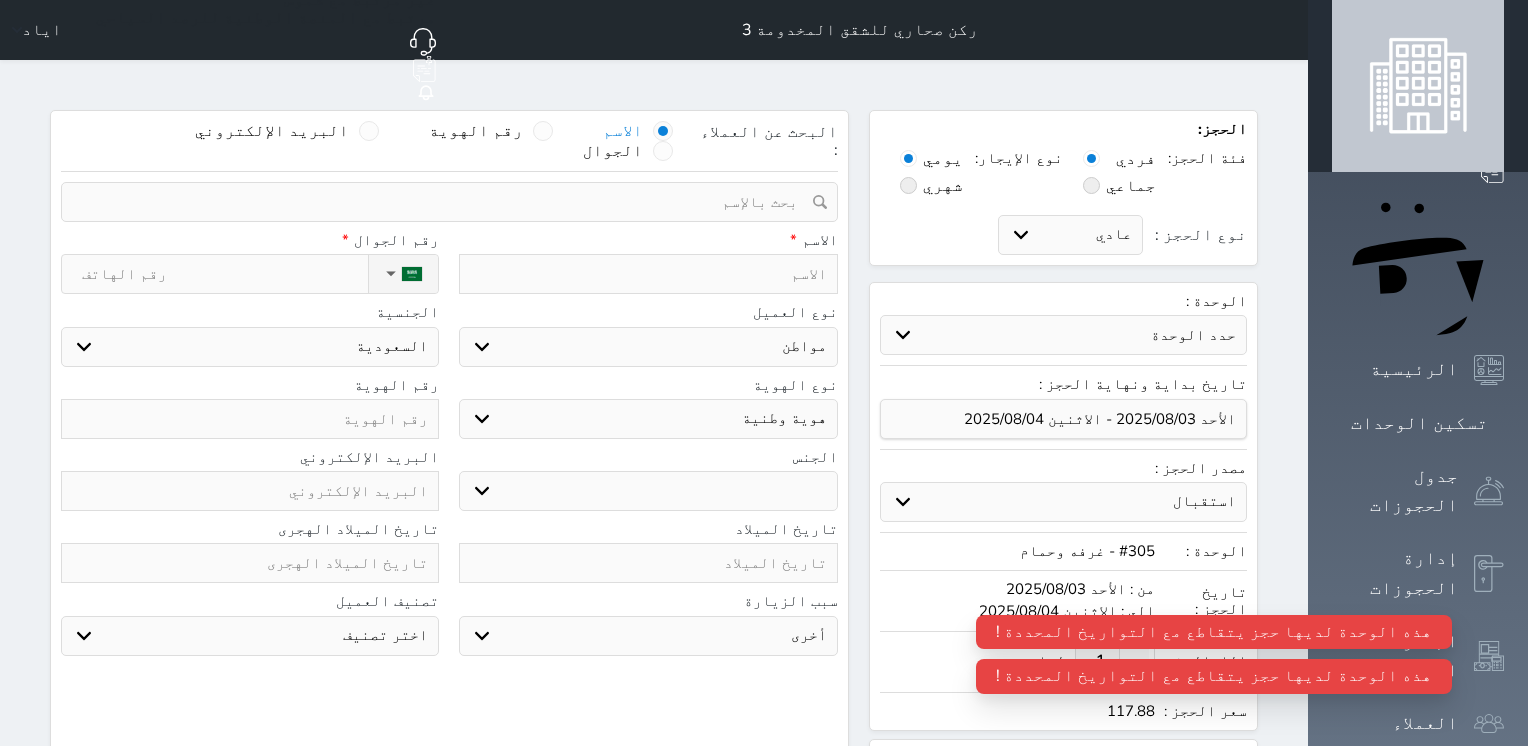 select 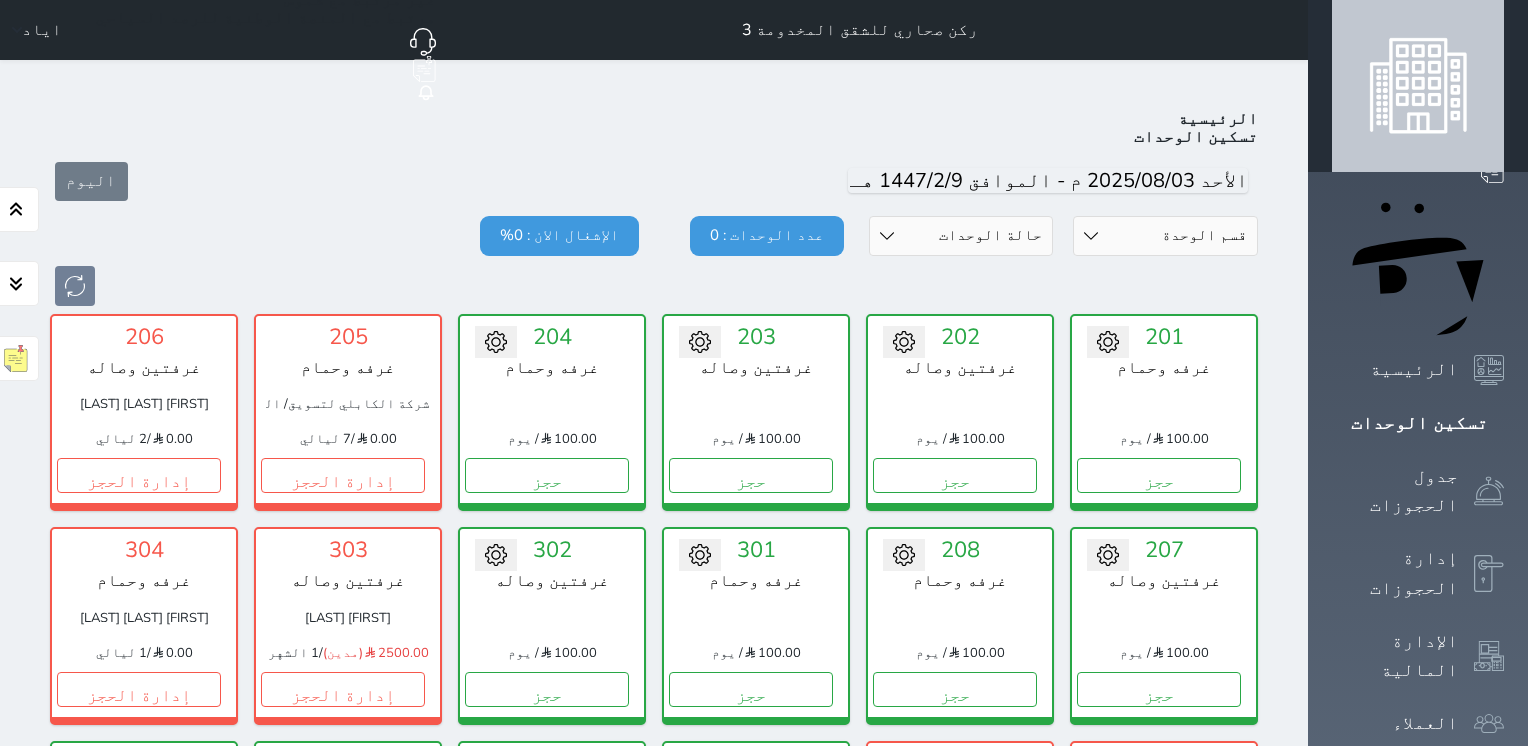 scroll, scrollTop: 78, scrollLeft: 0, axis: vertical 